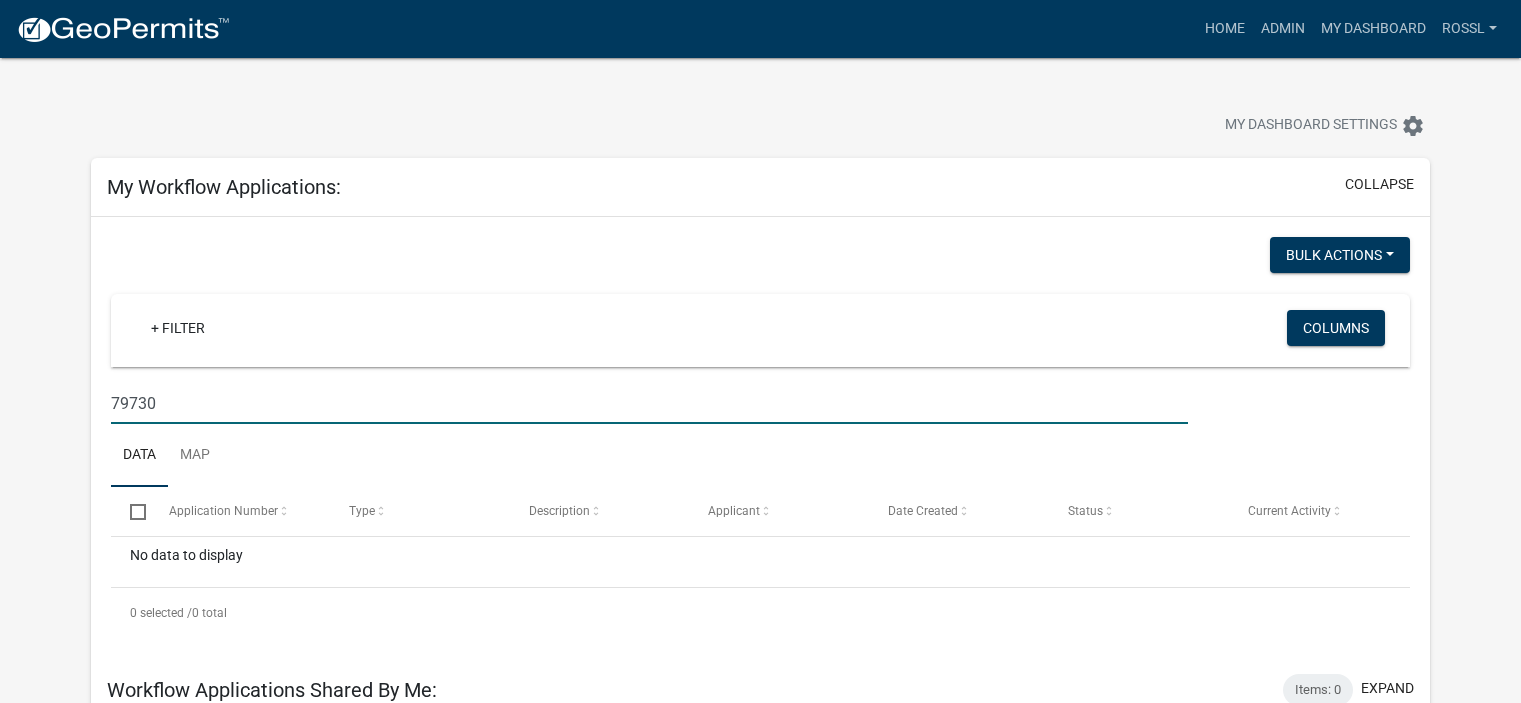 select on "2: 50" 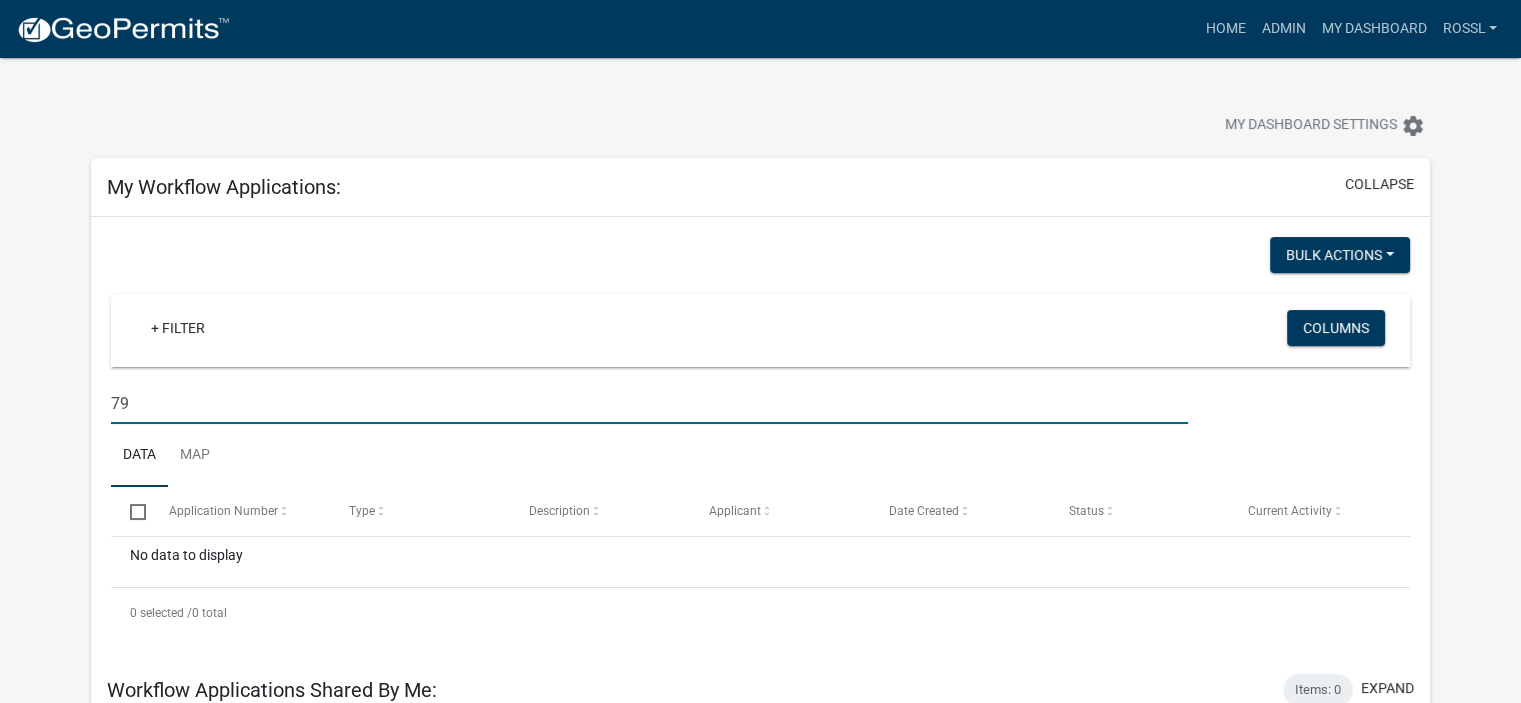 type on "7" 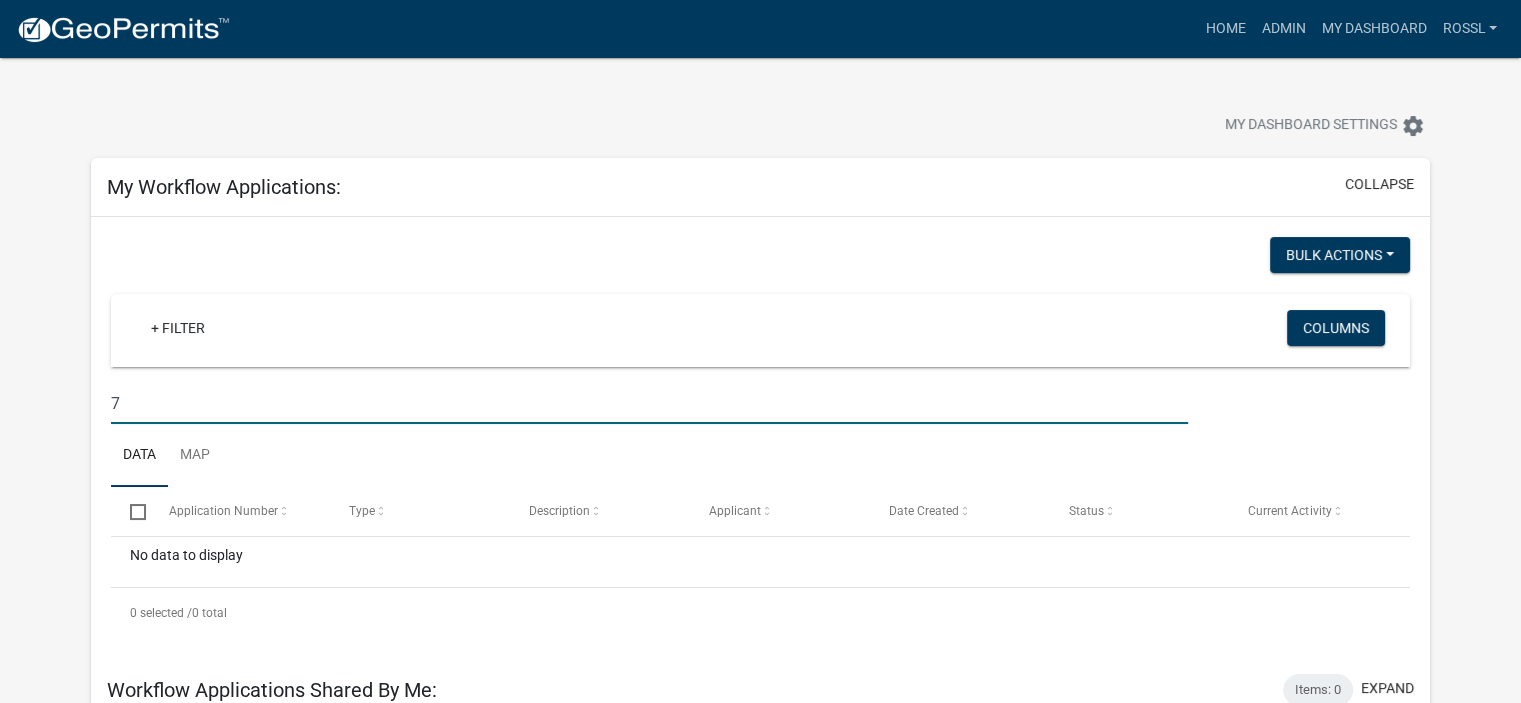 type 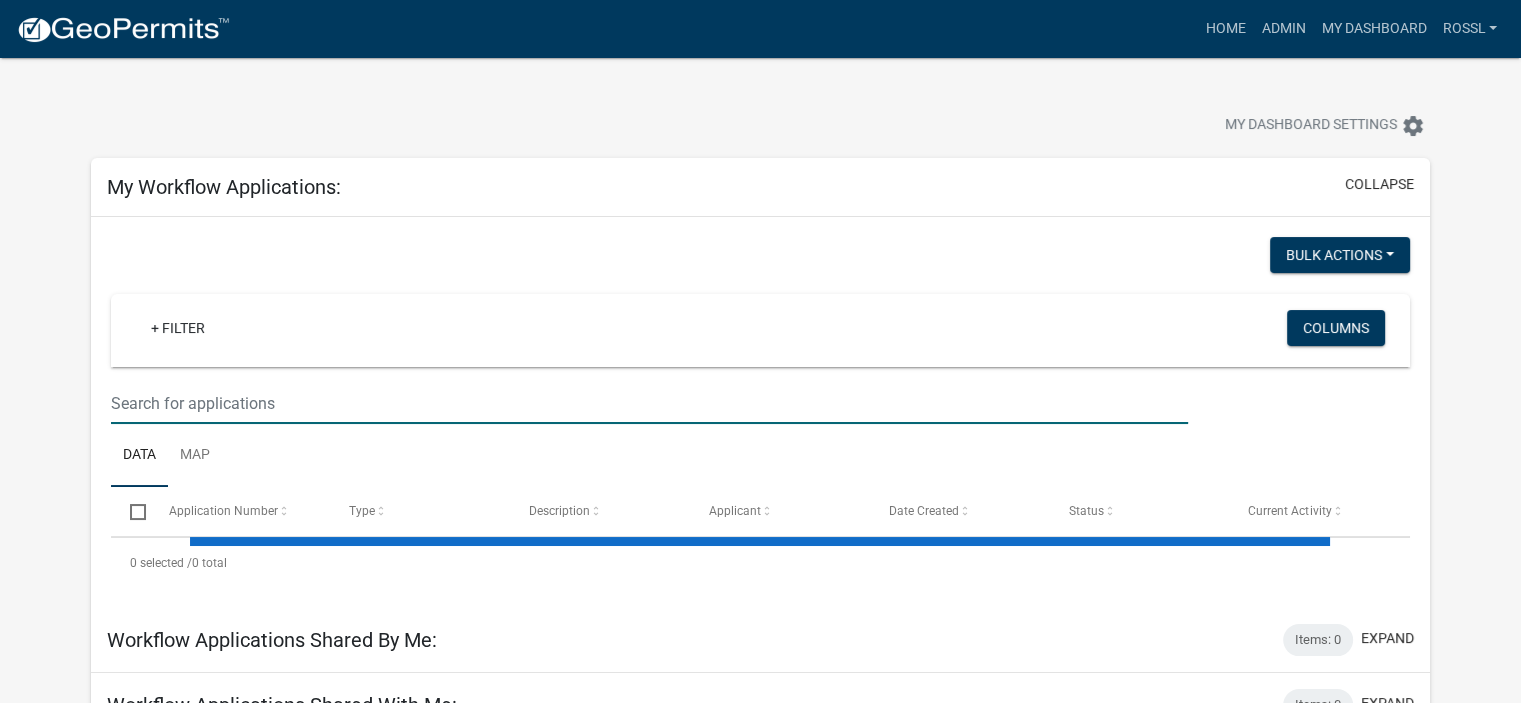 select on "2: 50" 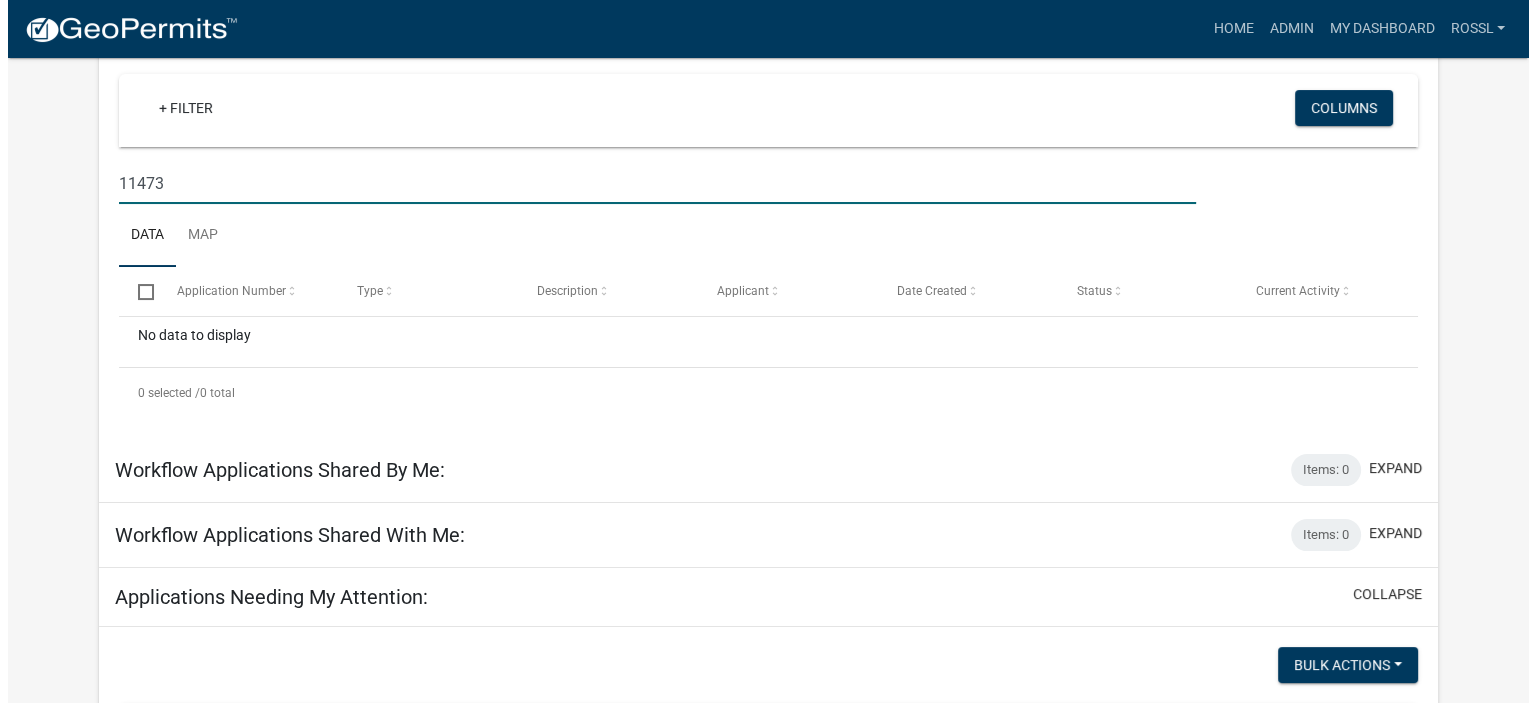 scroll, scrollTop: 0, scrollLeft: 0, axis: both 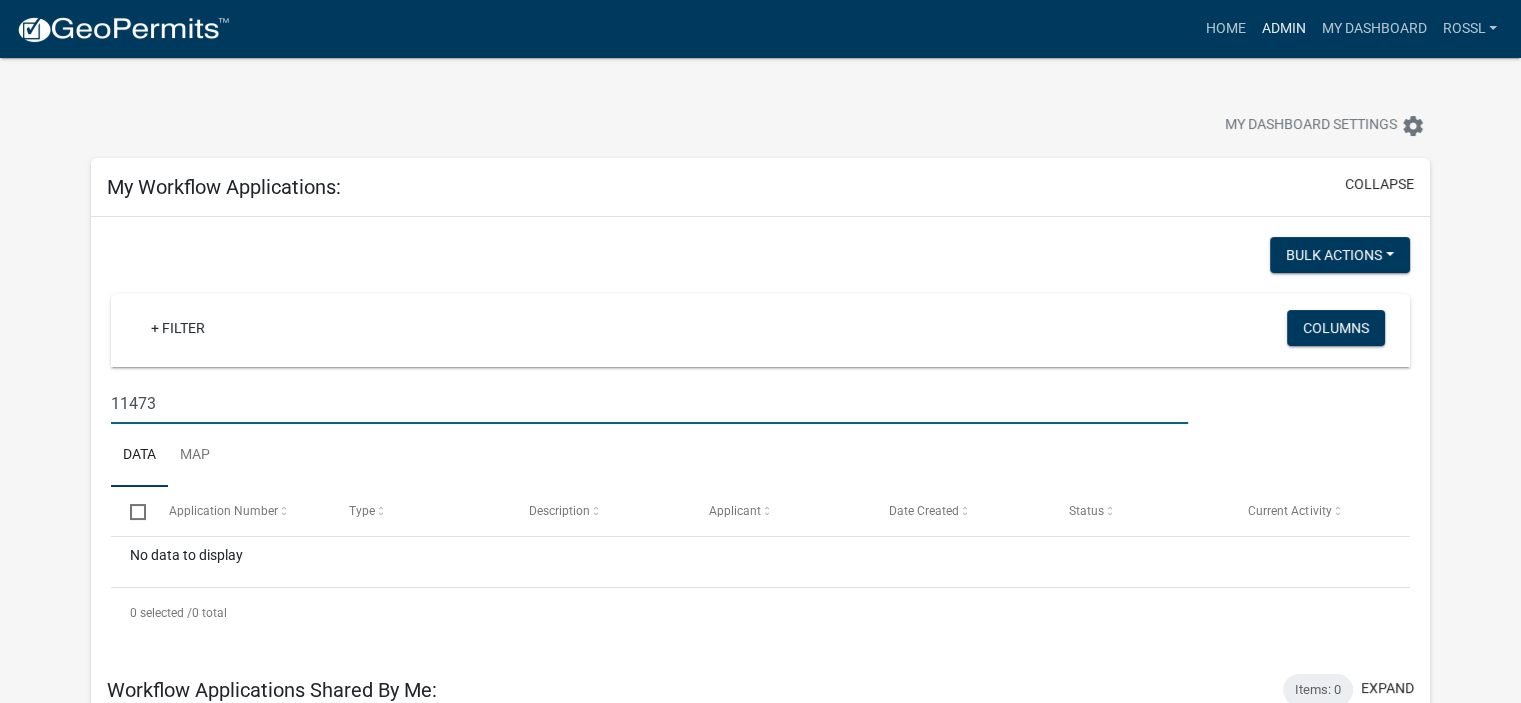type on "11473" 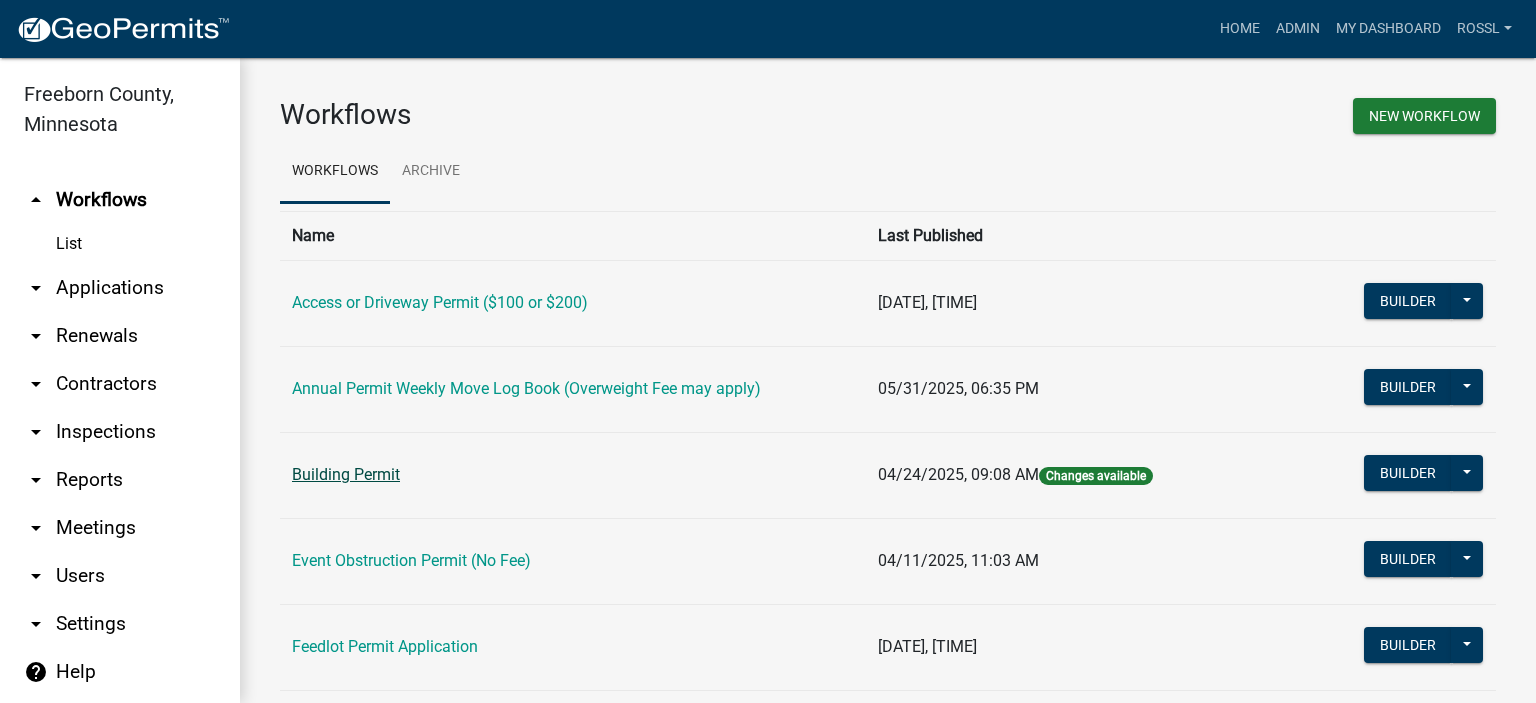 click on "Building Permit" at bounding box center [346, 474] 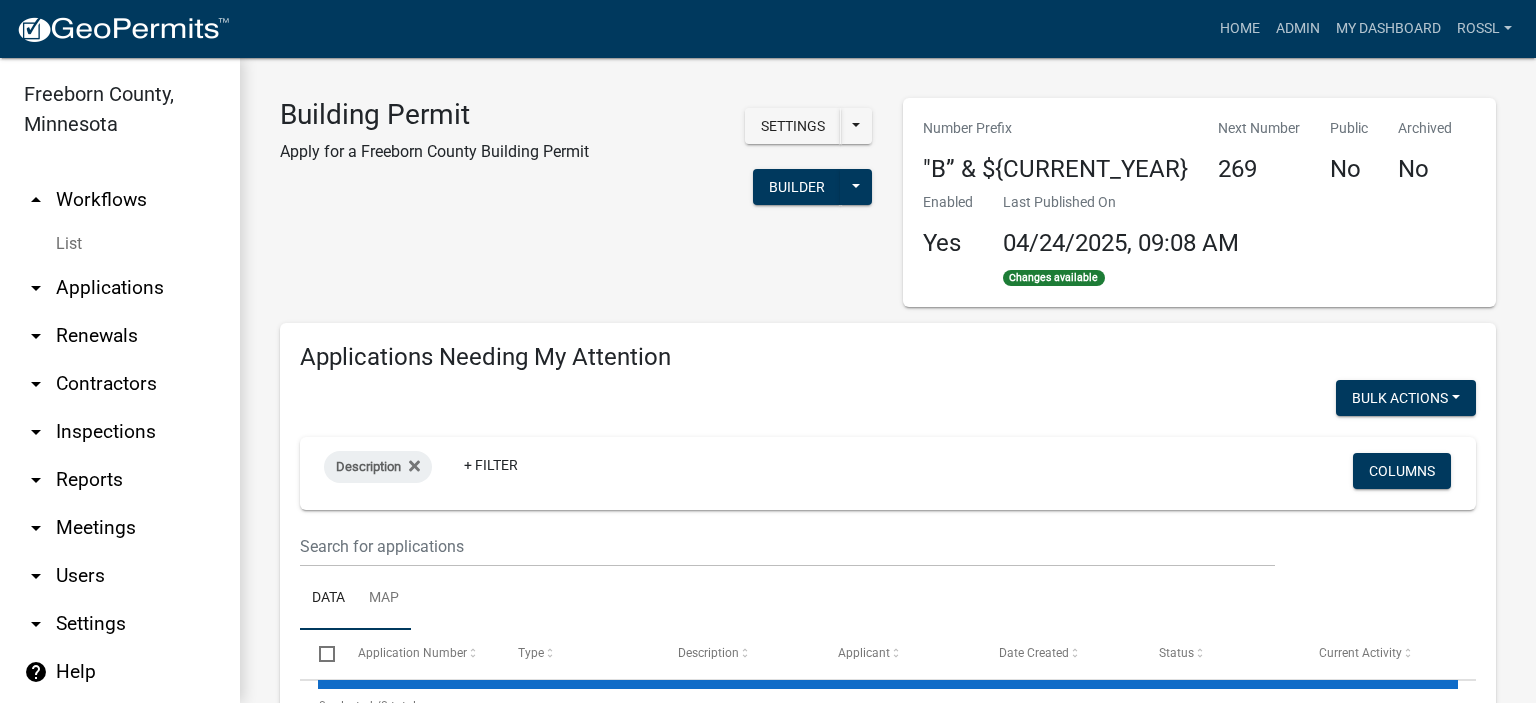 select on "2: 50" 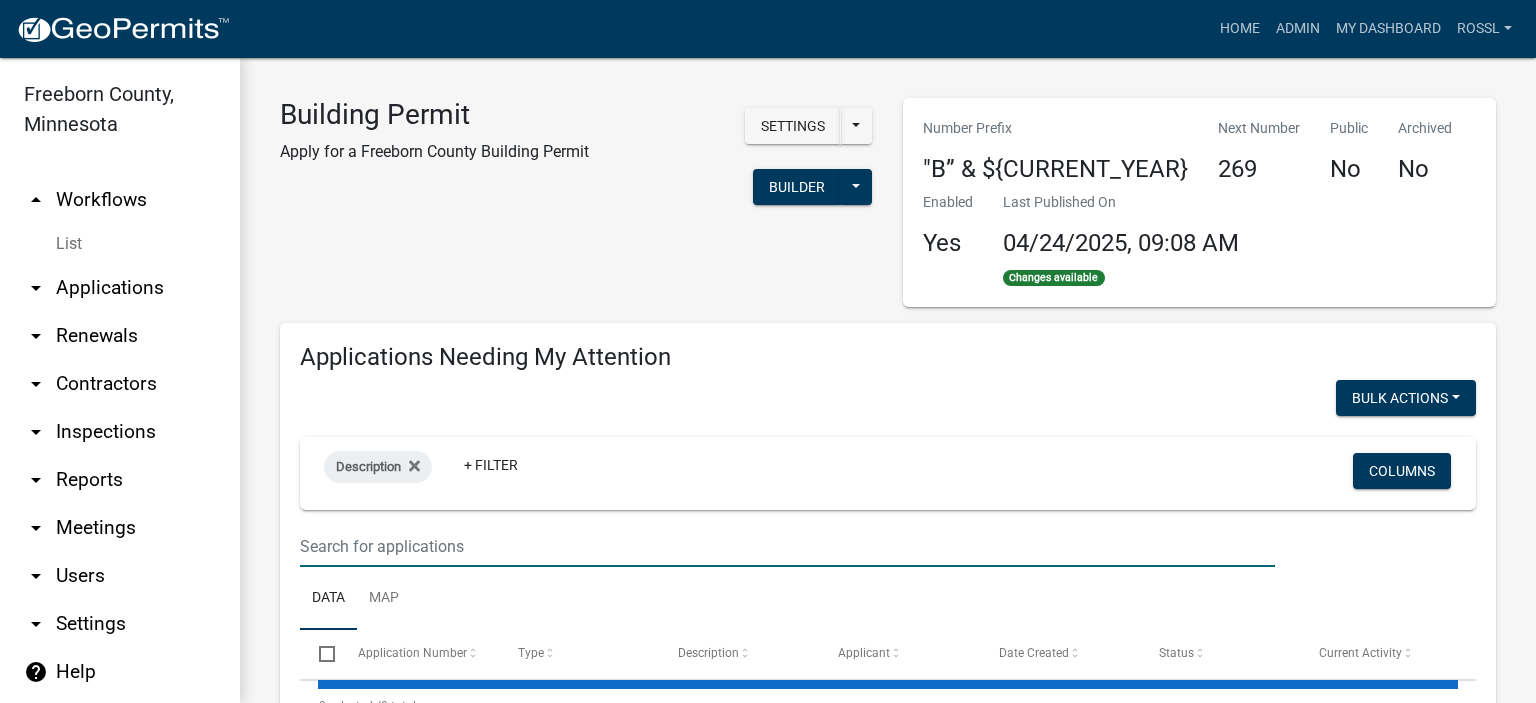 click at bounding box center [787, 546] 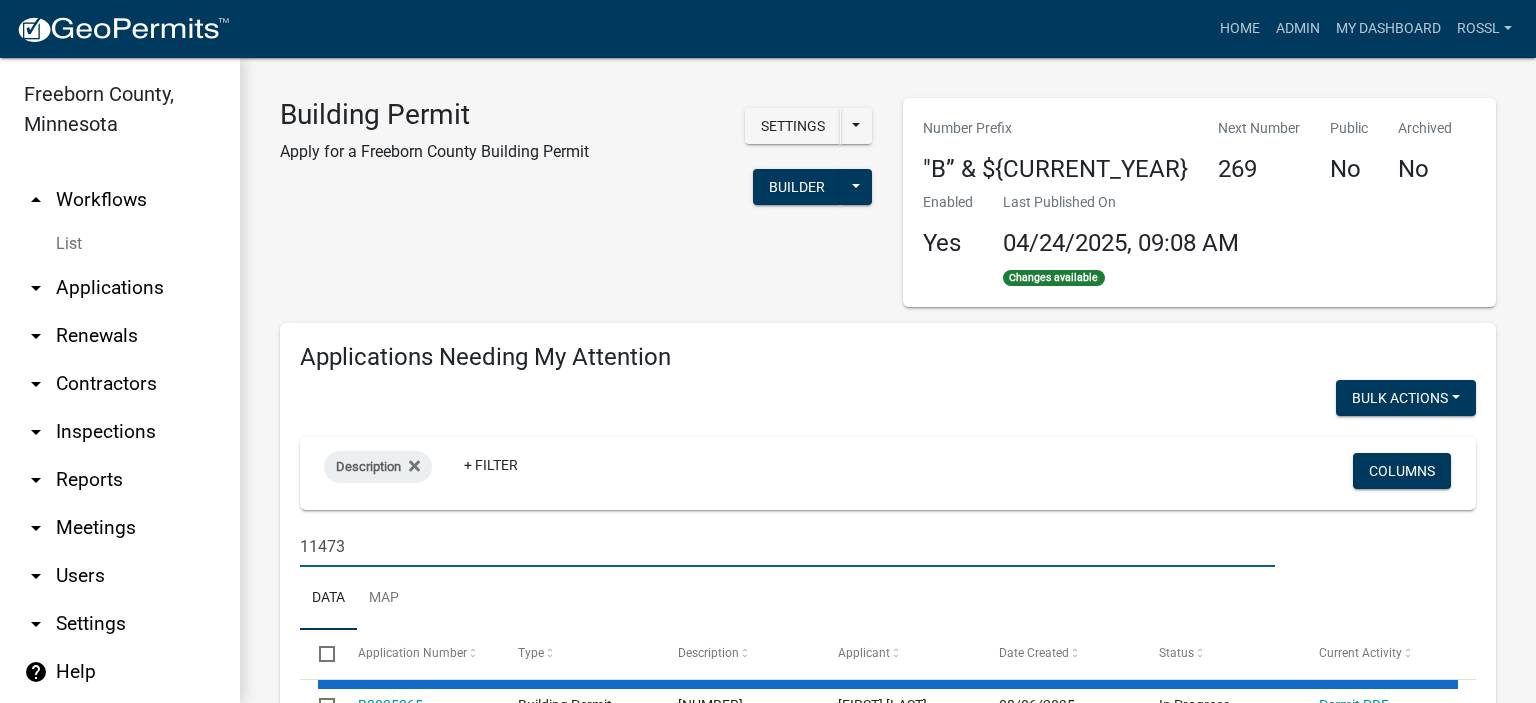type on "11473" 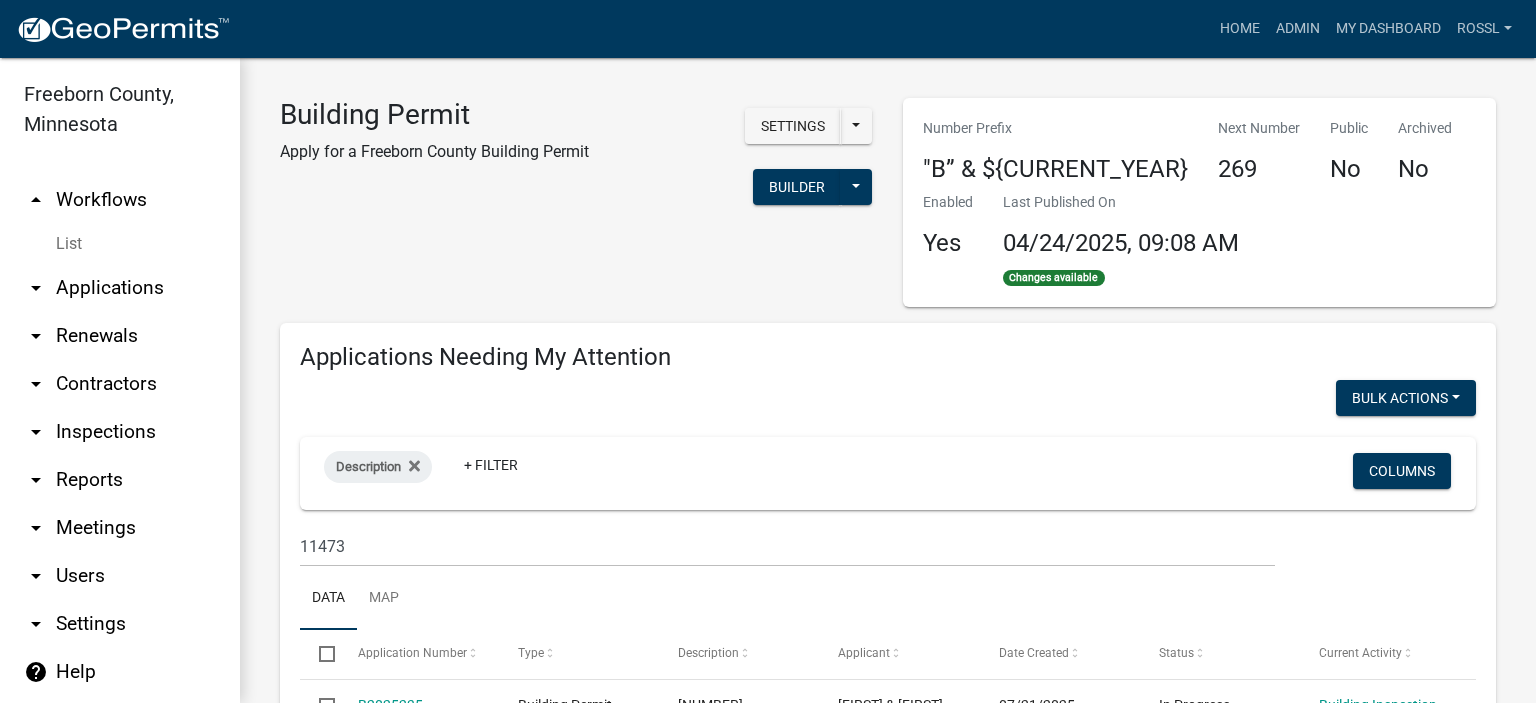click on "Data Map" 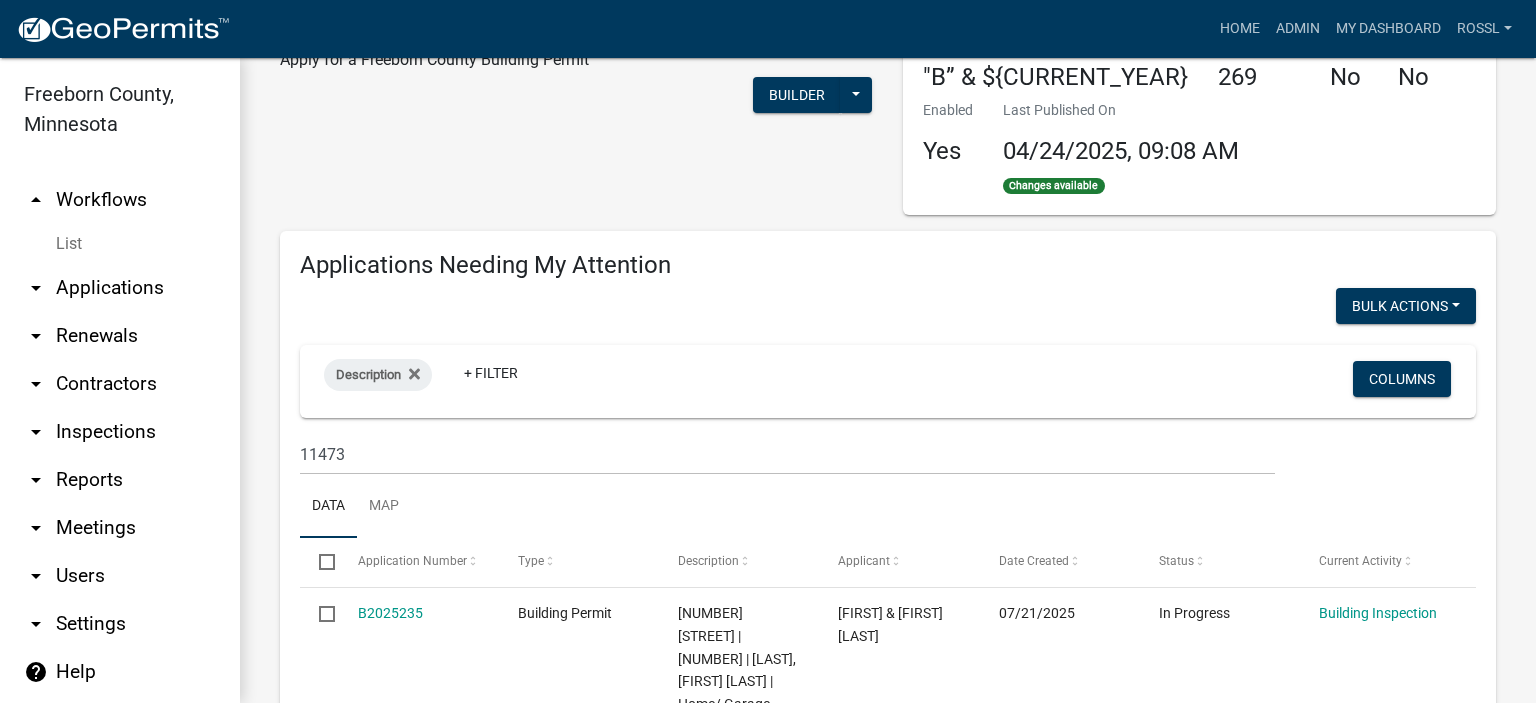 scroll, scrollTop: 400, scrollLeft: 0, axis: vertical 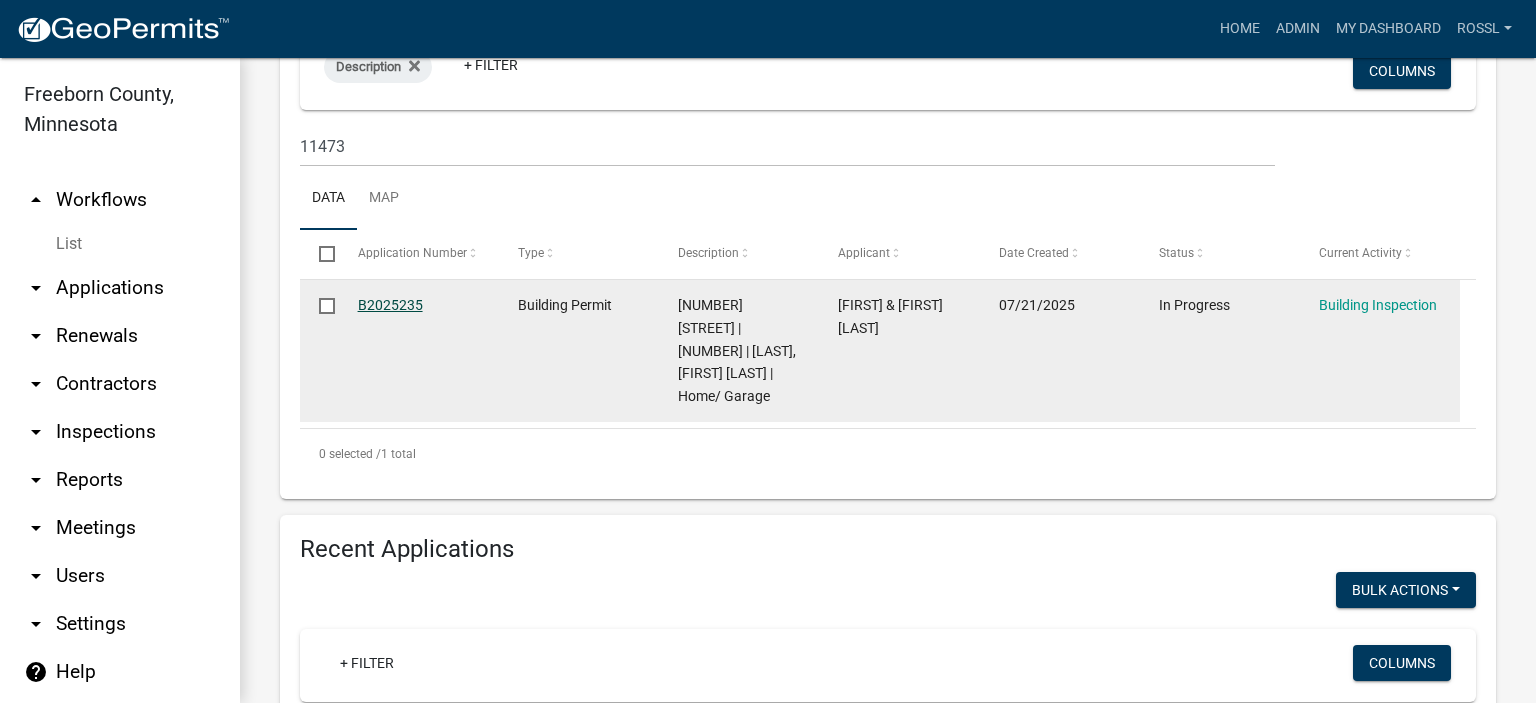 click on "B2025235" 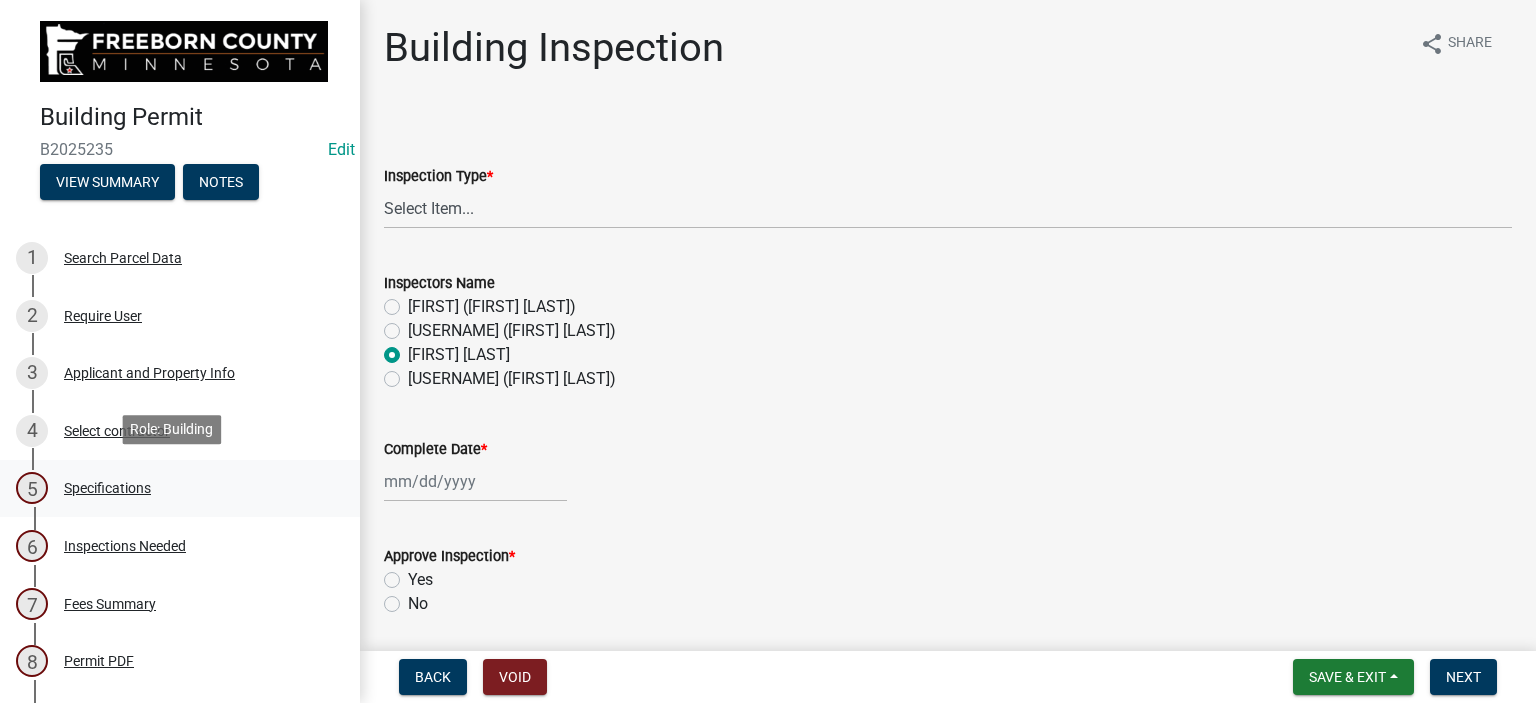 click on "Specifications" at bounding box center [107, 488] 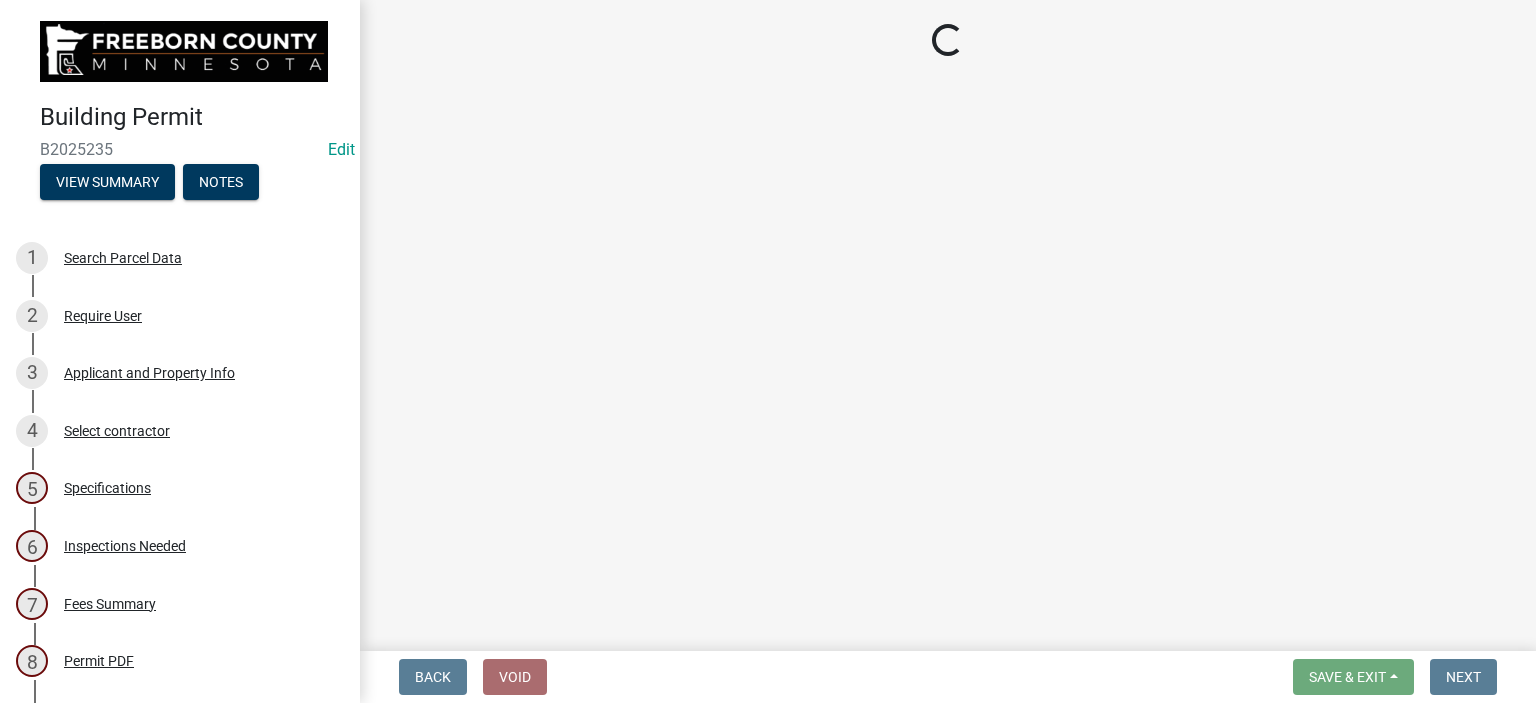 select on "cf5e982a-8fde-449d-bcd8-be8cdfb99374" 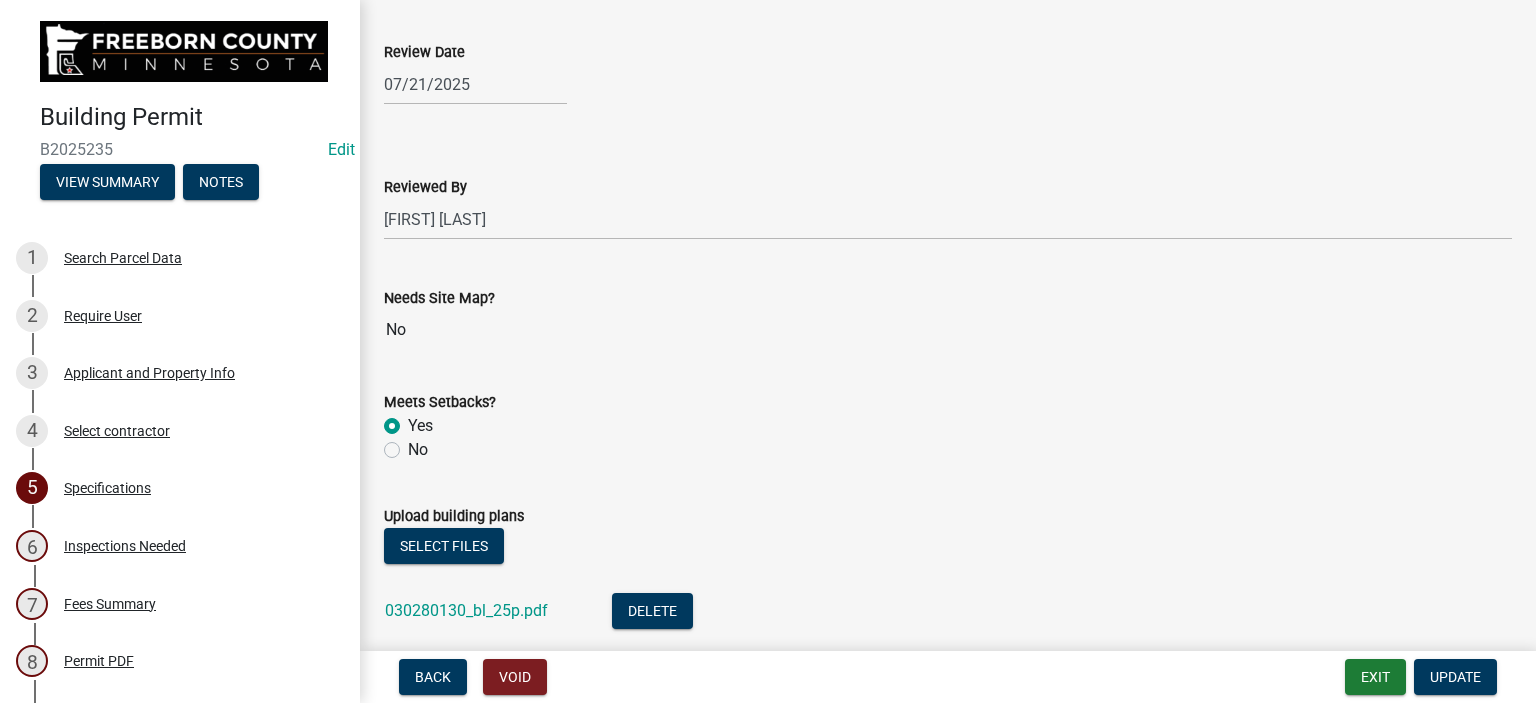 scroll, scrollTop: 2200, scrollLeft: 0, axis: vertical 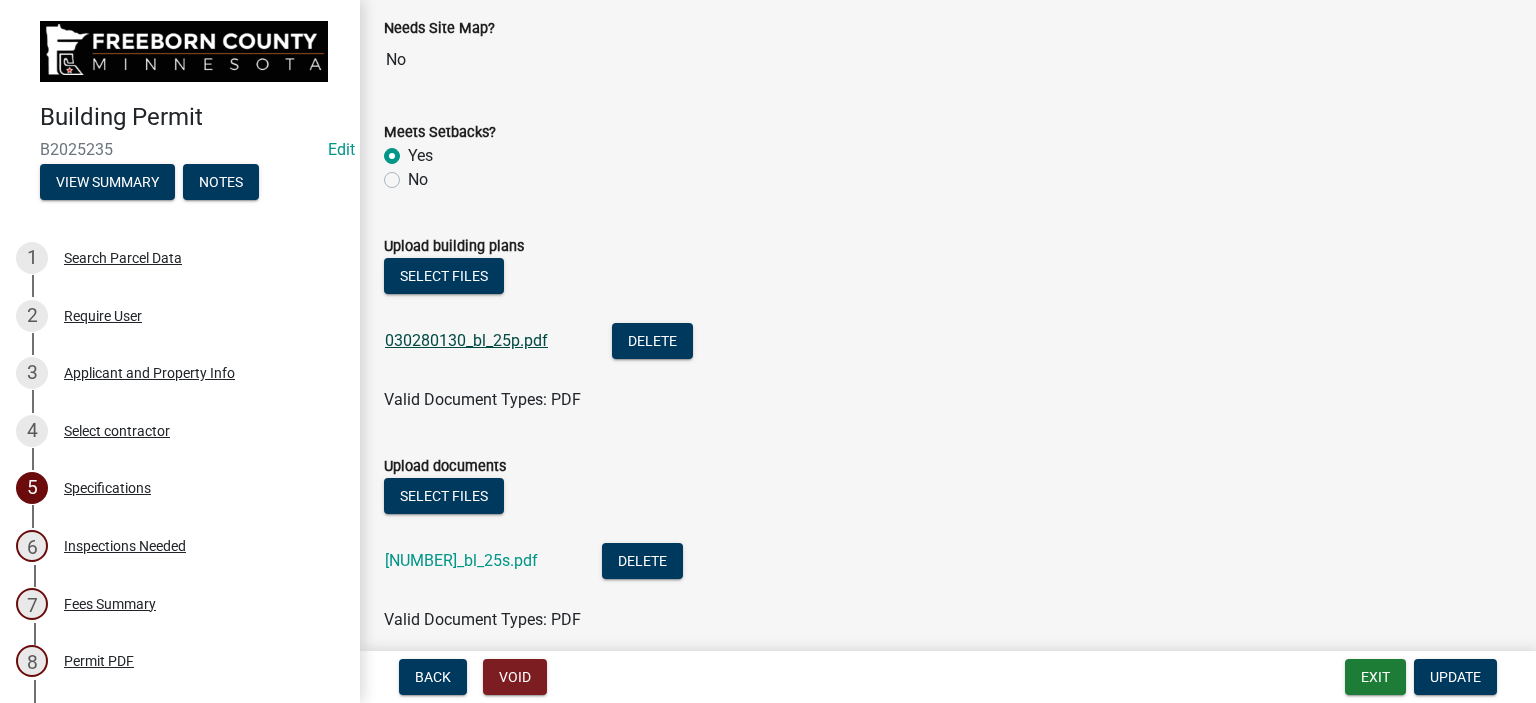 click on "030280130_bl_25p.pdf" 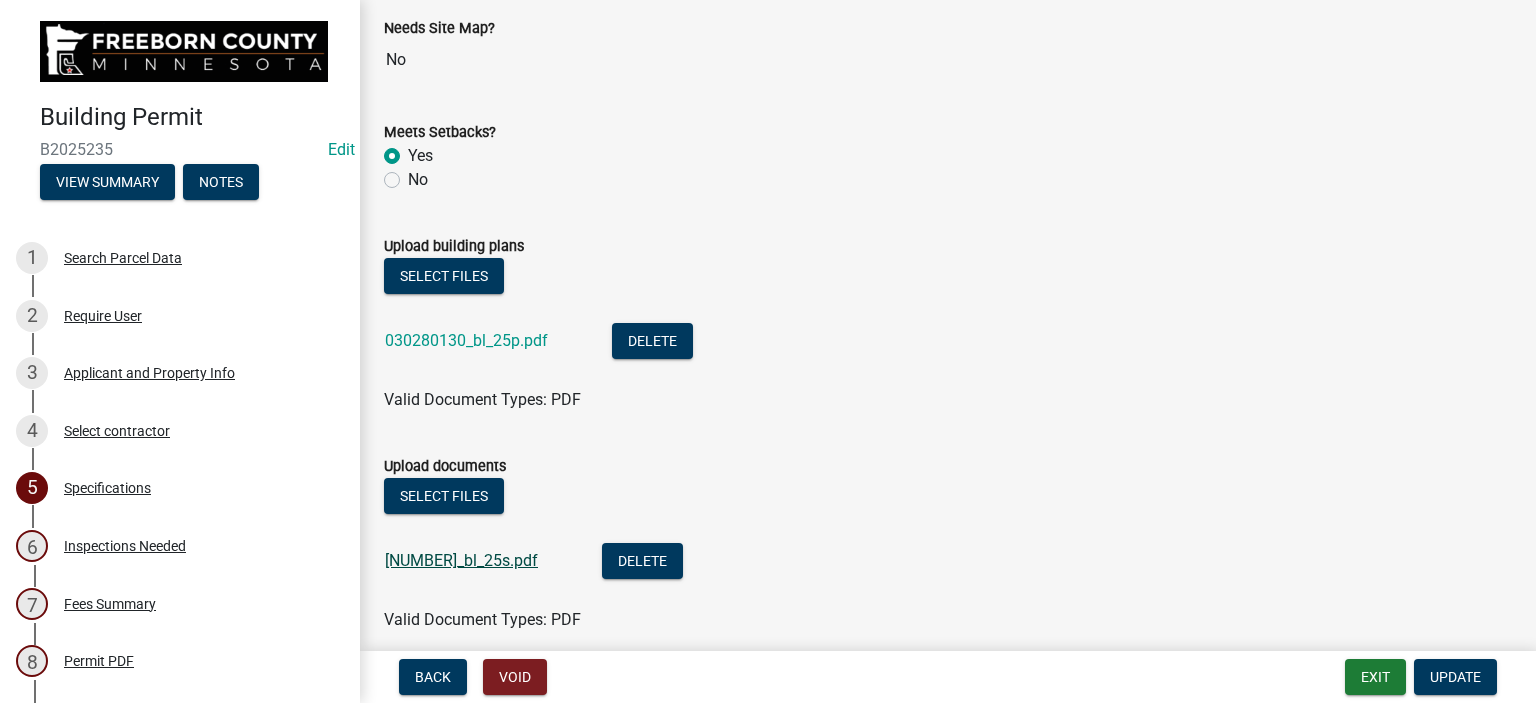click on "[NUMBER]_bl_25s.pdf" 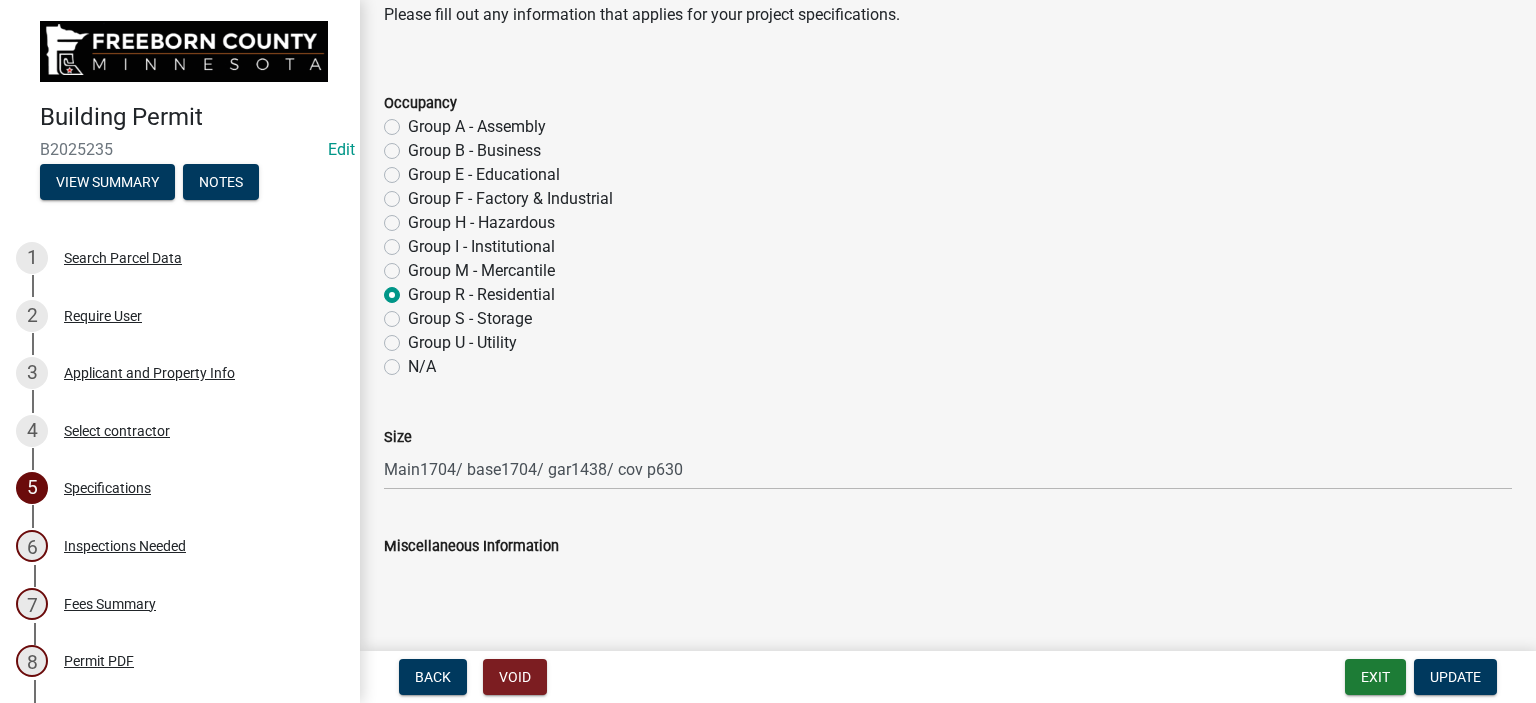 scroll, scrollTop: 0, scrollLeft: 0, axis: both 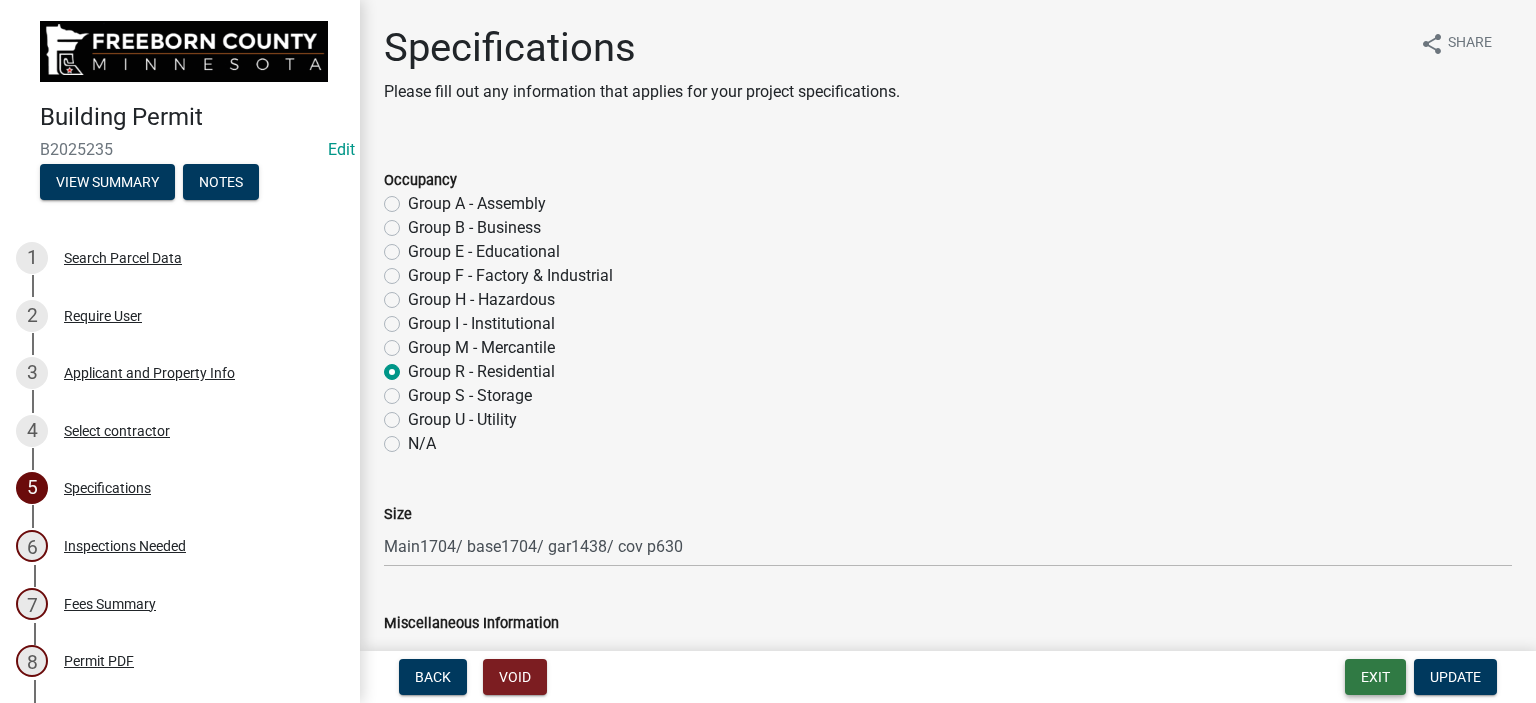 click on "Exit" at bounding box center [1375, 677] 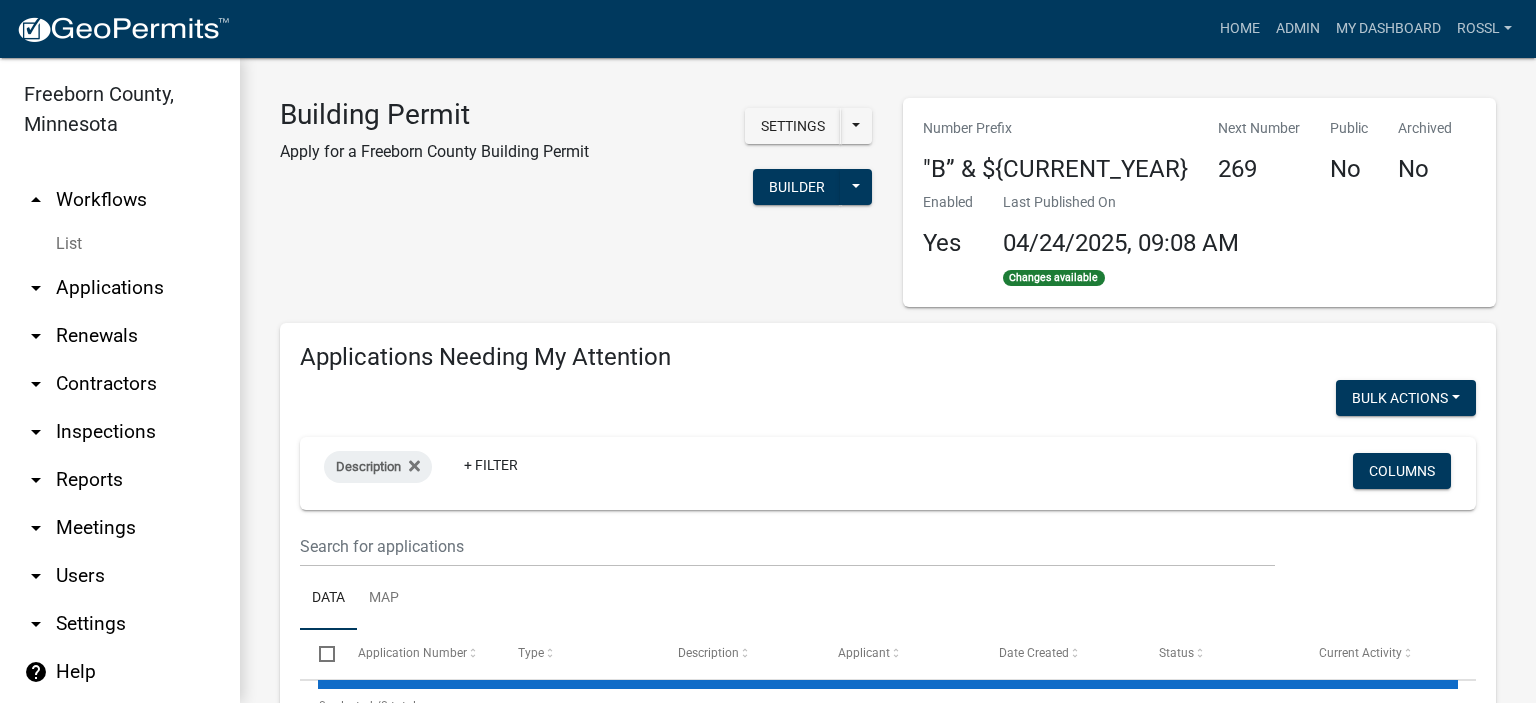 select on "2: 50" 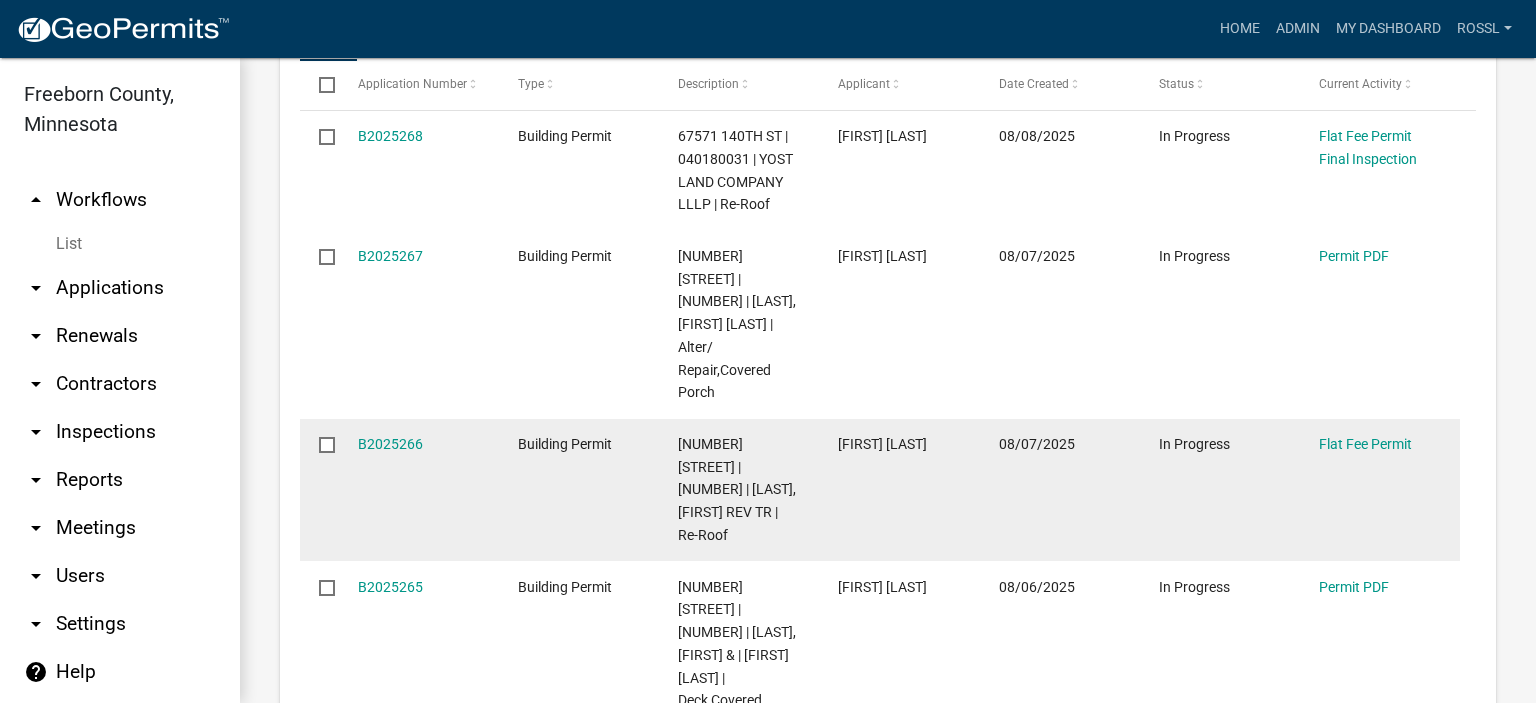 scroll, scrollTop: 600, scrollLeft: 0, axis: vertical 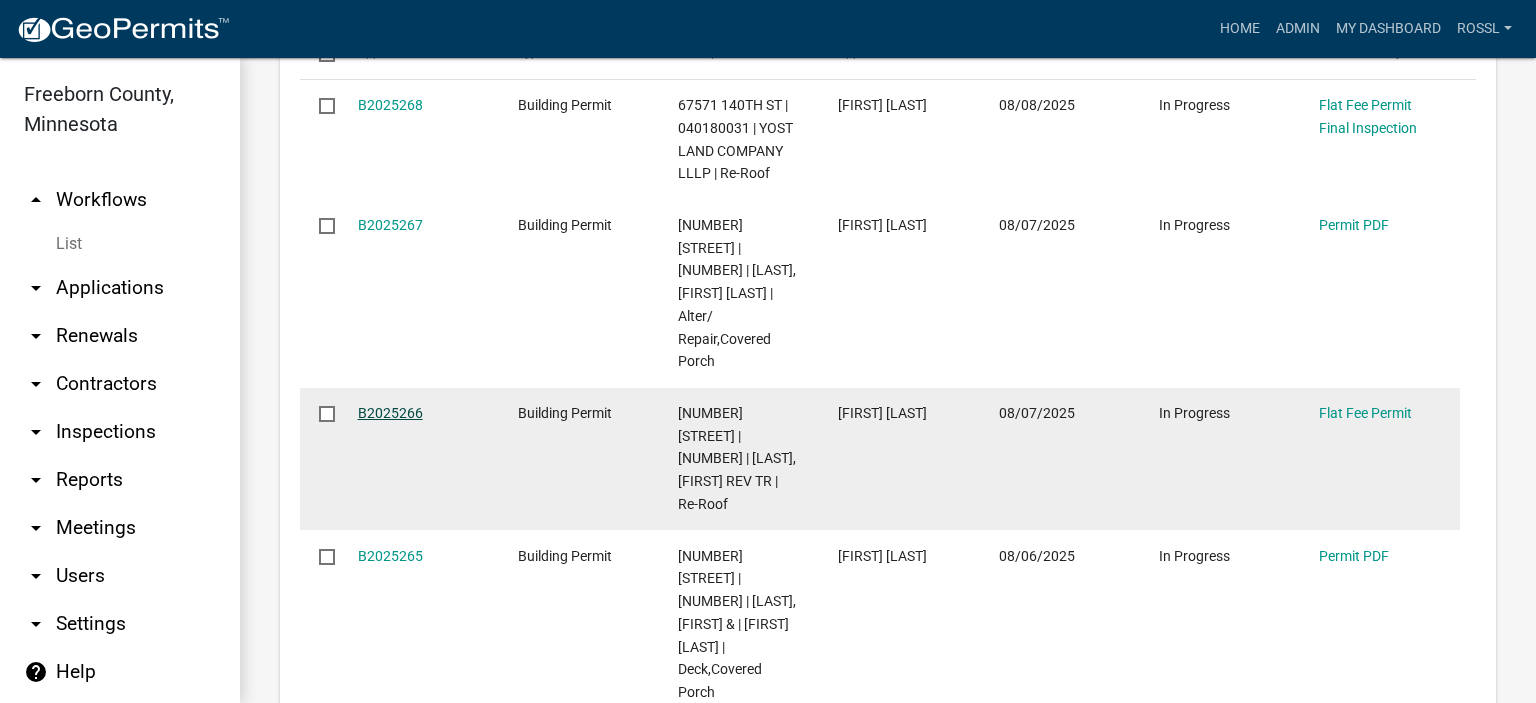 click on "B2025266" 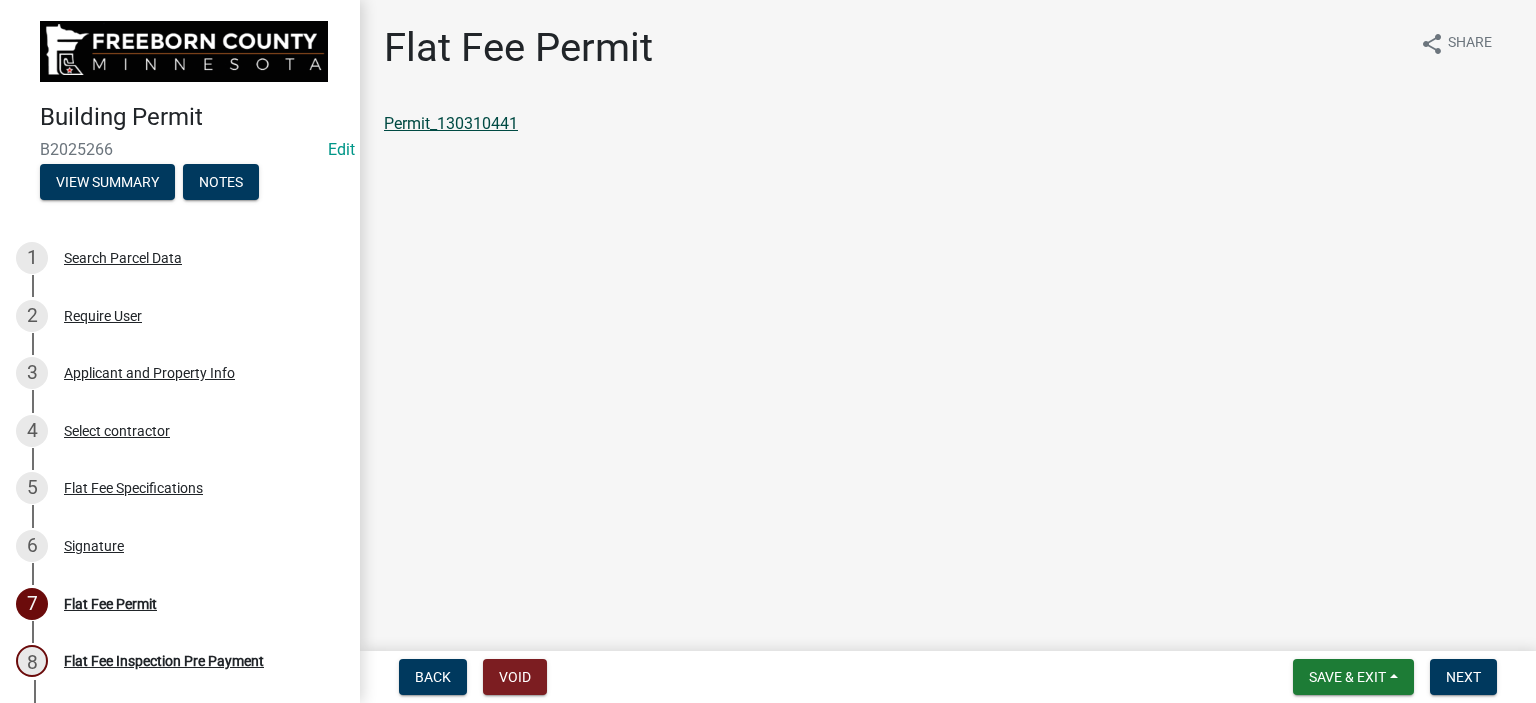 click on "Permit_130310441" 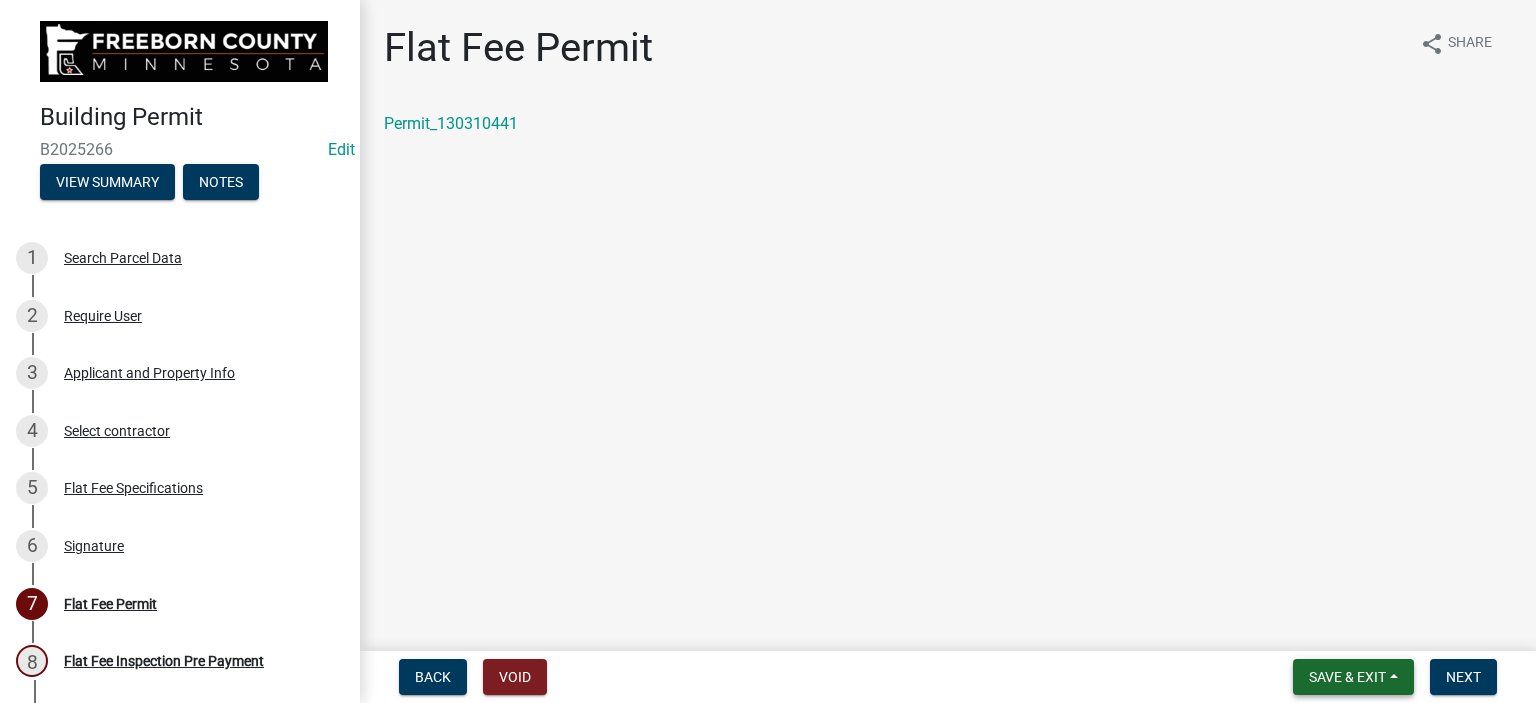 click on "Save & Exit" at bounding box center (1353, 677) 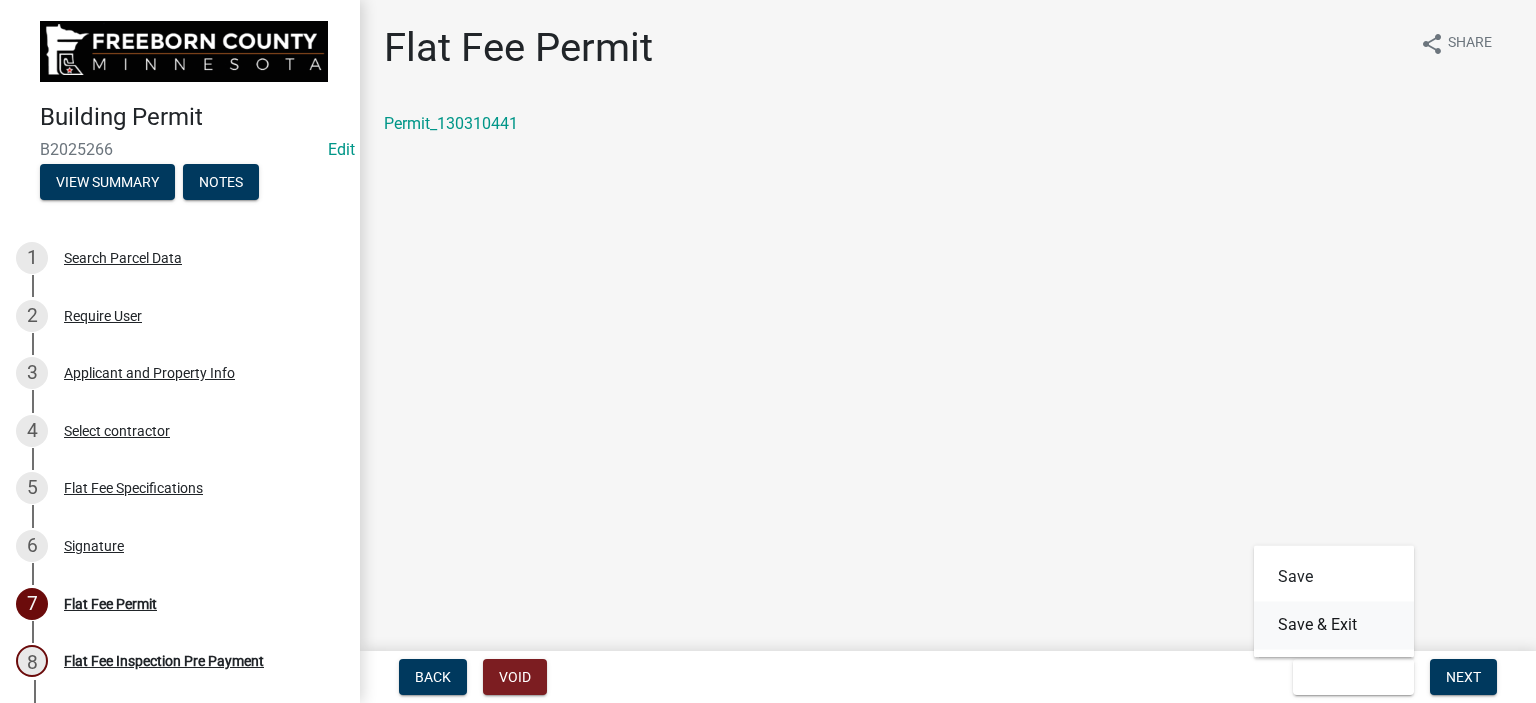 click on "Save & Exit" at bounding box center [1334, 625] 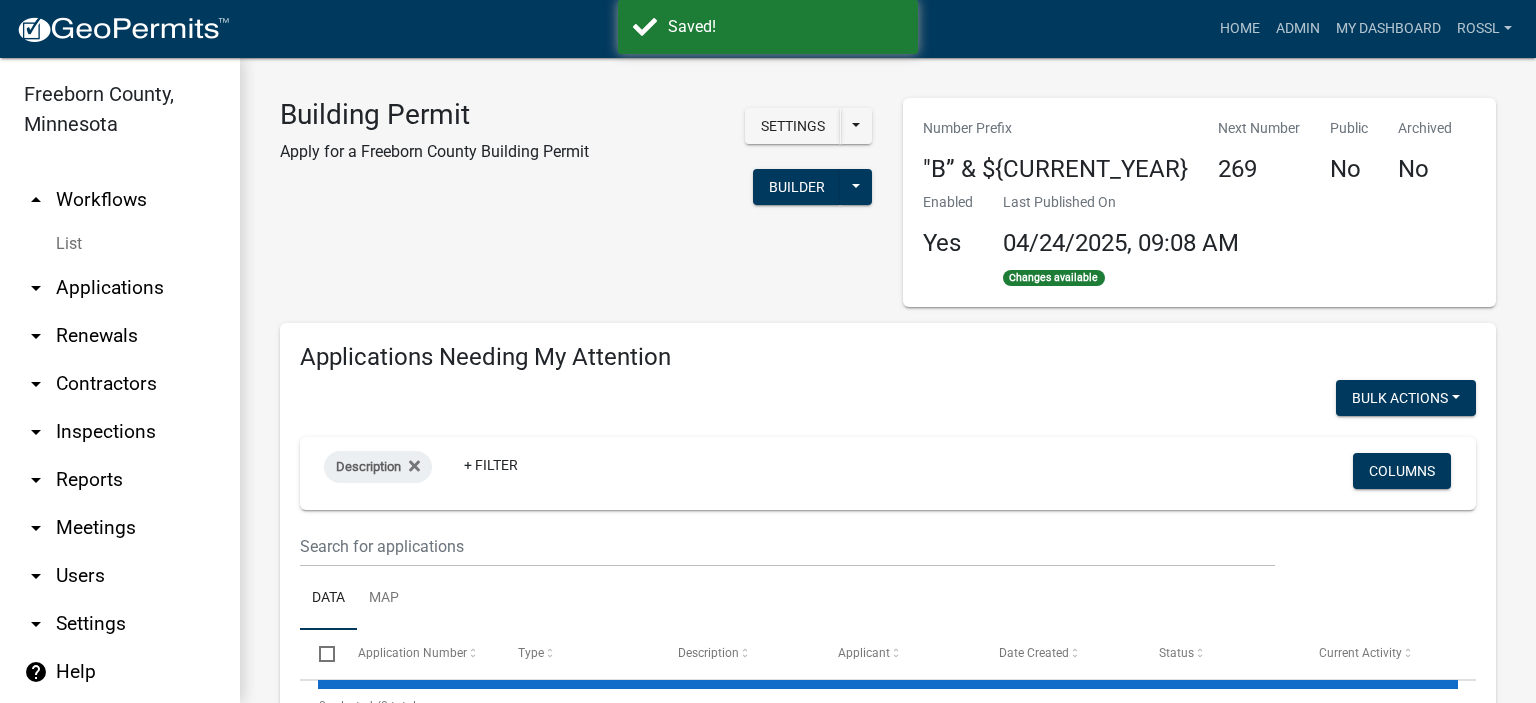 select on "2: 50" 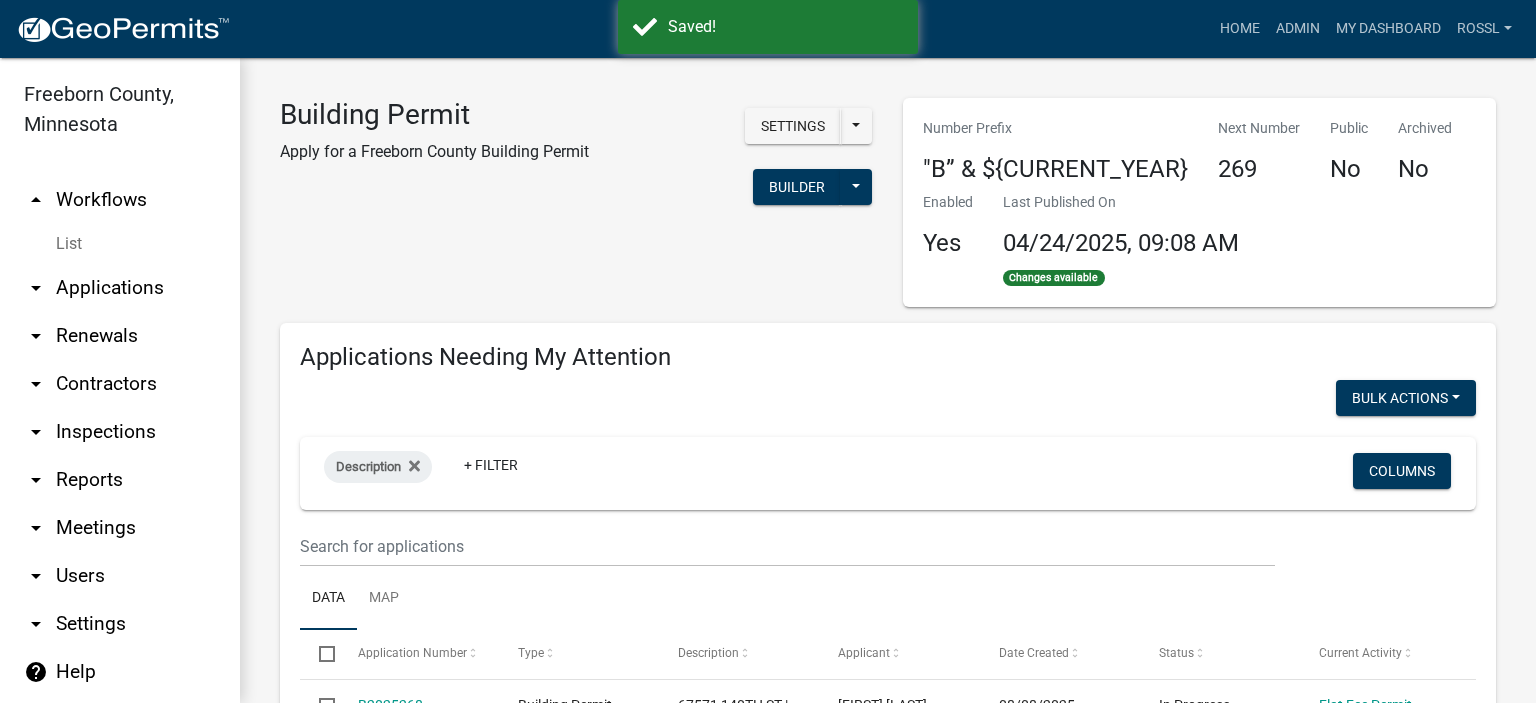 select on "2: 50" 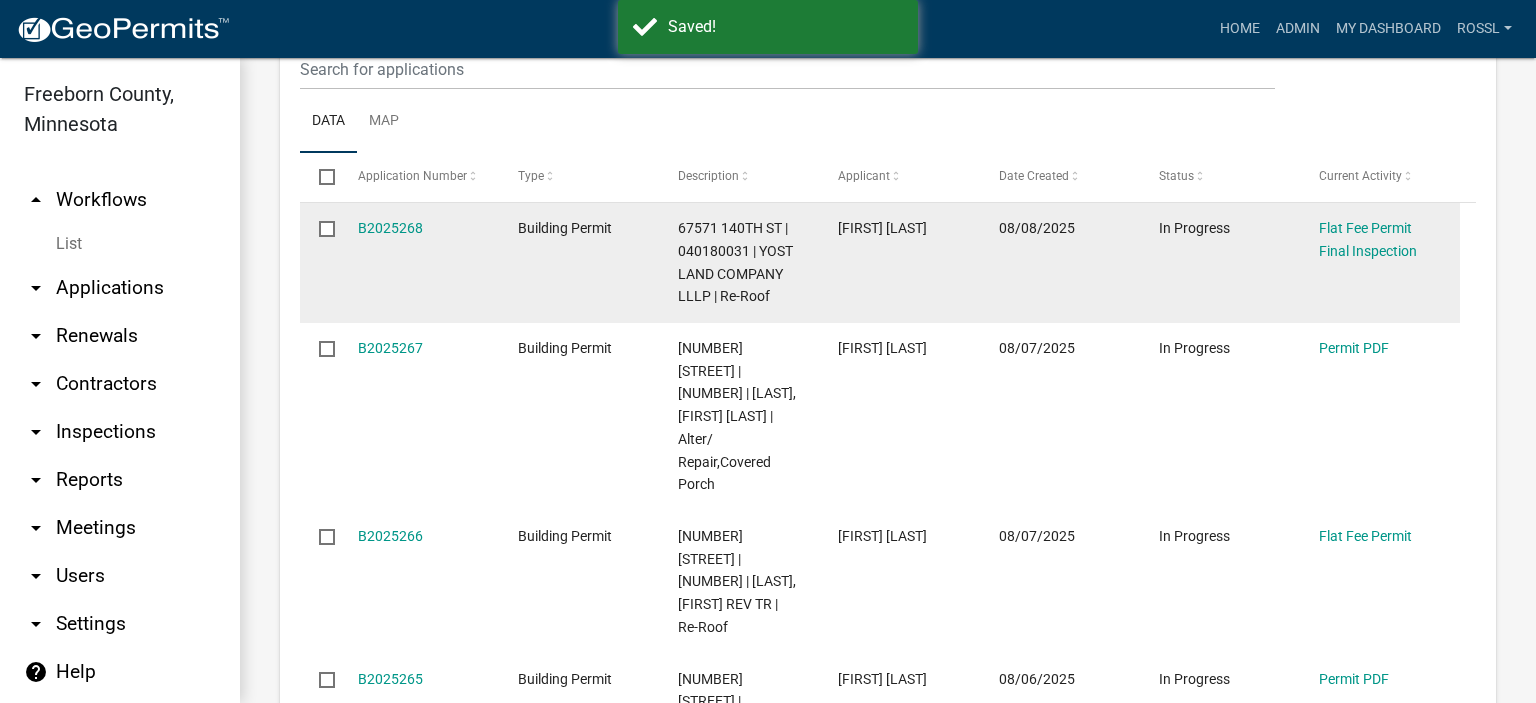 scroll, scrollTop: 500, scrollLeft: 0, axis: vertical 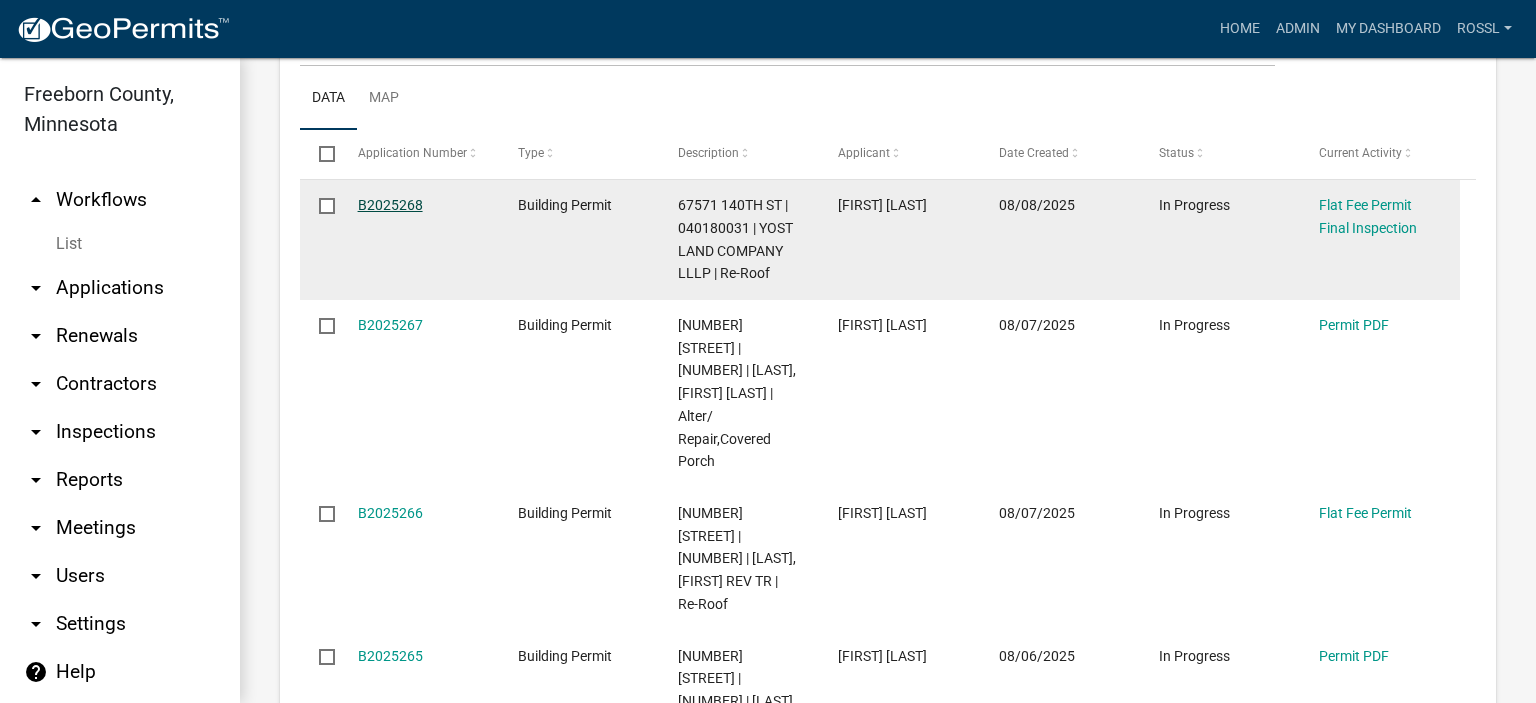 click on "B2025268" 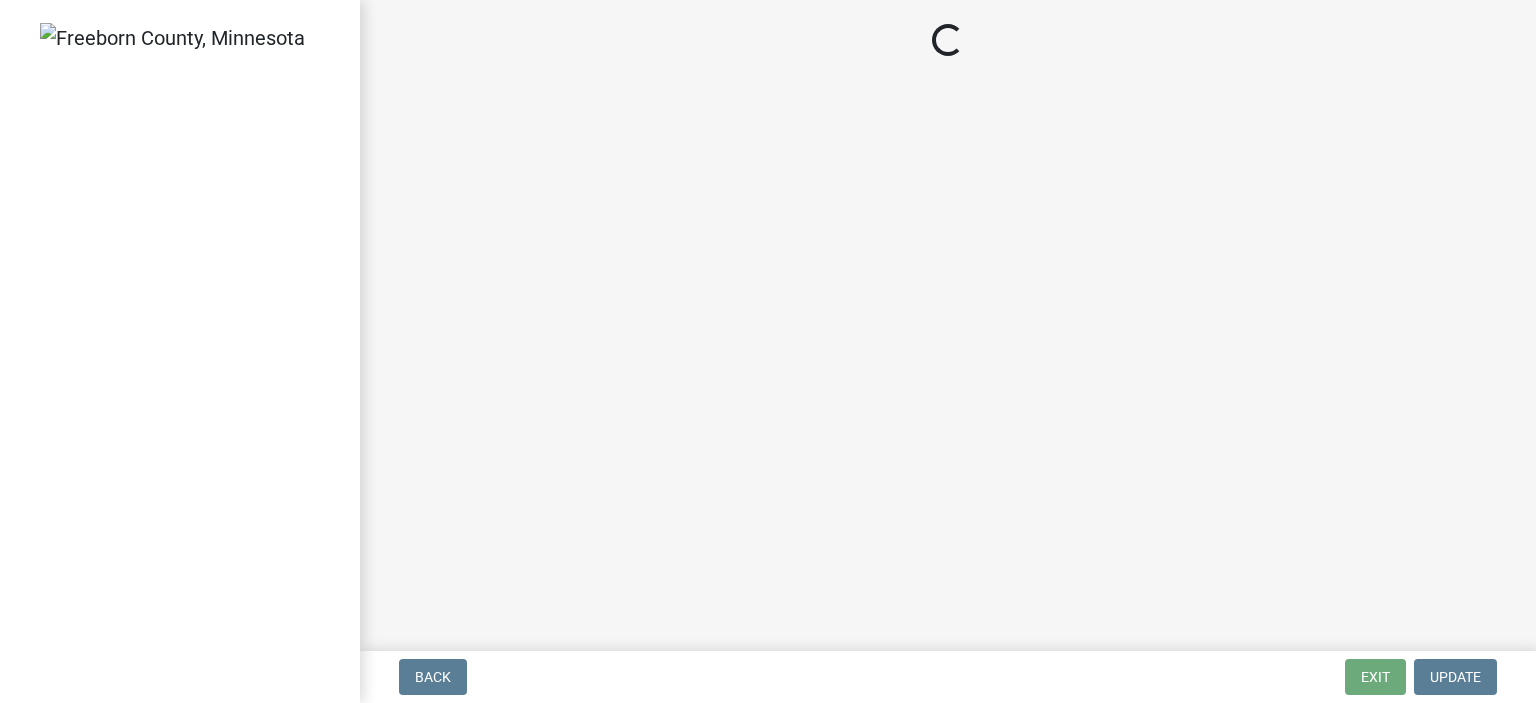 select on "3613e5d6-c0da-40a7-83d4-d5638b2e6124" 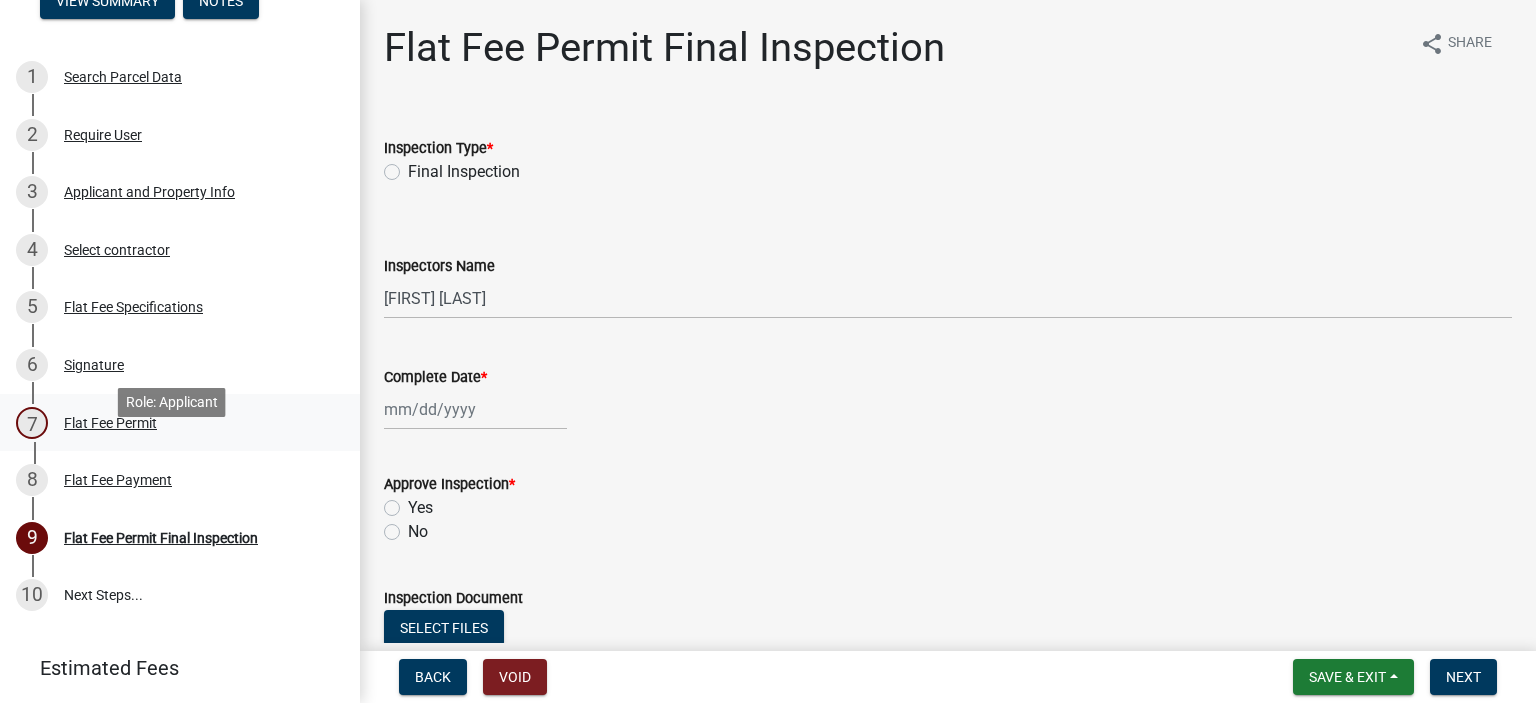 scroll, scrollTop: 200, scrollLeft: 0, axis: vertical 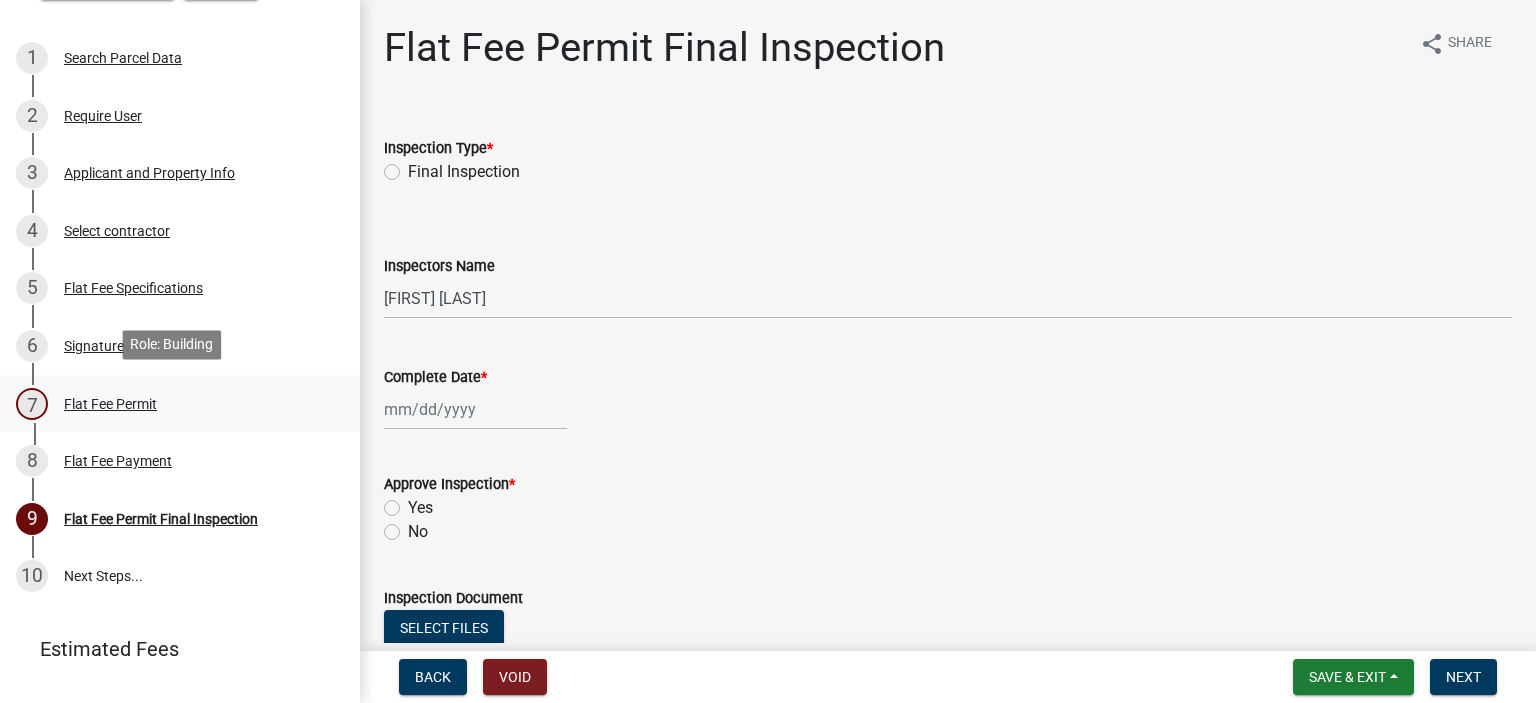 click on "Flat Fee Permit" at bounding box center [110, 404] 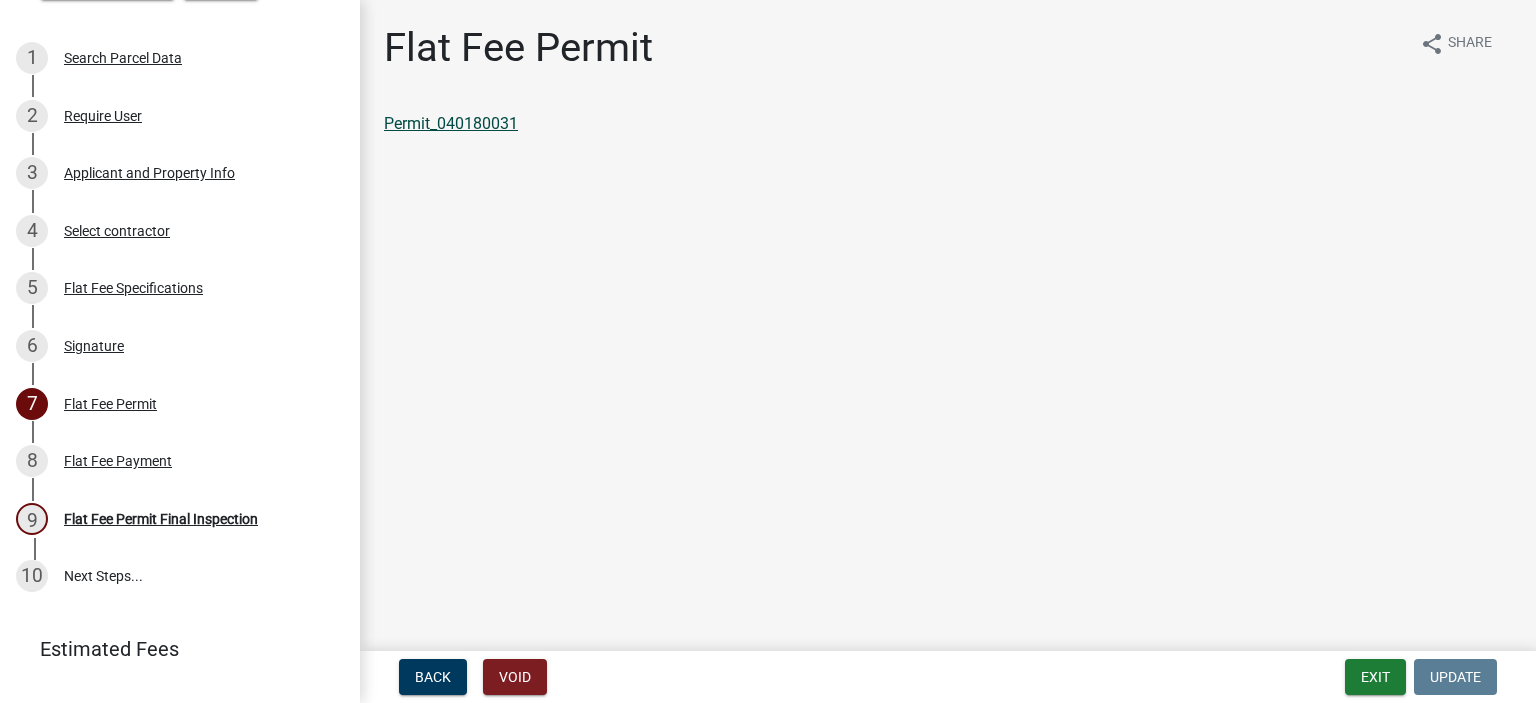 click on "Permit_040180031" 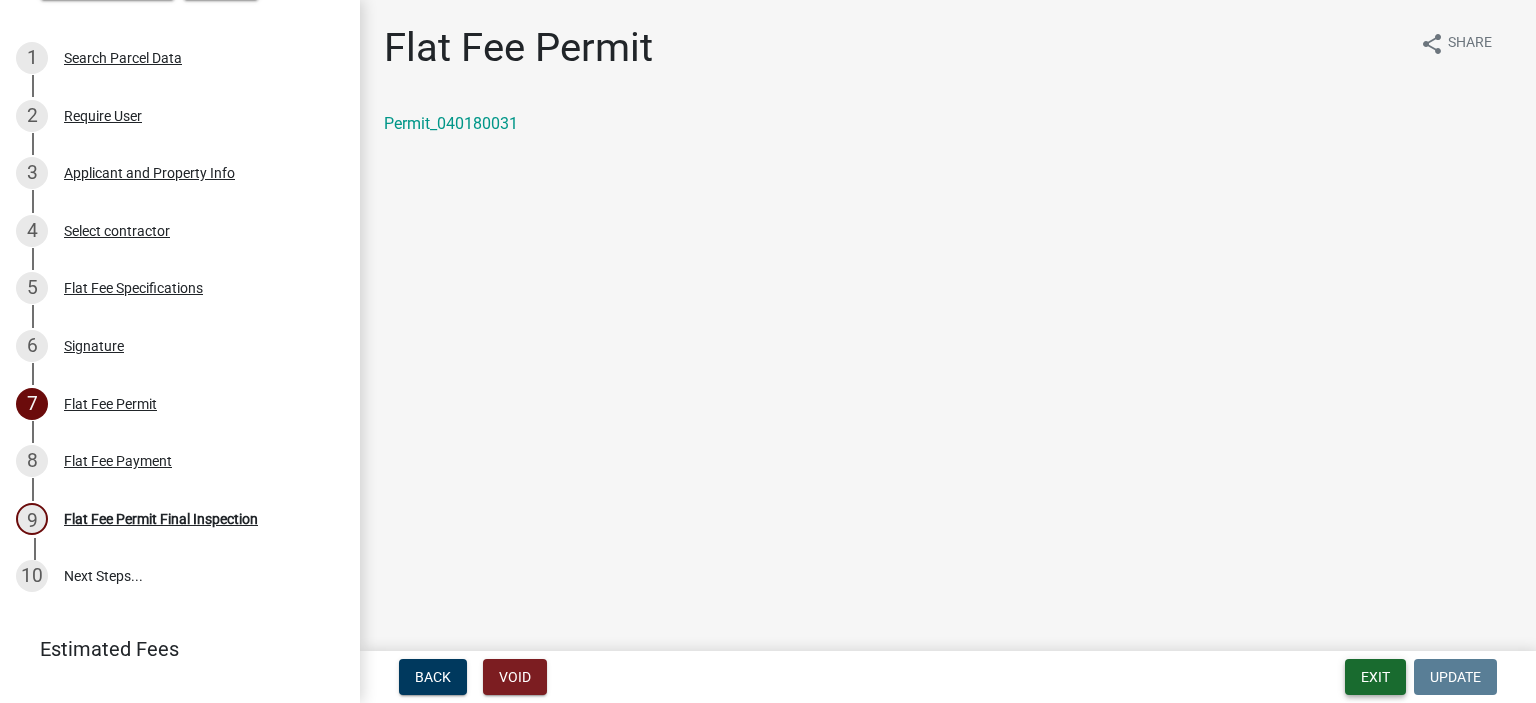 click on "Exit" at bounding box center [1375, 677] 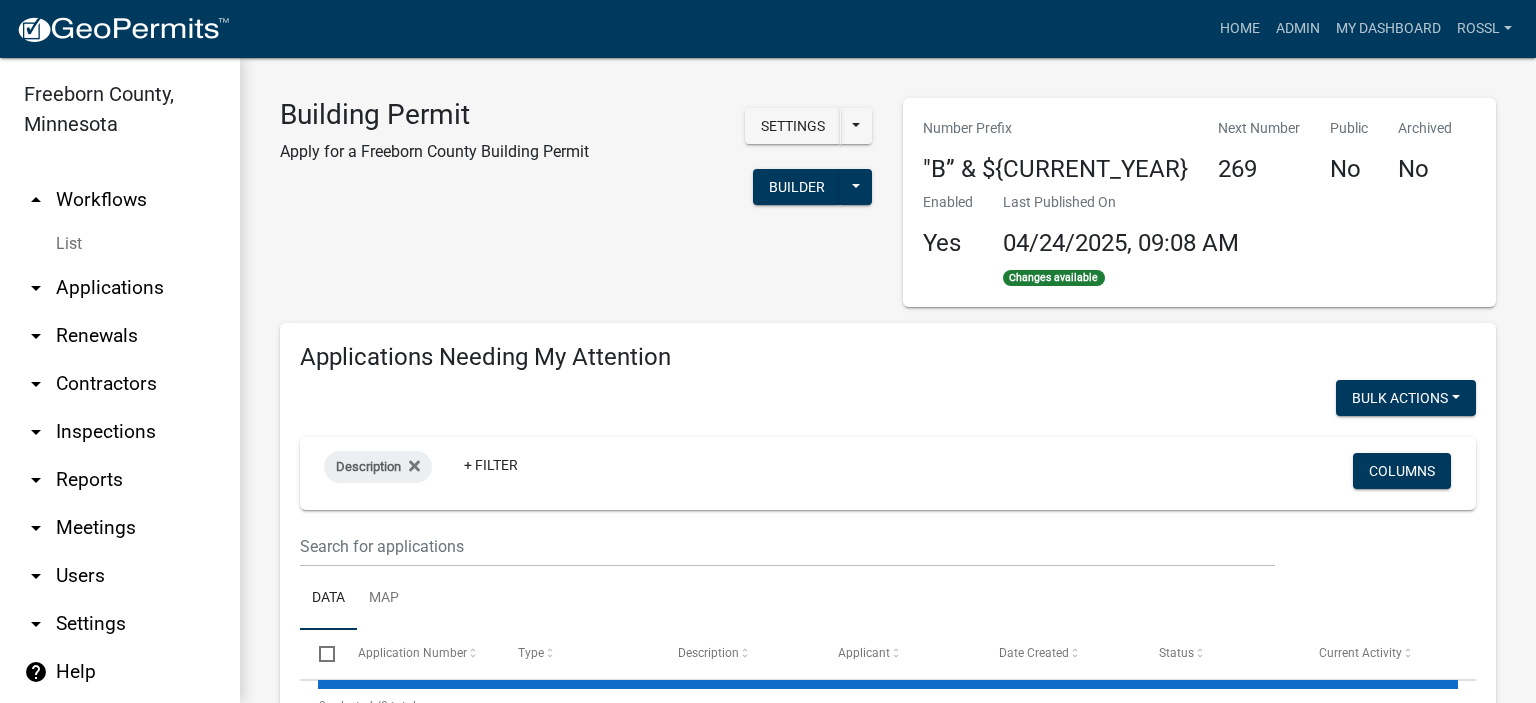 select on "2: 50" 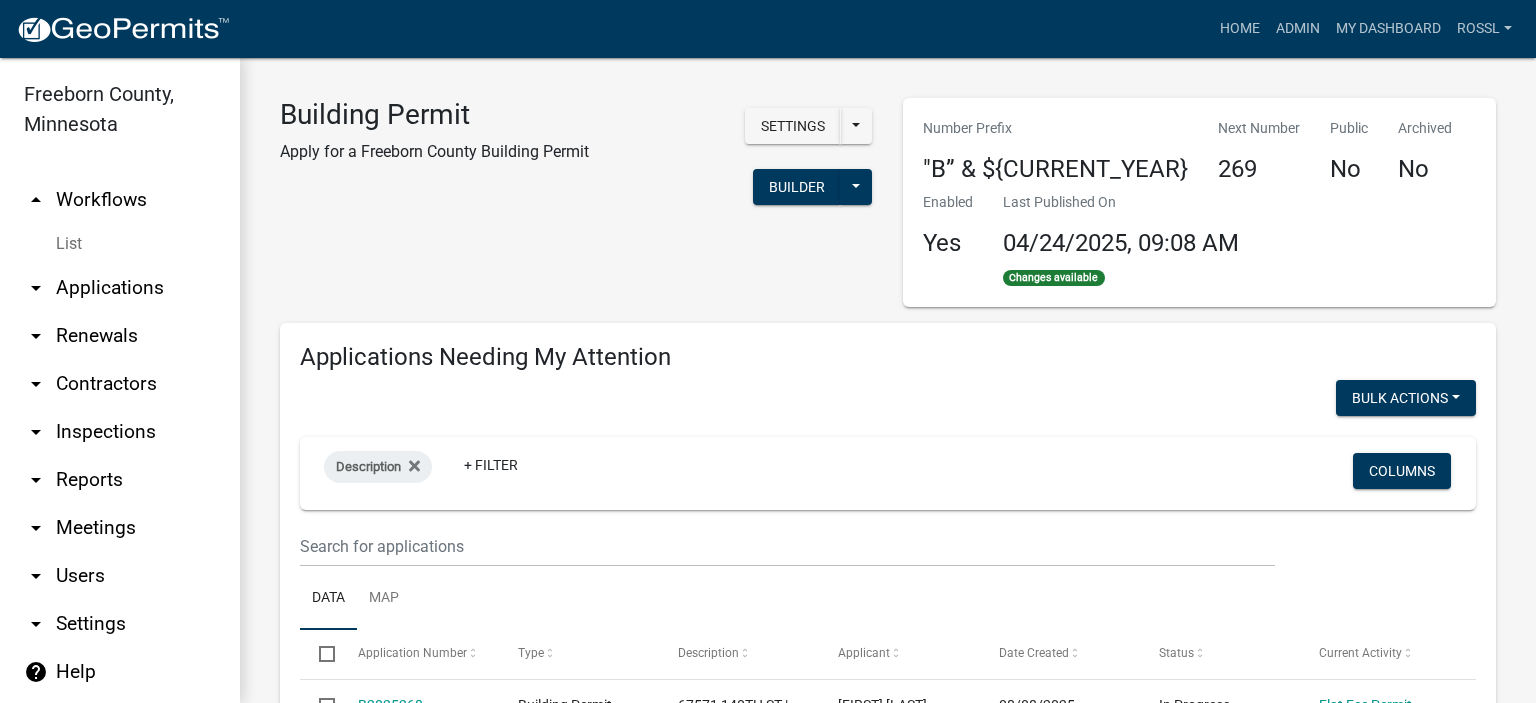 select on "2: 50" 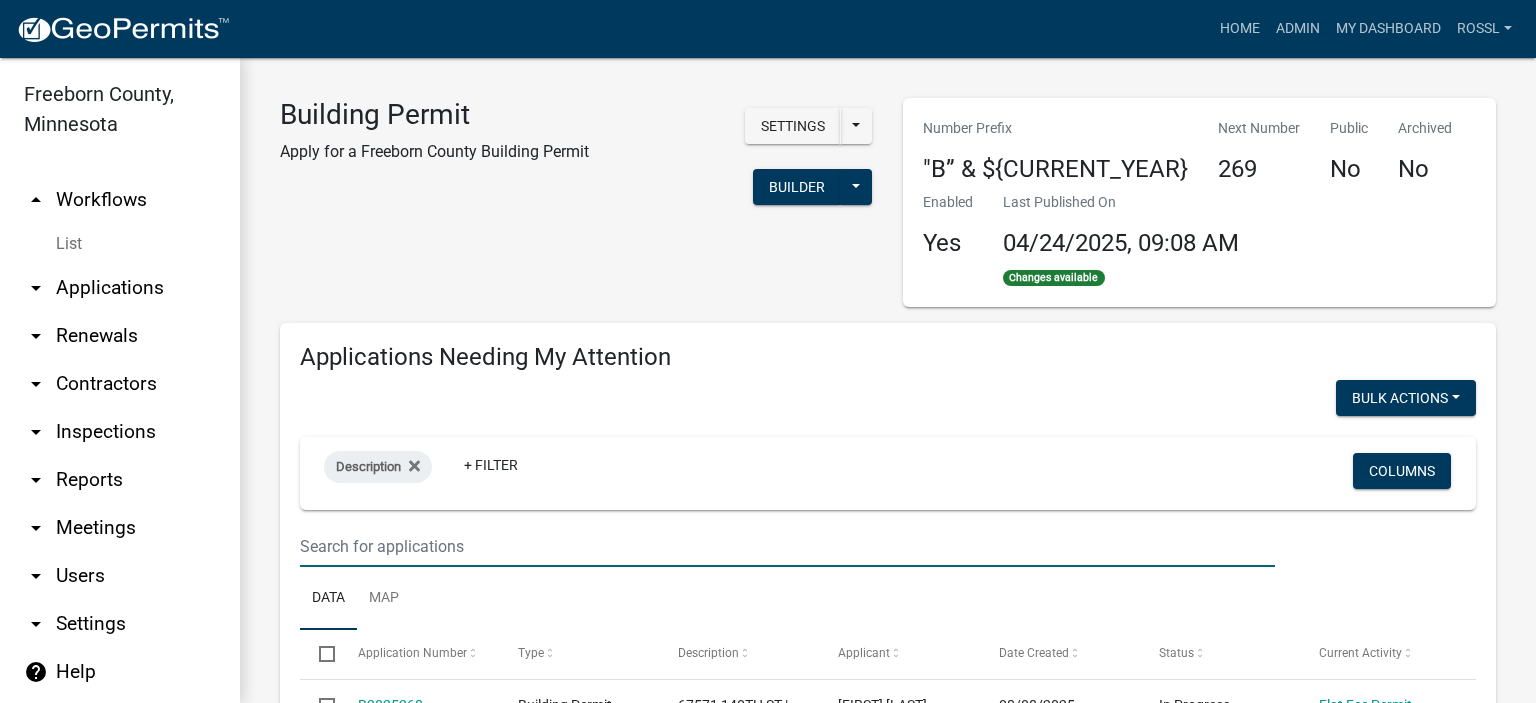 click at bounding box center [787, 546] 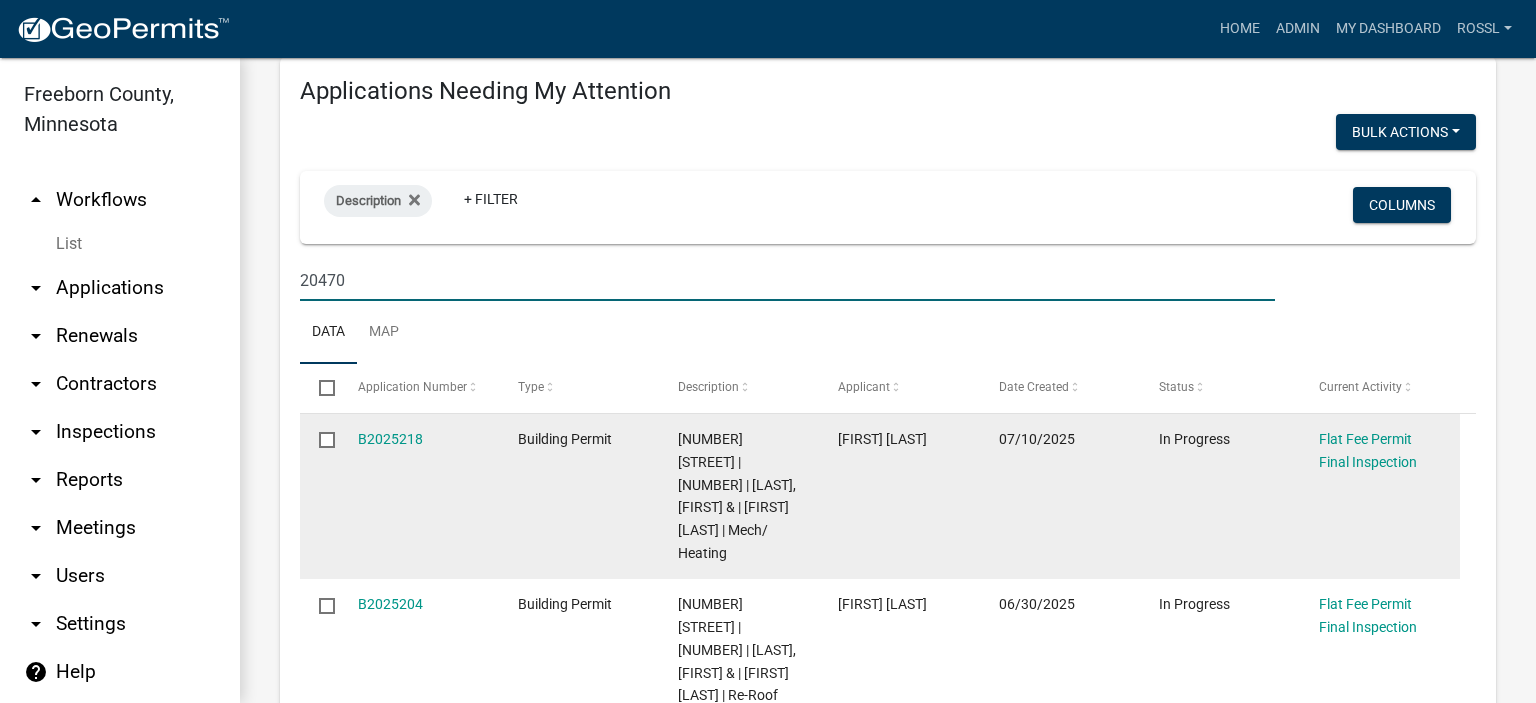 scroll, scrollTop: 300, scrollLeft: 0, axis: vertical 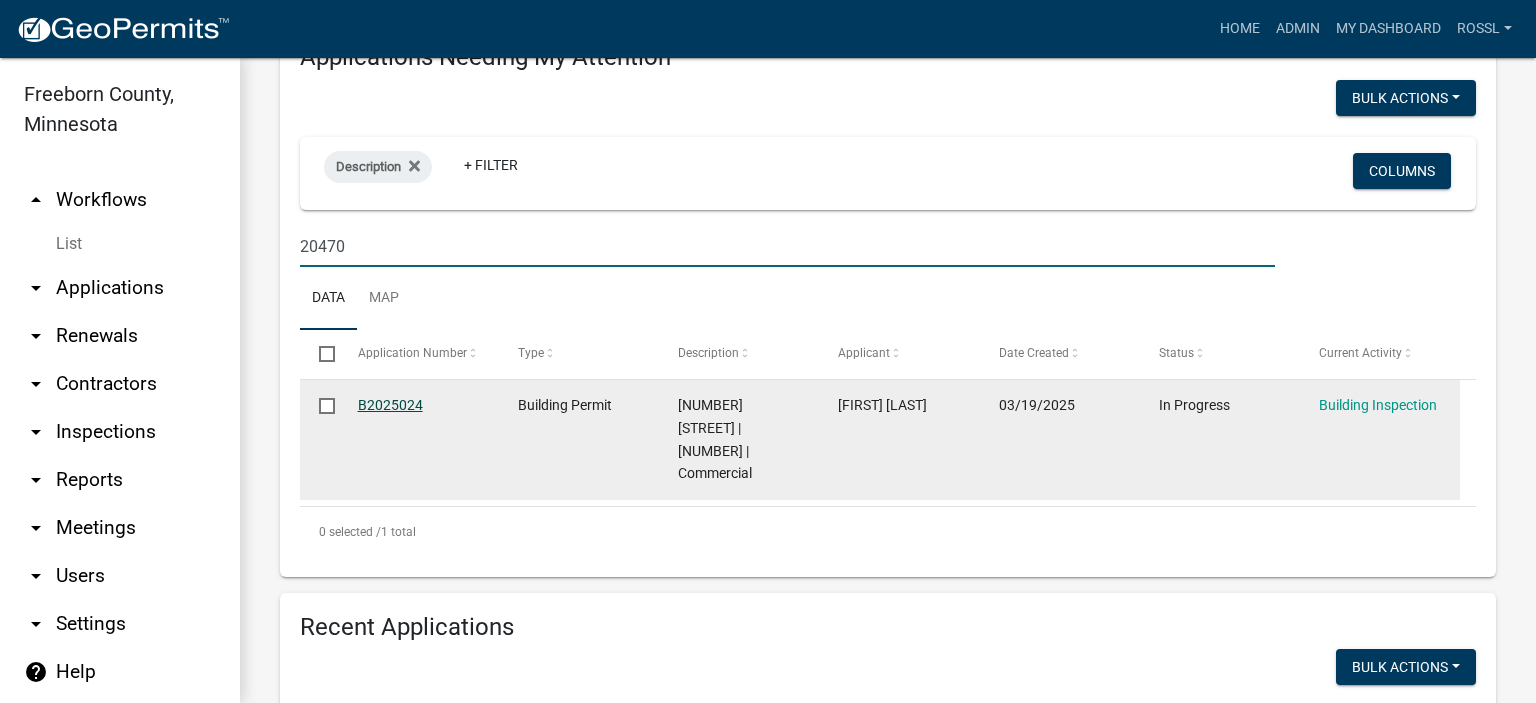 type on "20470" 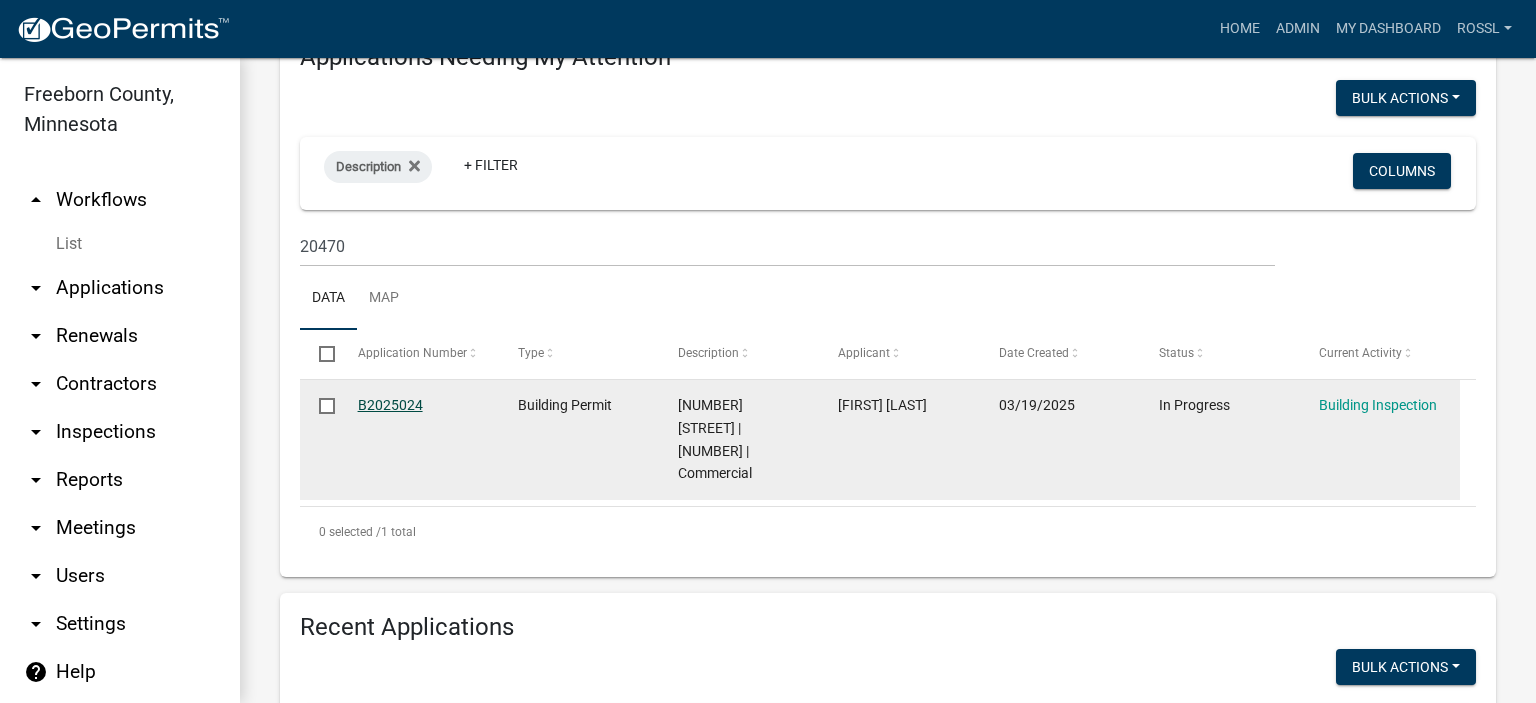 click on "B2025024" 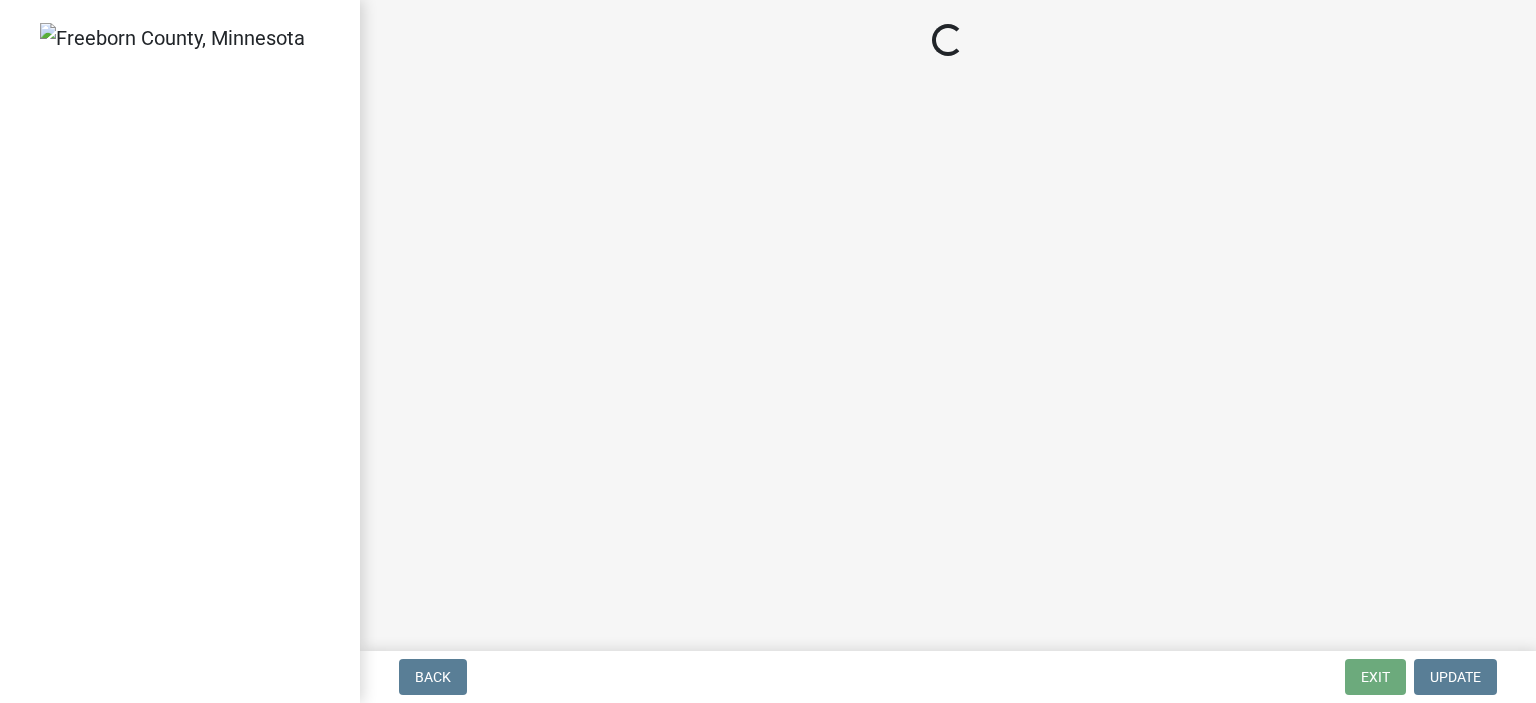 select on "24c4516e-7a9f-48a4-a0b5-6d857a377a6e" 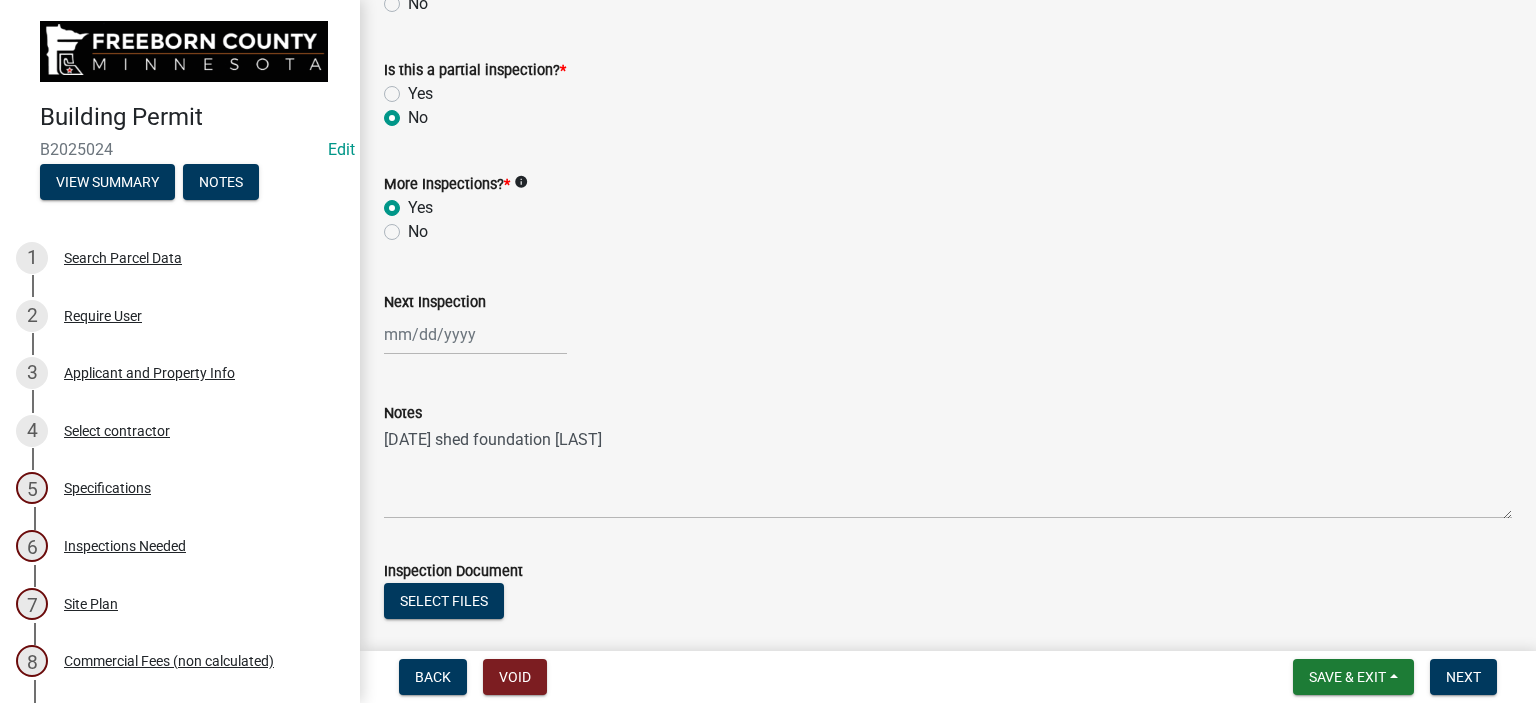 scroll, scrollTop: 692, scrollLeft: 0, axis: vertical 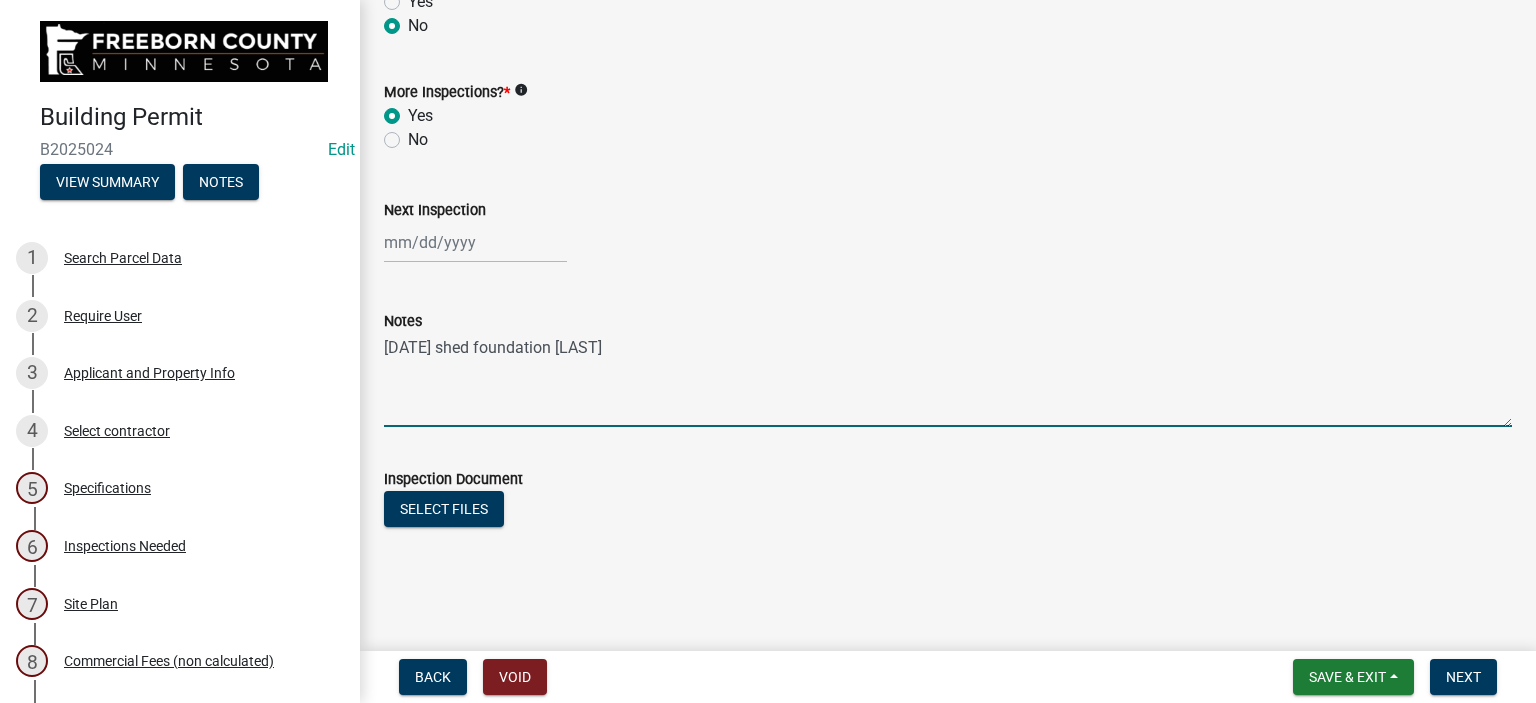 click on "[DATE] shed foundation [LAST]" at bounding box center [948, 380] 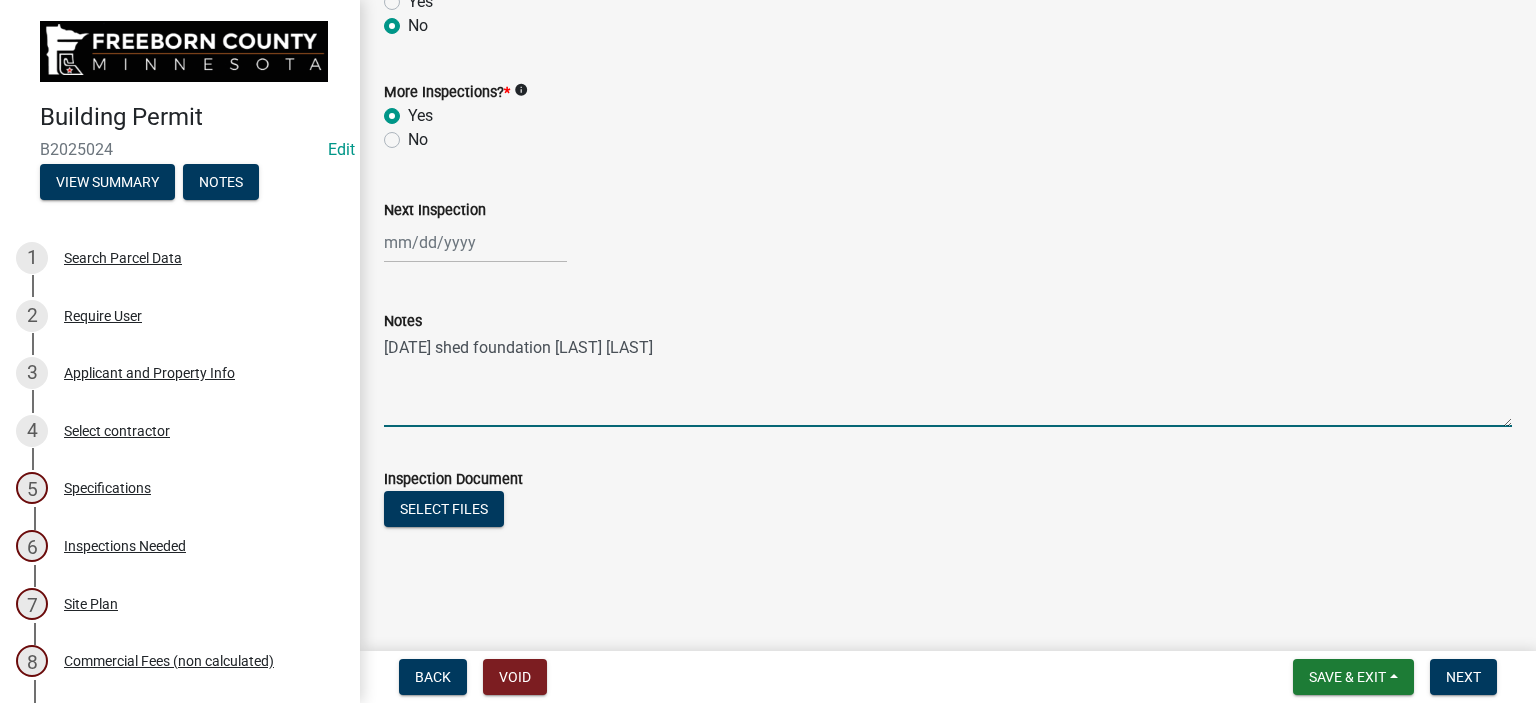 click on "[DATE] shed foundation [LAST] [LAST]" at bounding box center (948, 380) 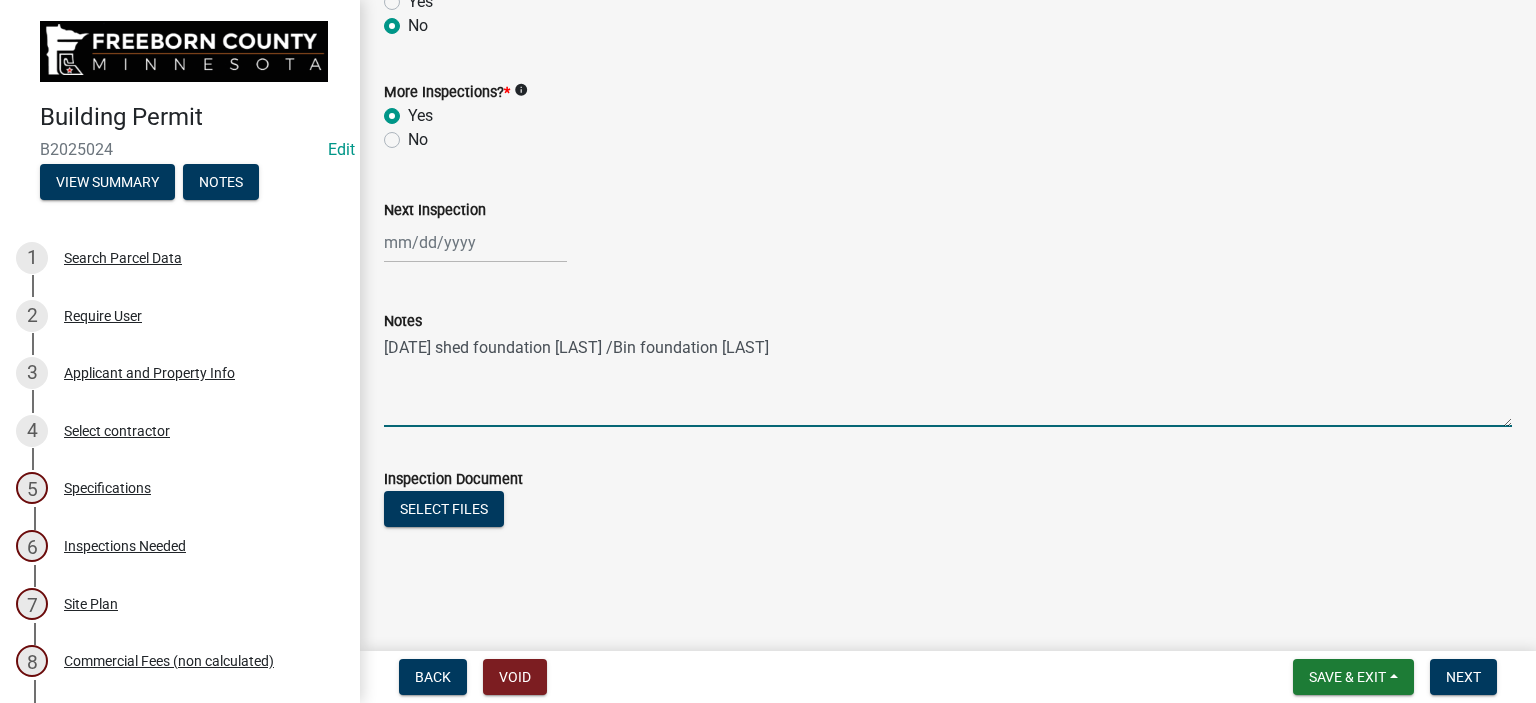 click on "[DATE] shed foundation [LAST] /Bin foundation [LAST]" at bounding box center (948, 380) 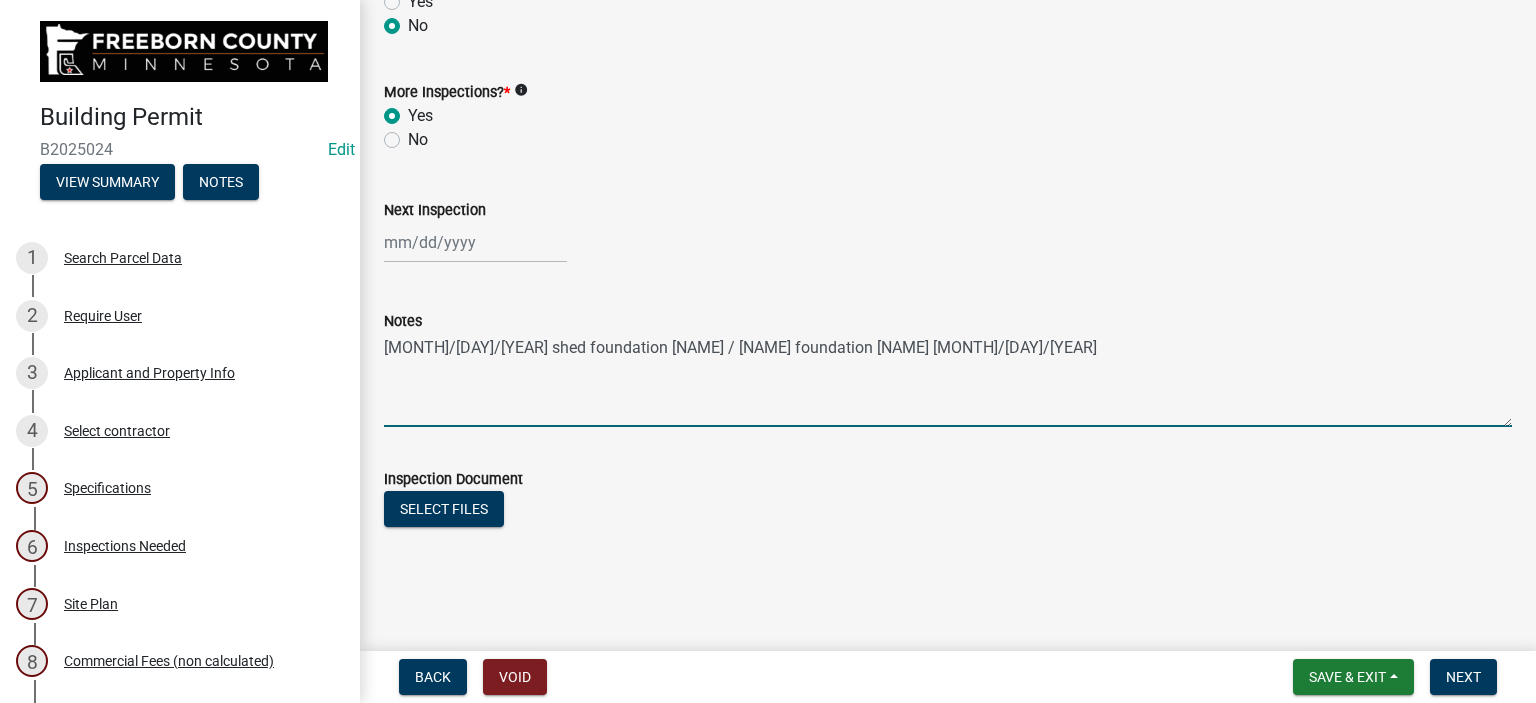 type on "[MONTH]/[DAY]/[YEAR] shed foundation [NAME] / [NAME] foundation [NAME] [MONTH]/[DAY]/[YEAR]" 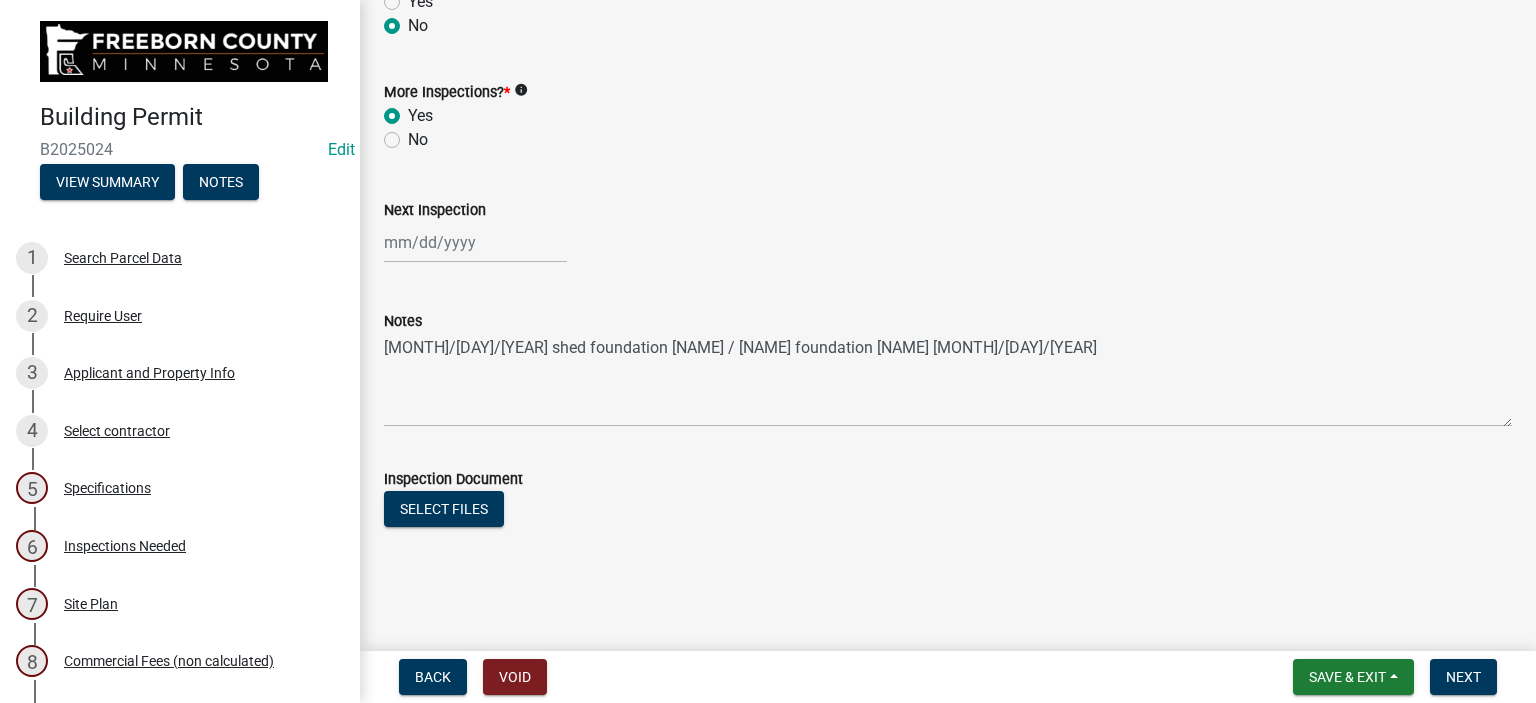click 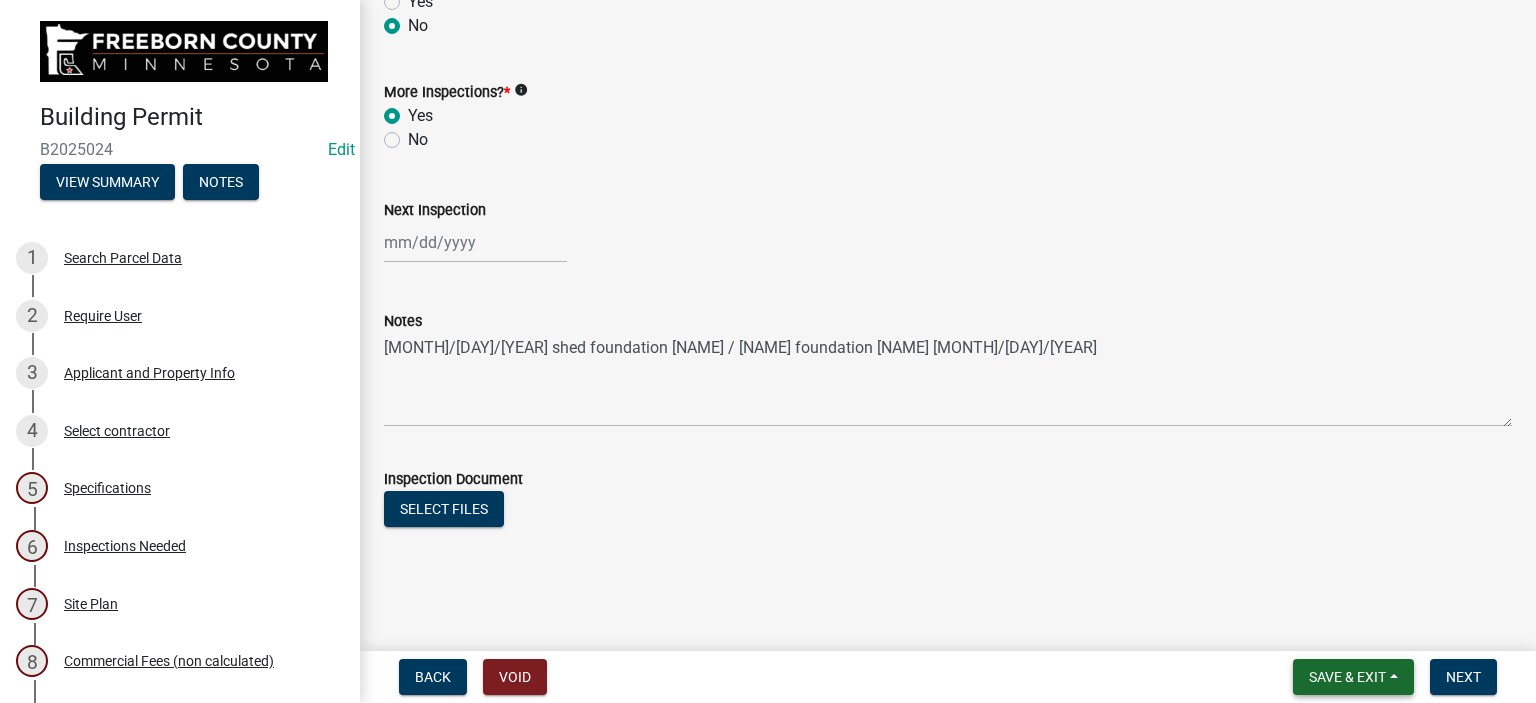 click on "Save & Exit" at bounding box center (1347, 677) 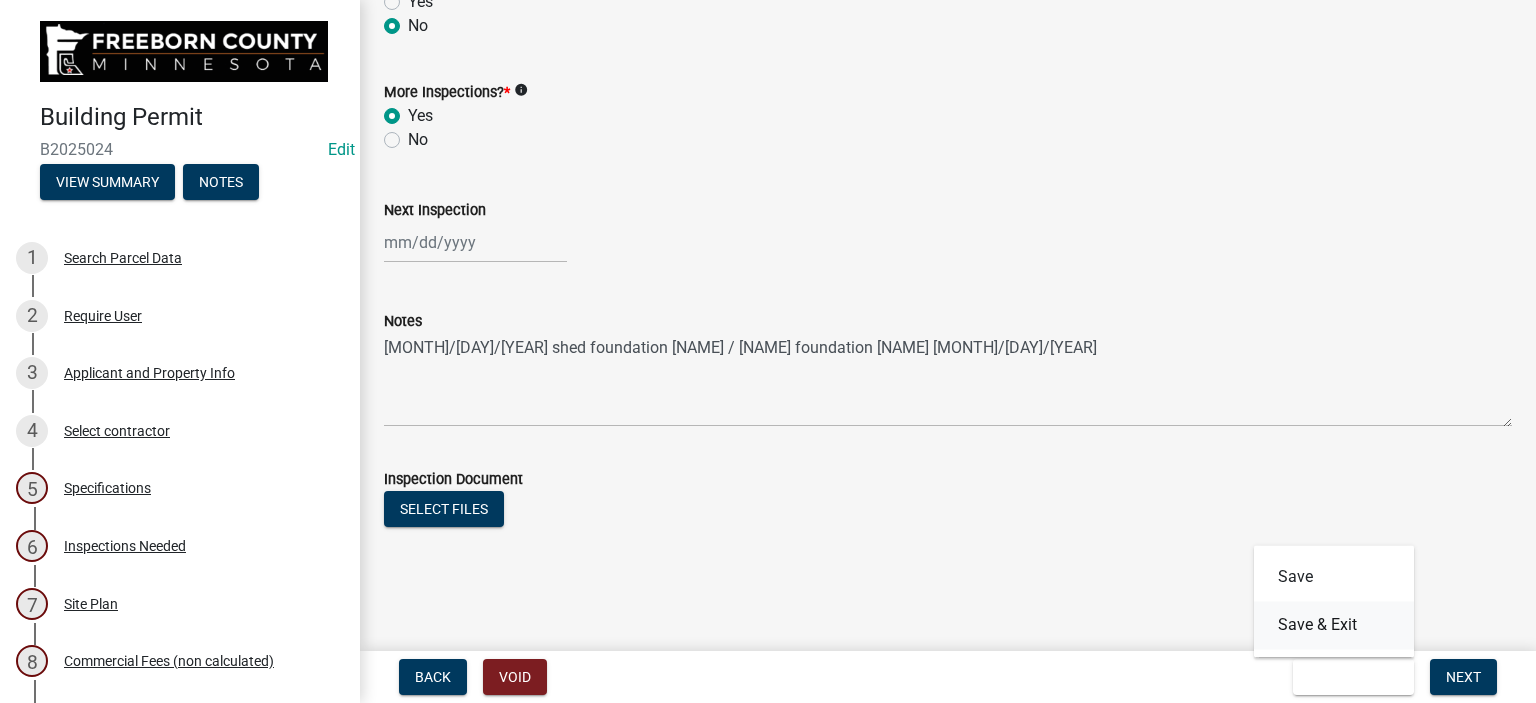 click on "Save & Exit" at bounding box center [1334, 625] 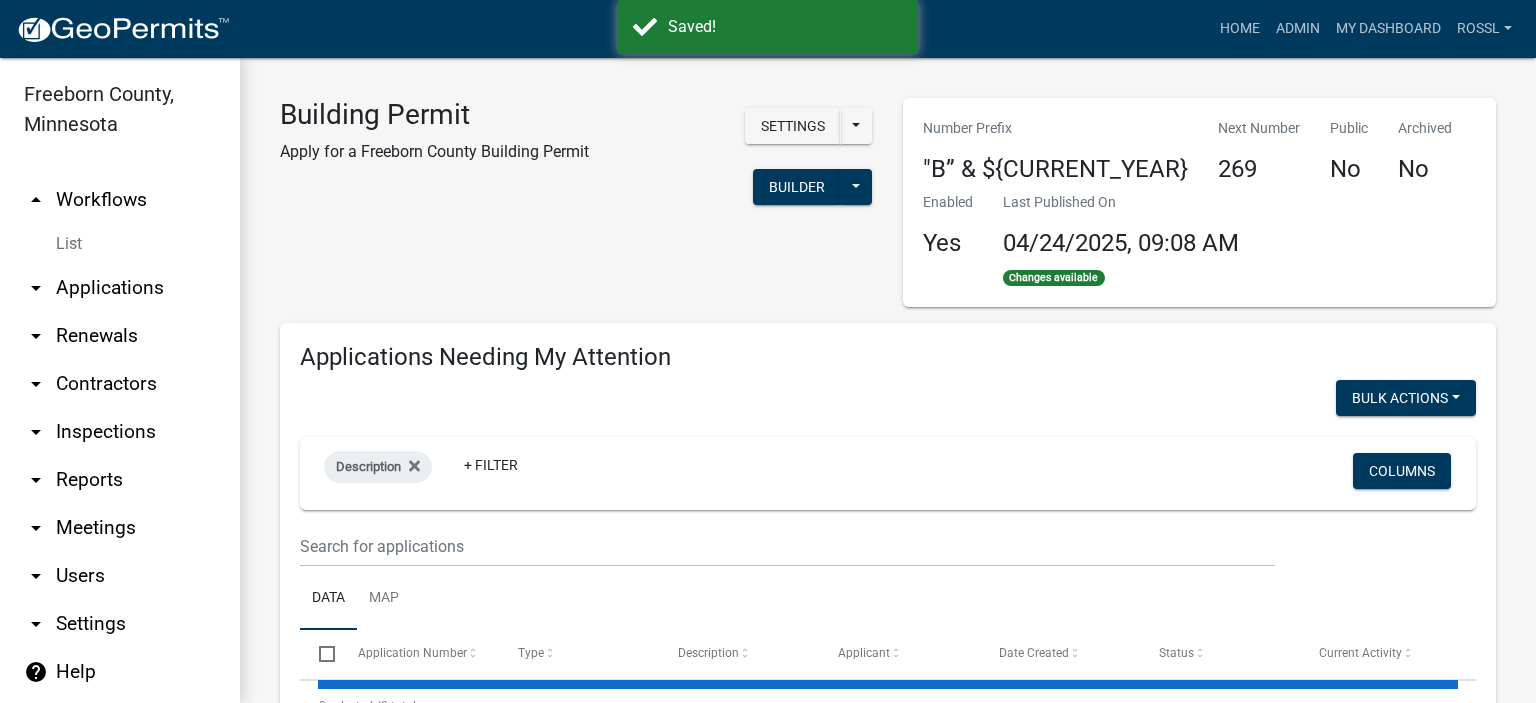 select on "2: 50" 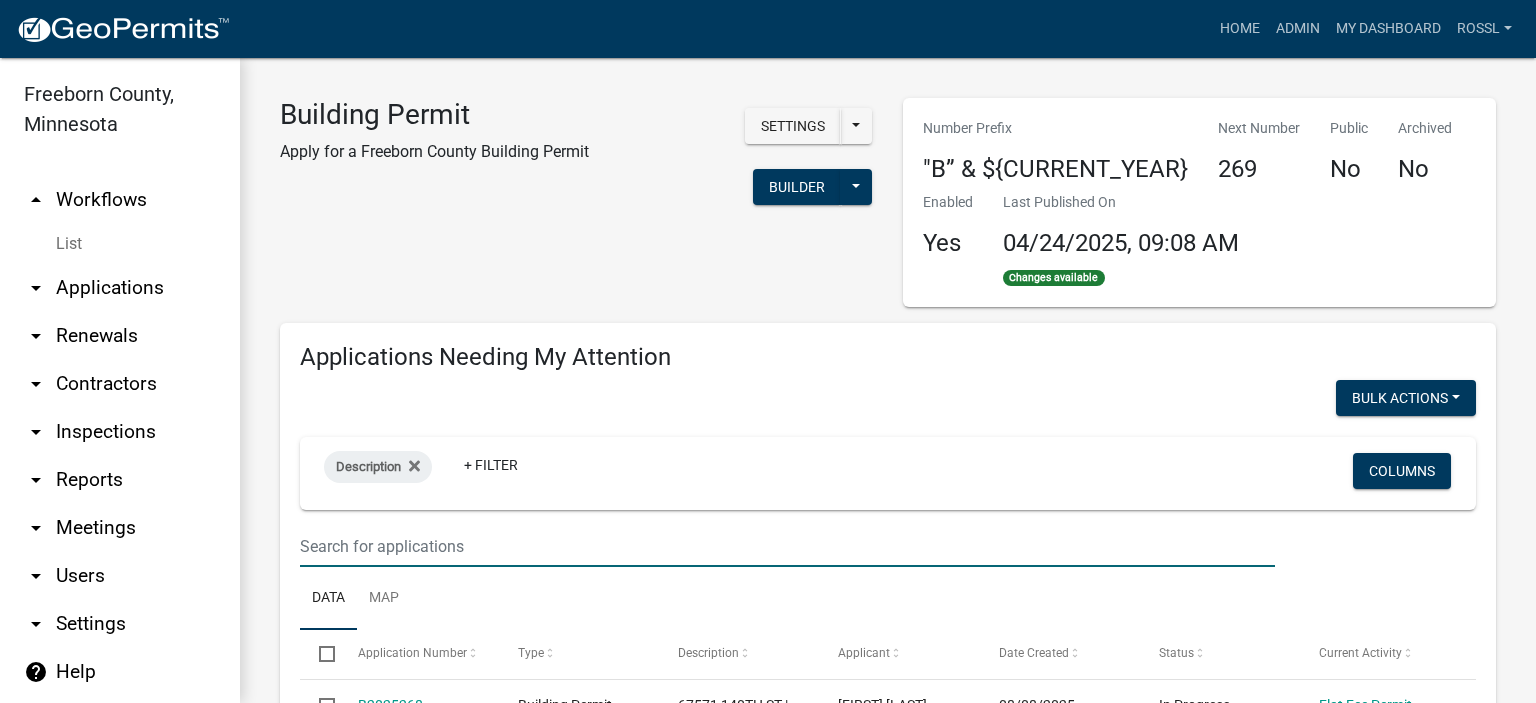 click at bounding box center (787, 546) 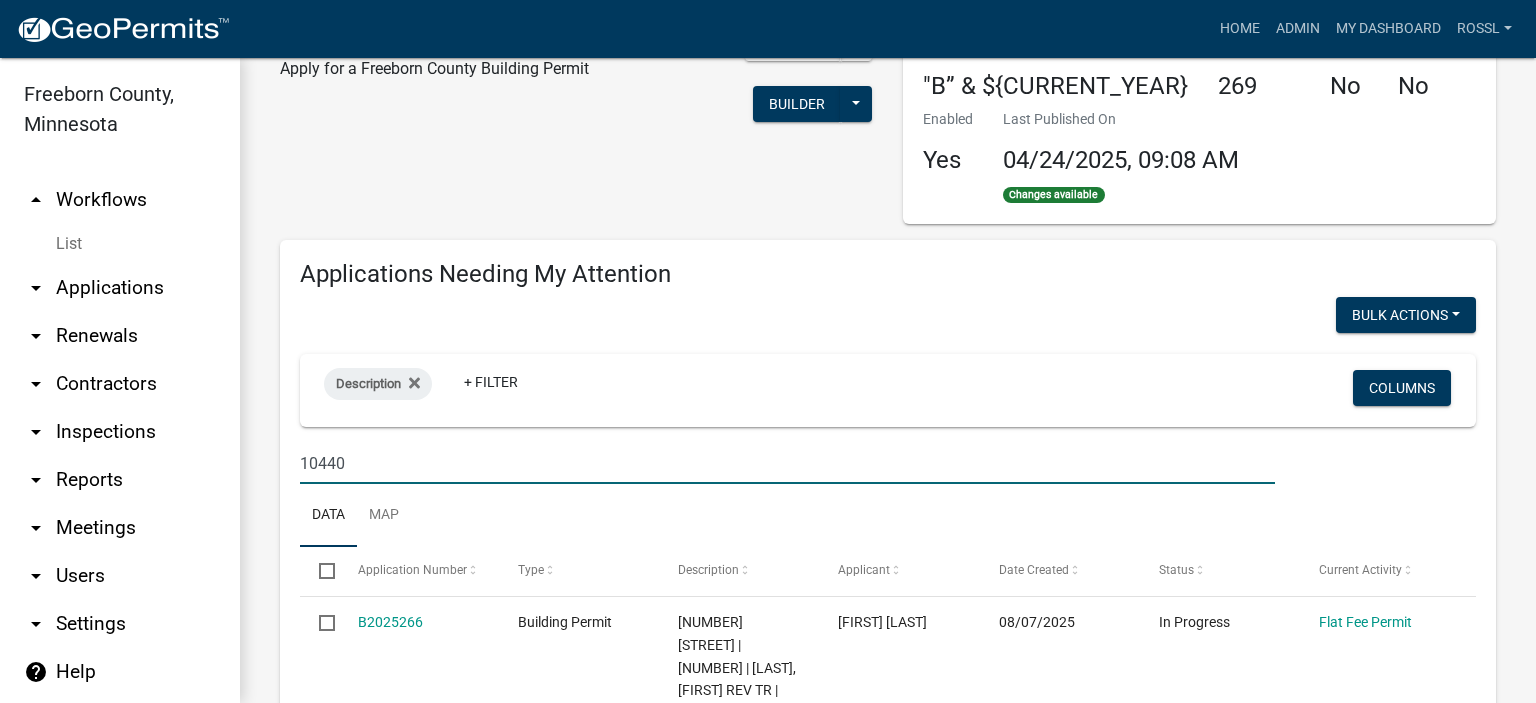 scroll, scrollTop: 200, scrollLeft: 0, axis: vertical 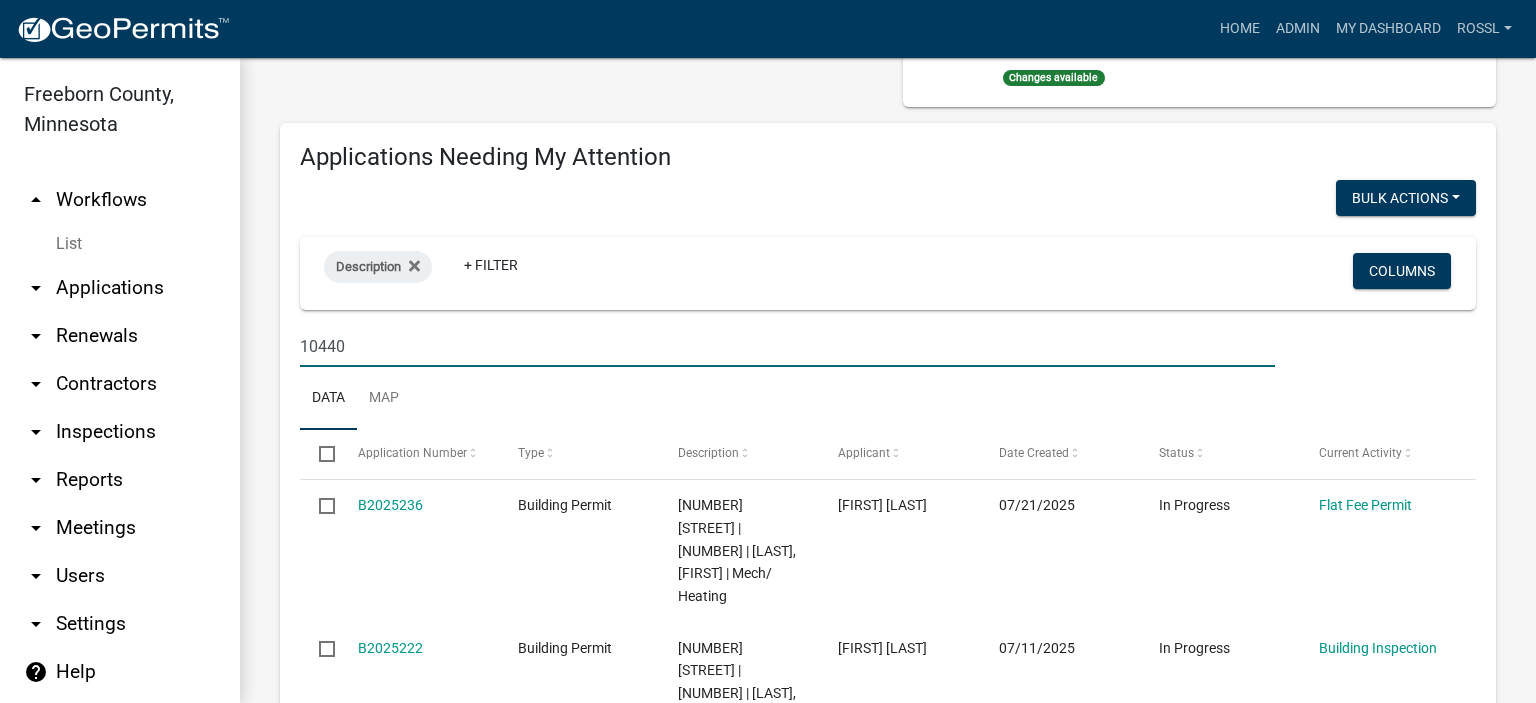 type on "10440" 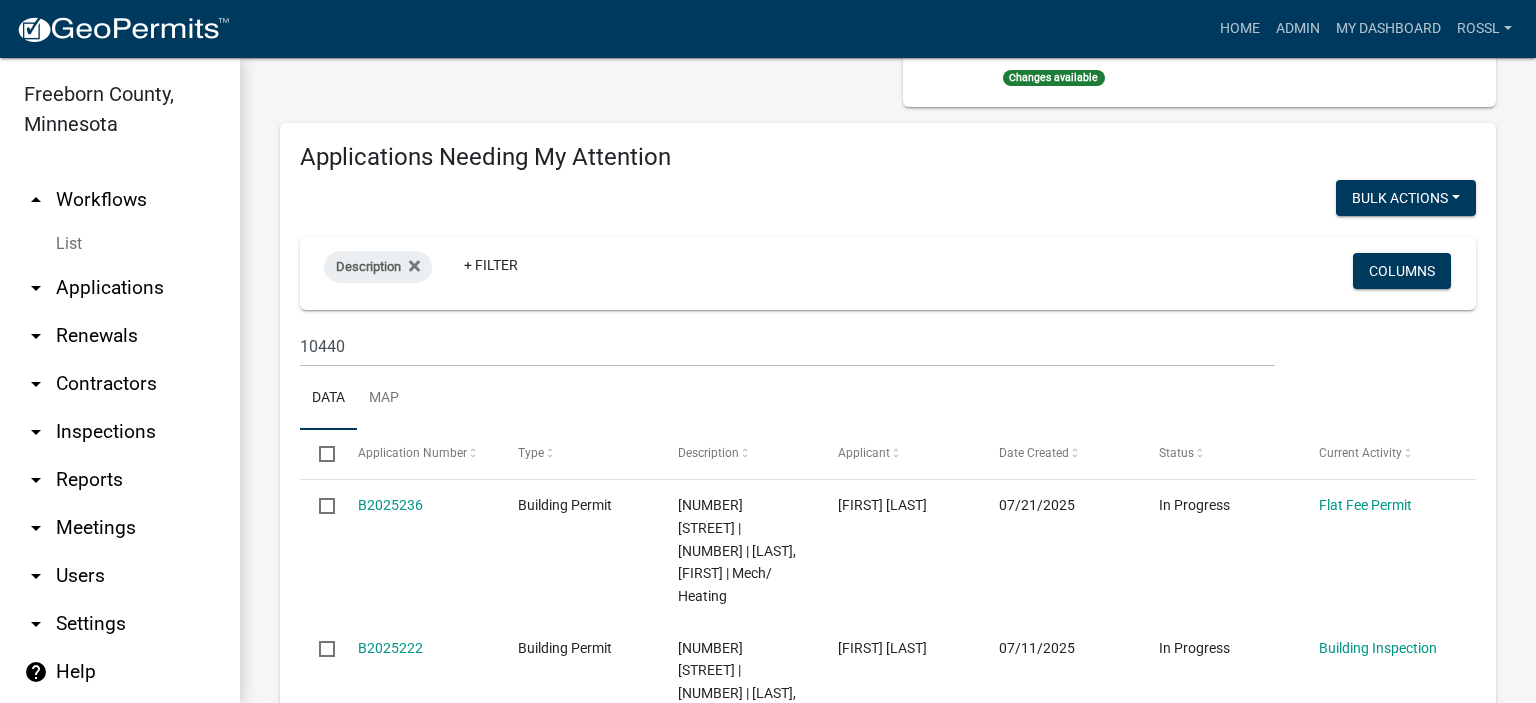 scroll, scrollTop: 400, scrollLeft: 0, axis: vertical 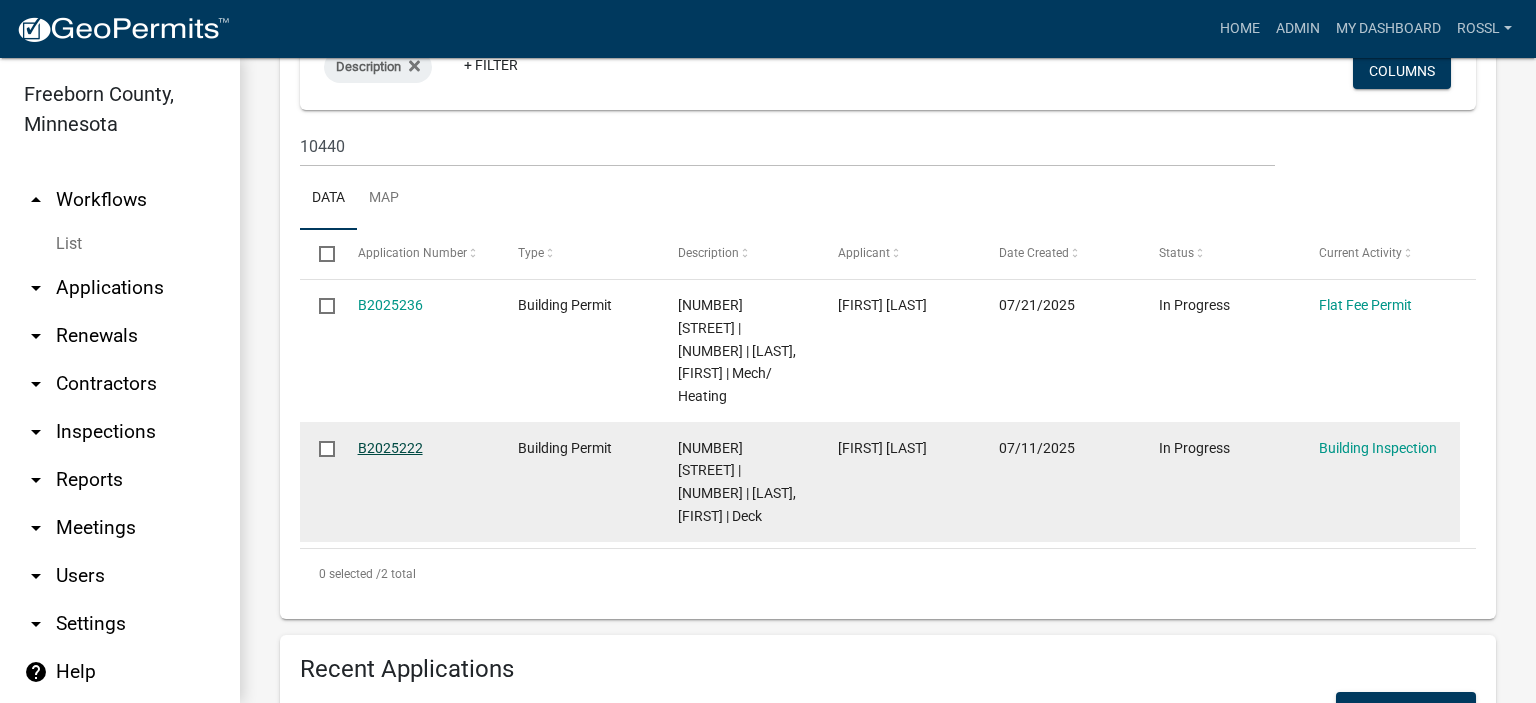 click on "B2025222" 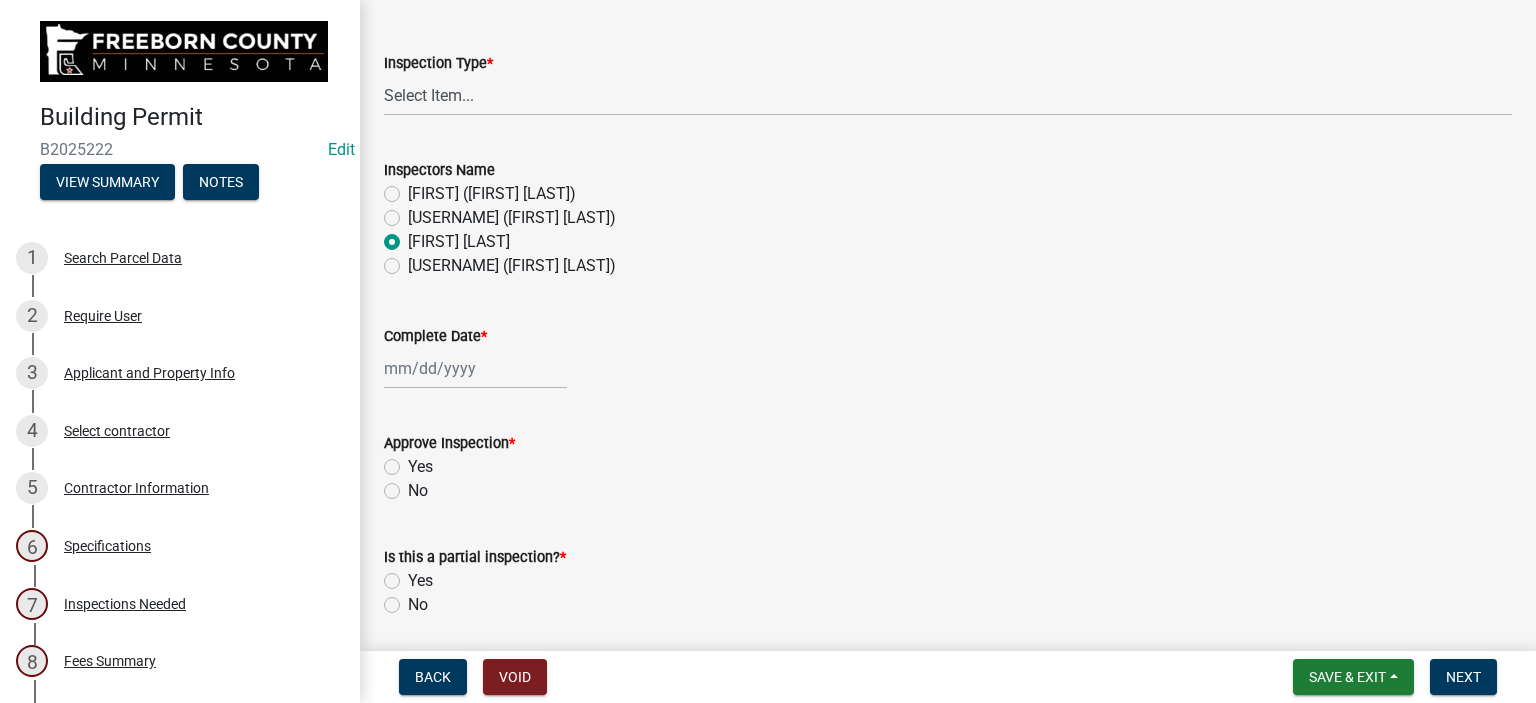 scroll, scrollTop: 0, scrollLeft: 0, axis: both 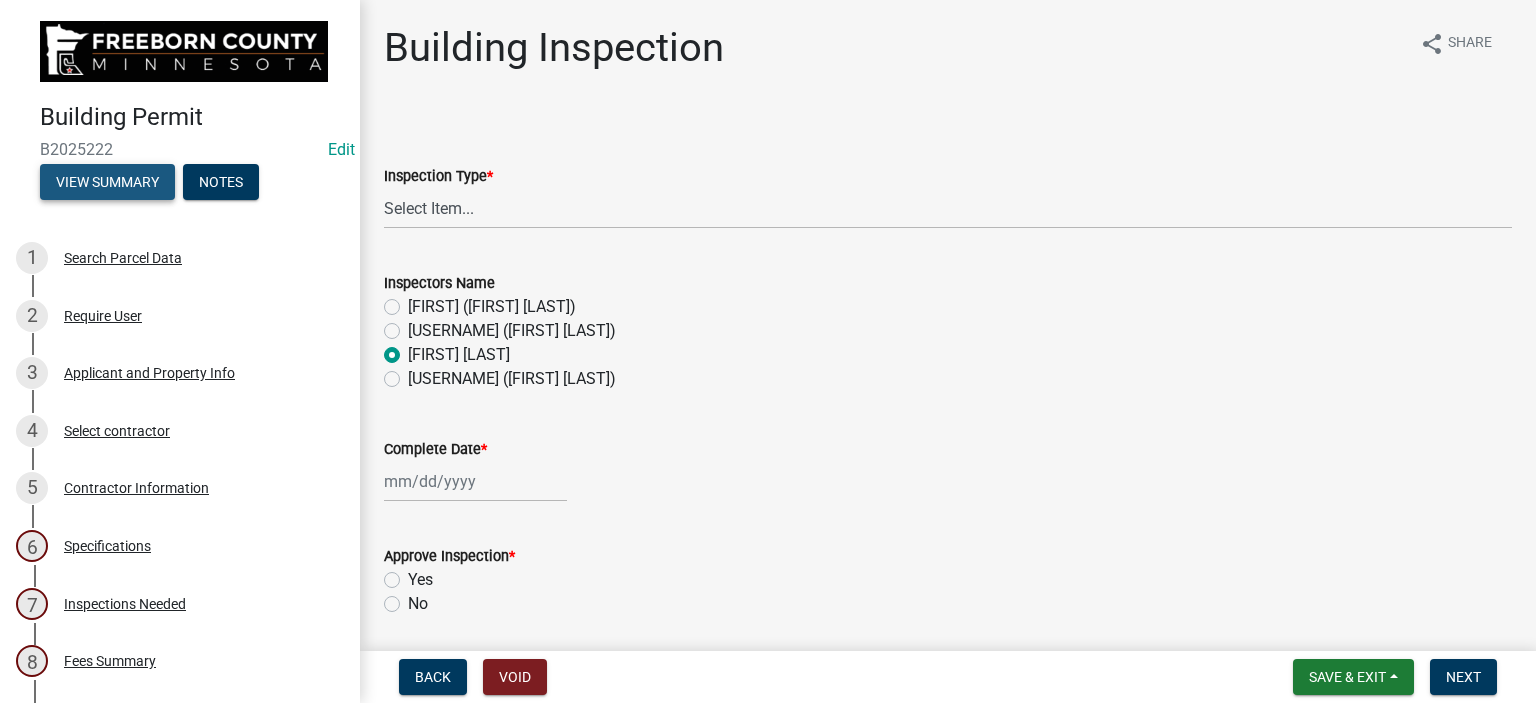 click on "View Summary" at bounding box center [107, 182] 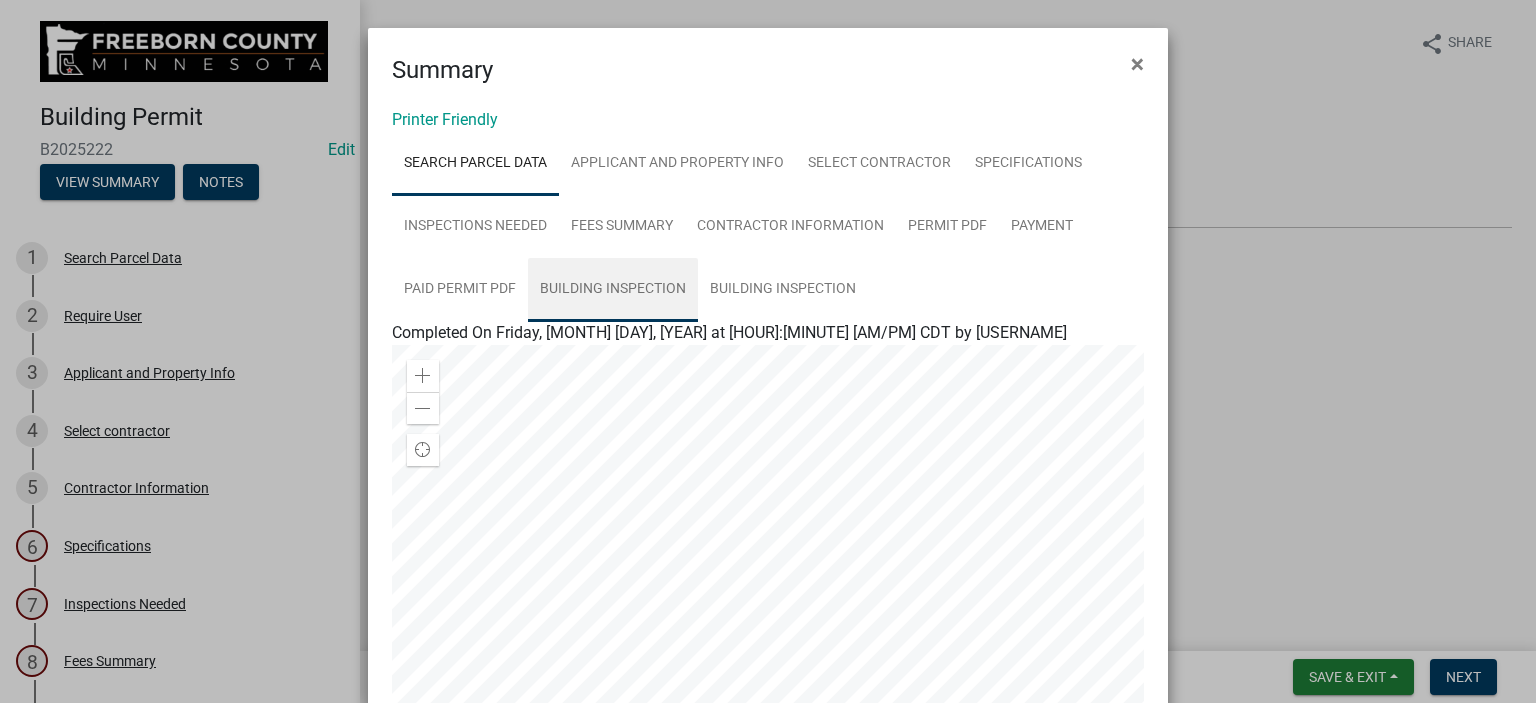 click on "Building Inspection" at bounding box center [613, 290] 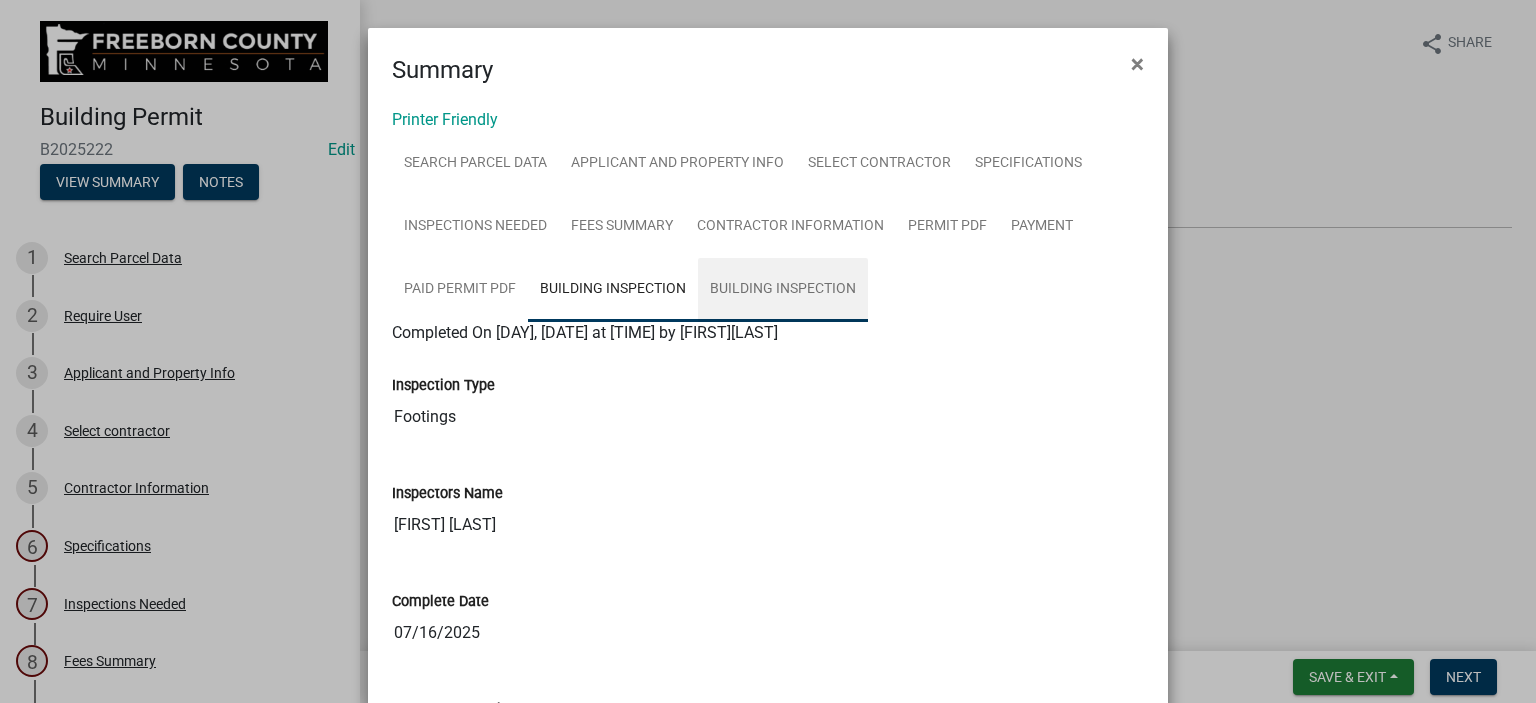 click on "Building Inspection" at bounding box center [783, 290] 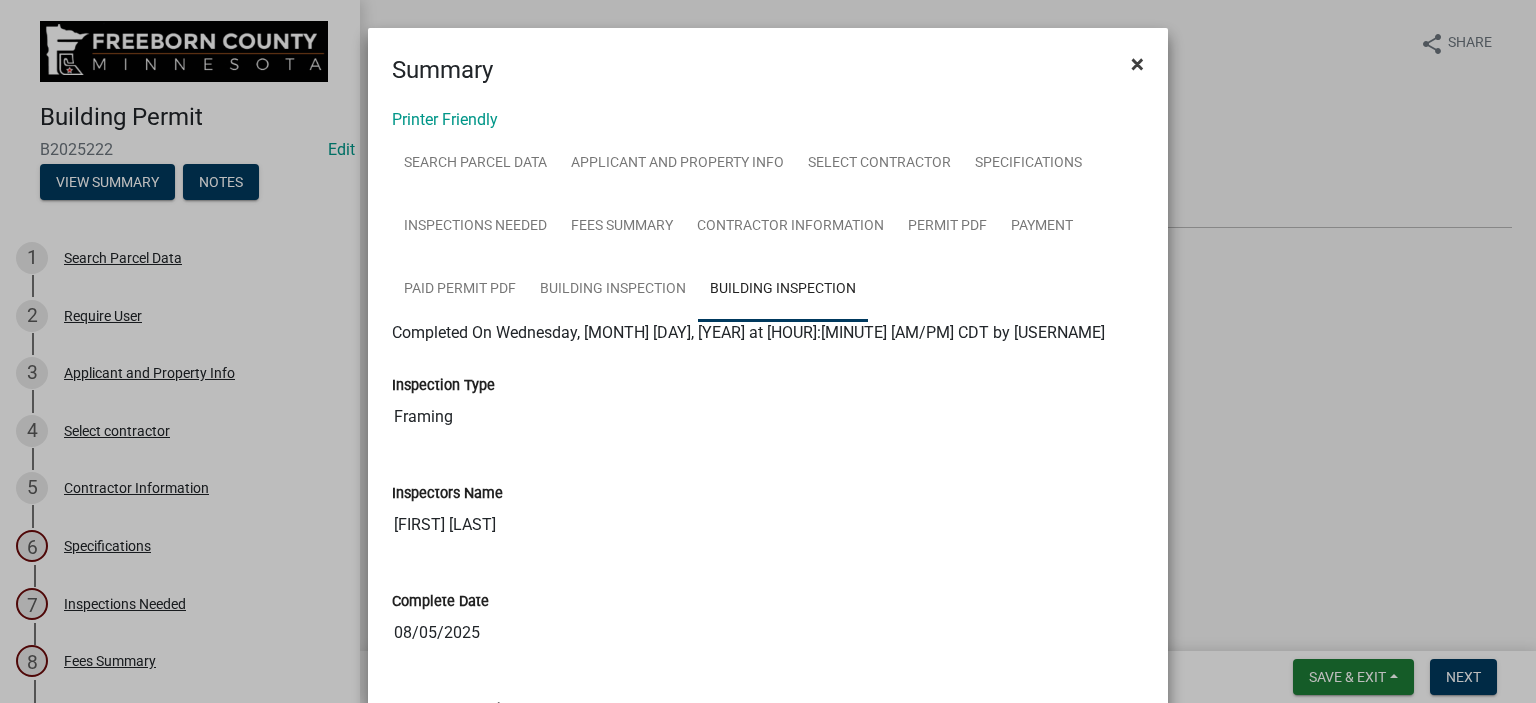 click on "×" 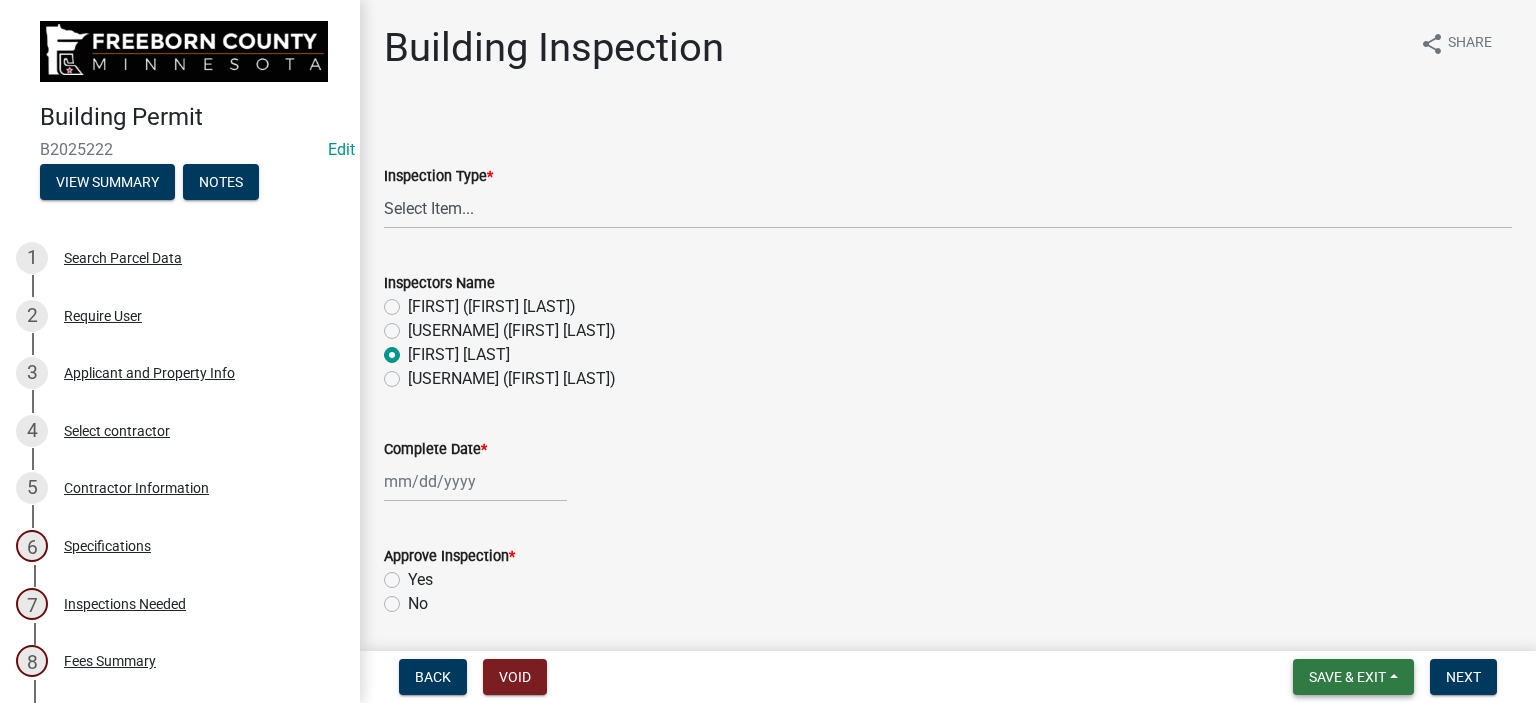 click on "Save & Exit" at bounding box center [1347, 677] 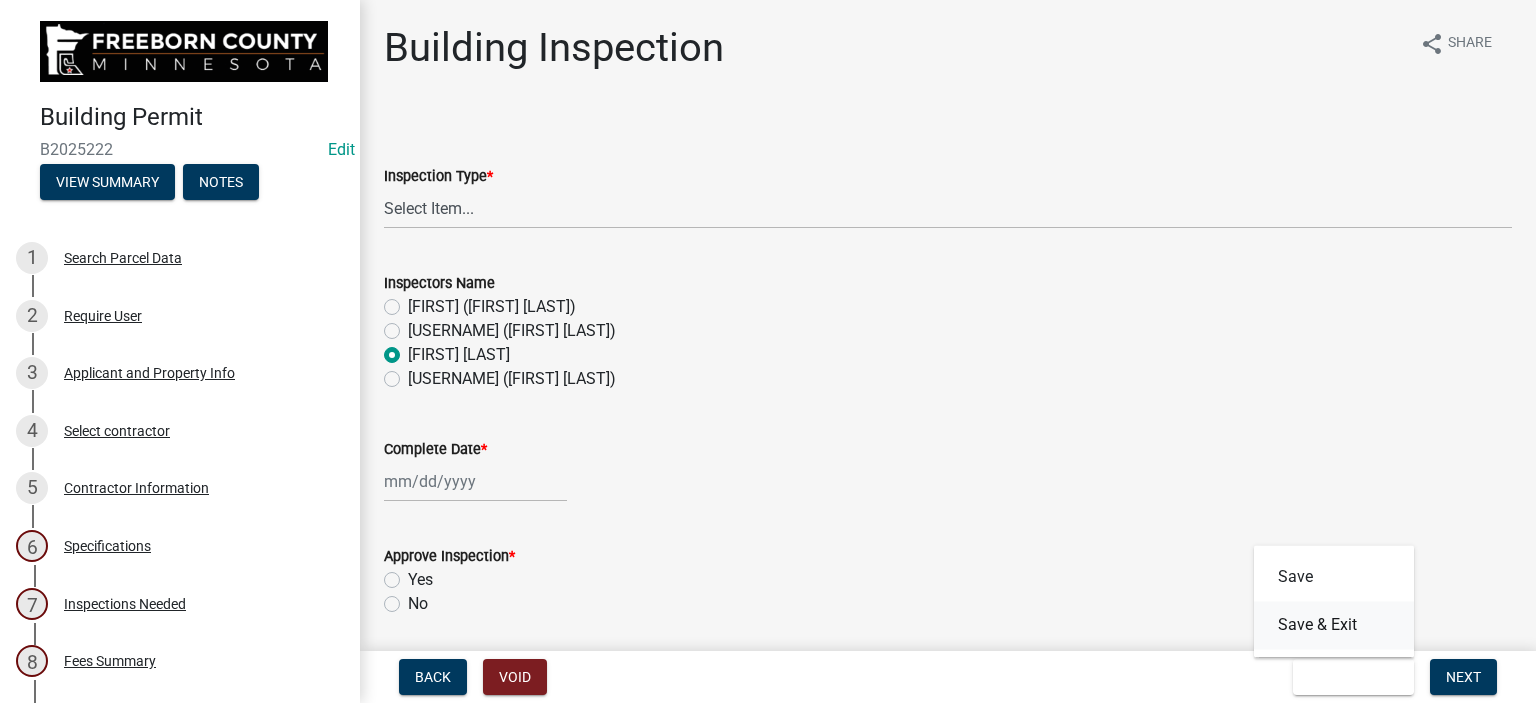 click on "Save & Exit" at bounding box center (1334, 625) 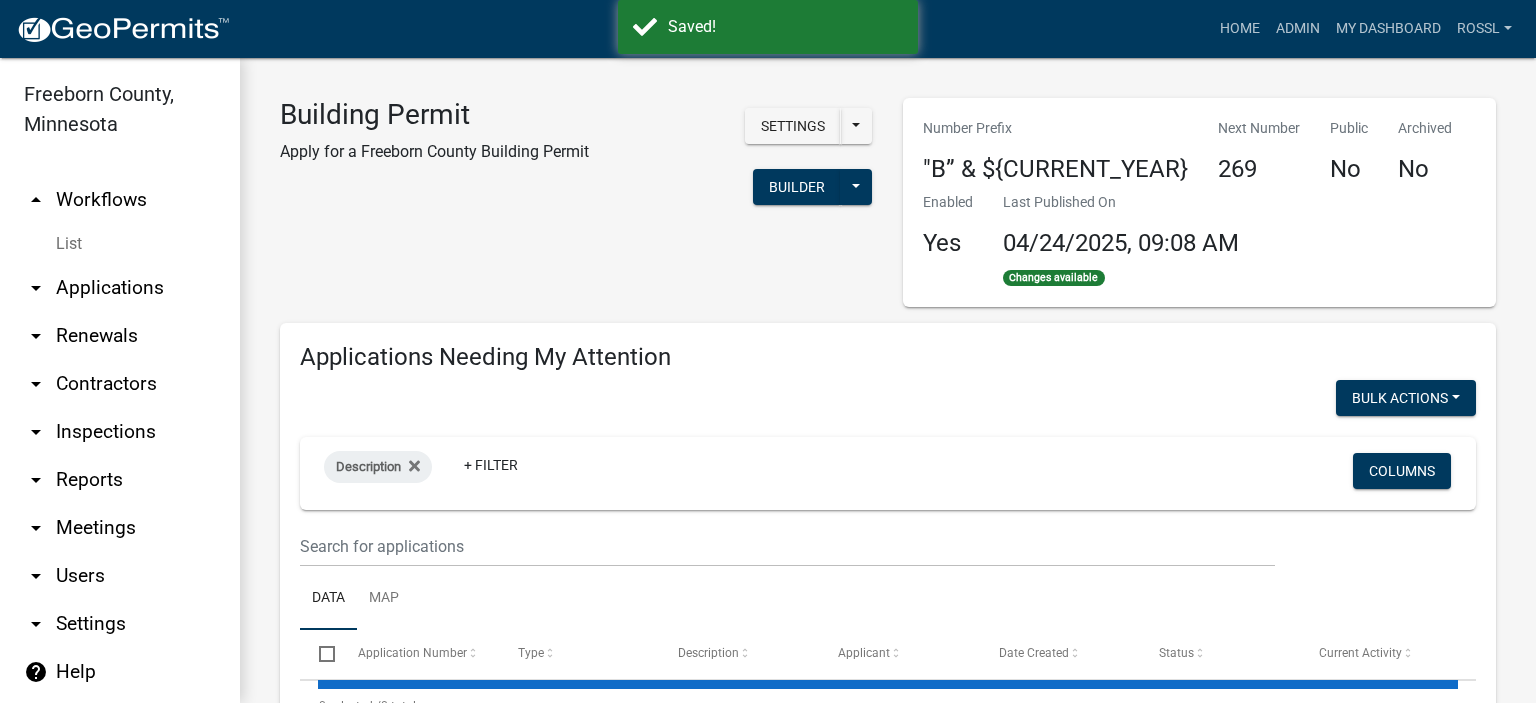 select on "2: 50" 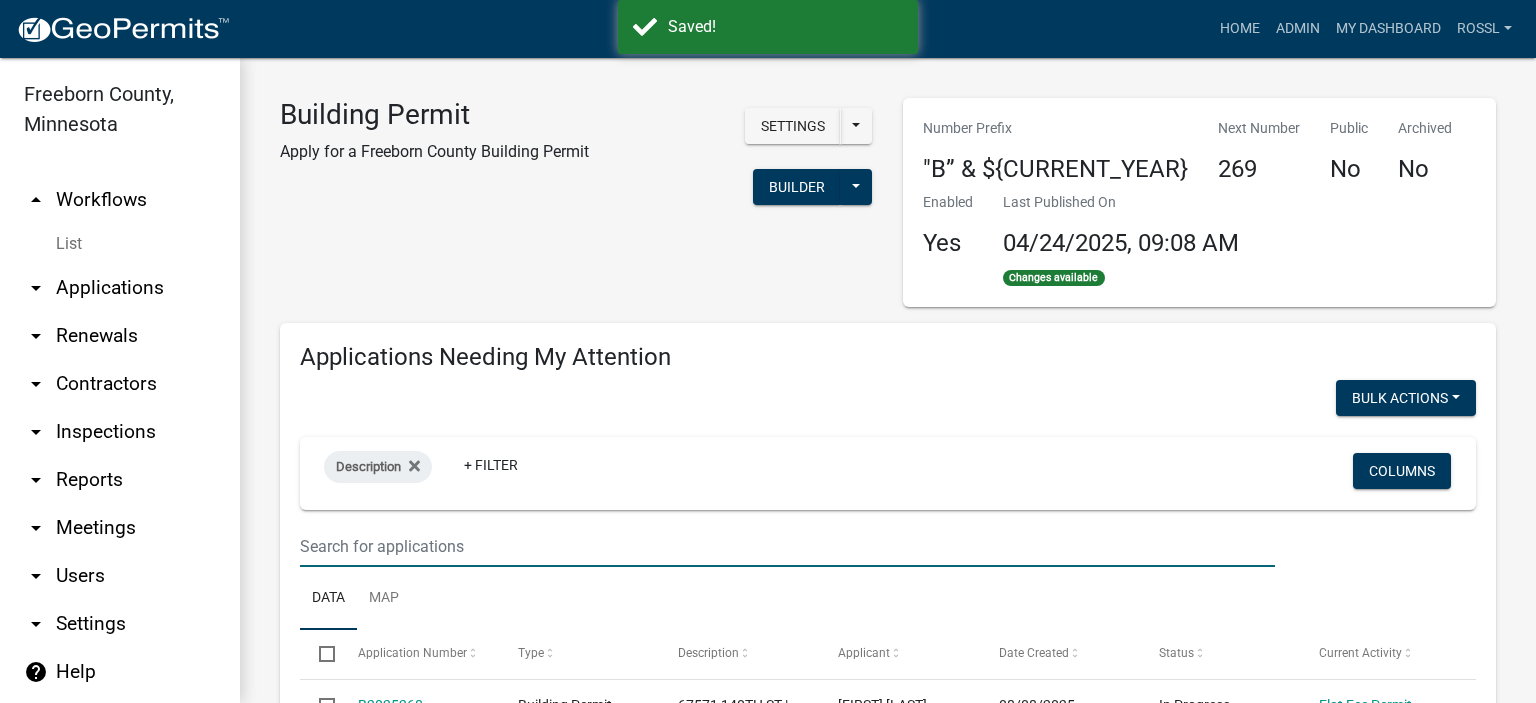 click at bounding box center [787, 546] 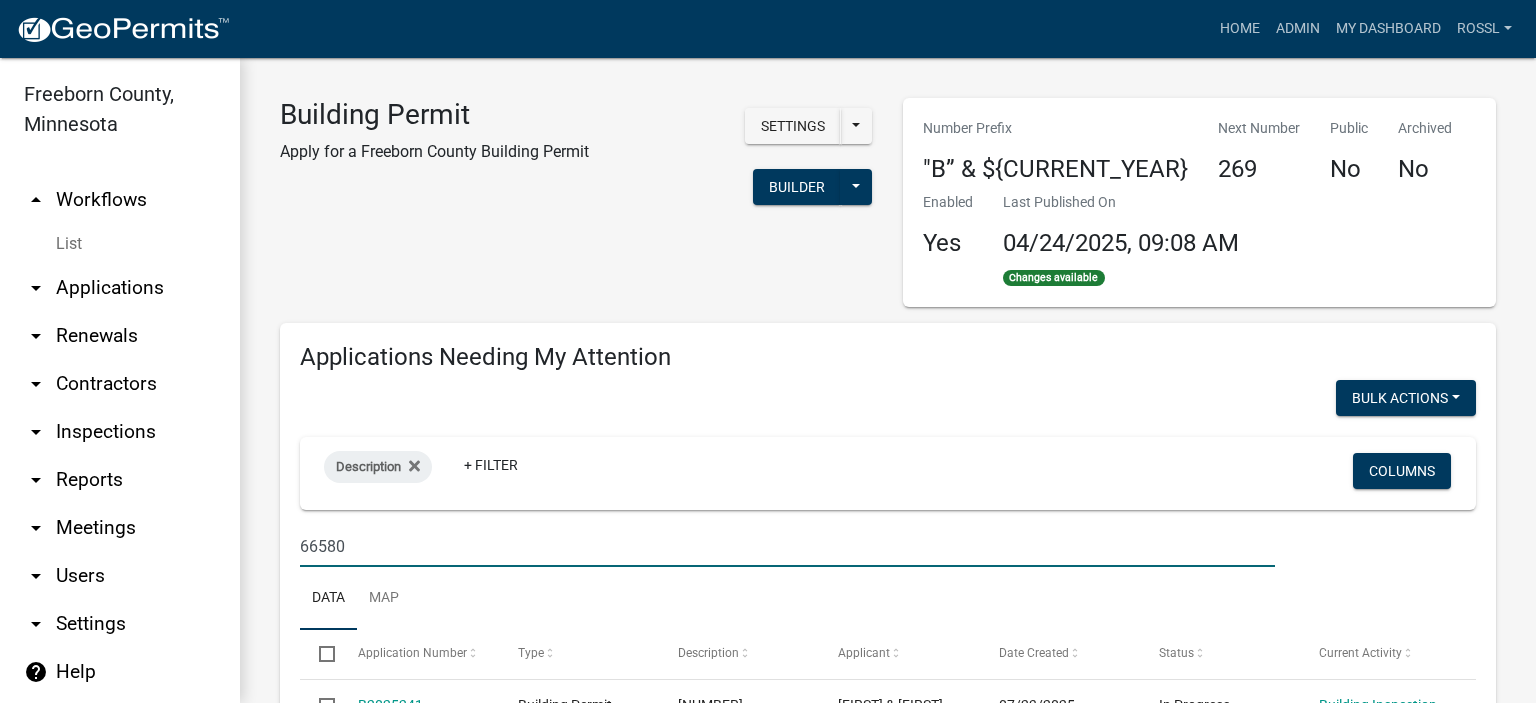 type on "66580" 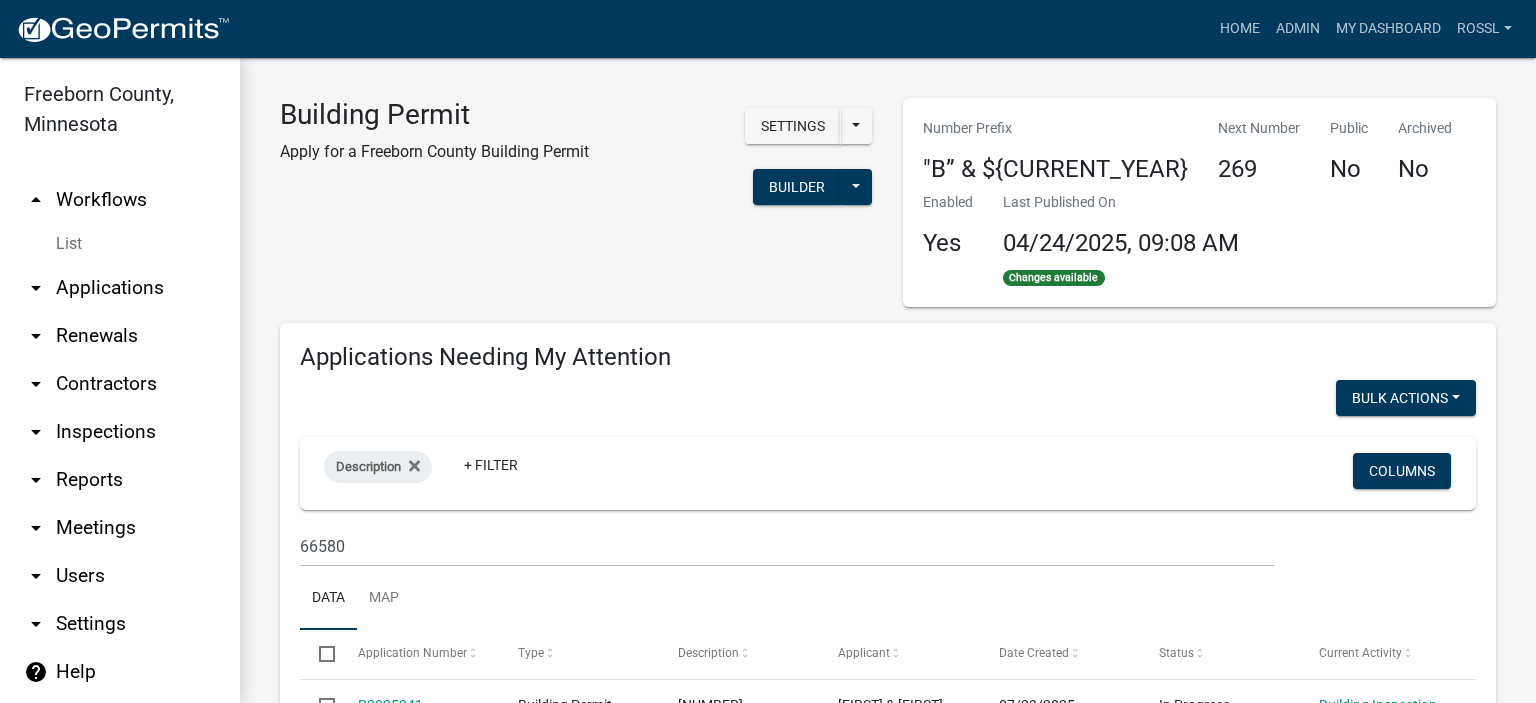 click on "Data Map" 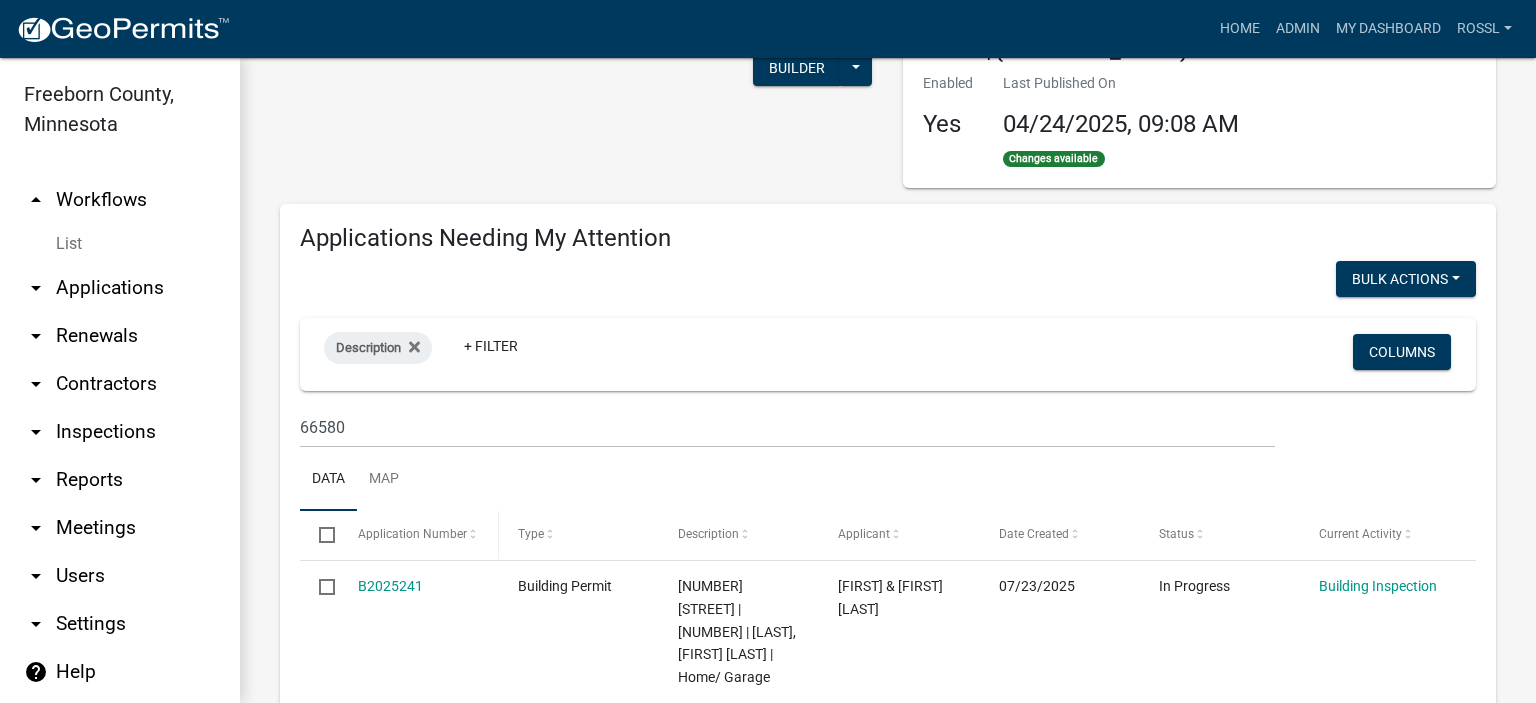 scroll, scrollTop: 200, scrollLeft: 0, axis: vertical 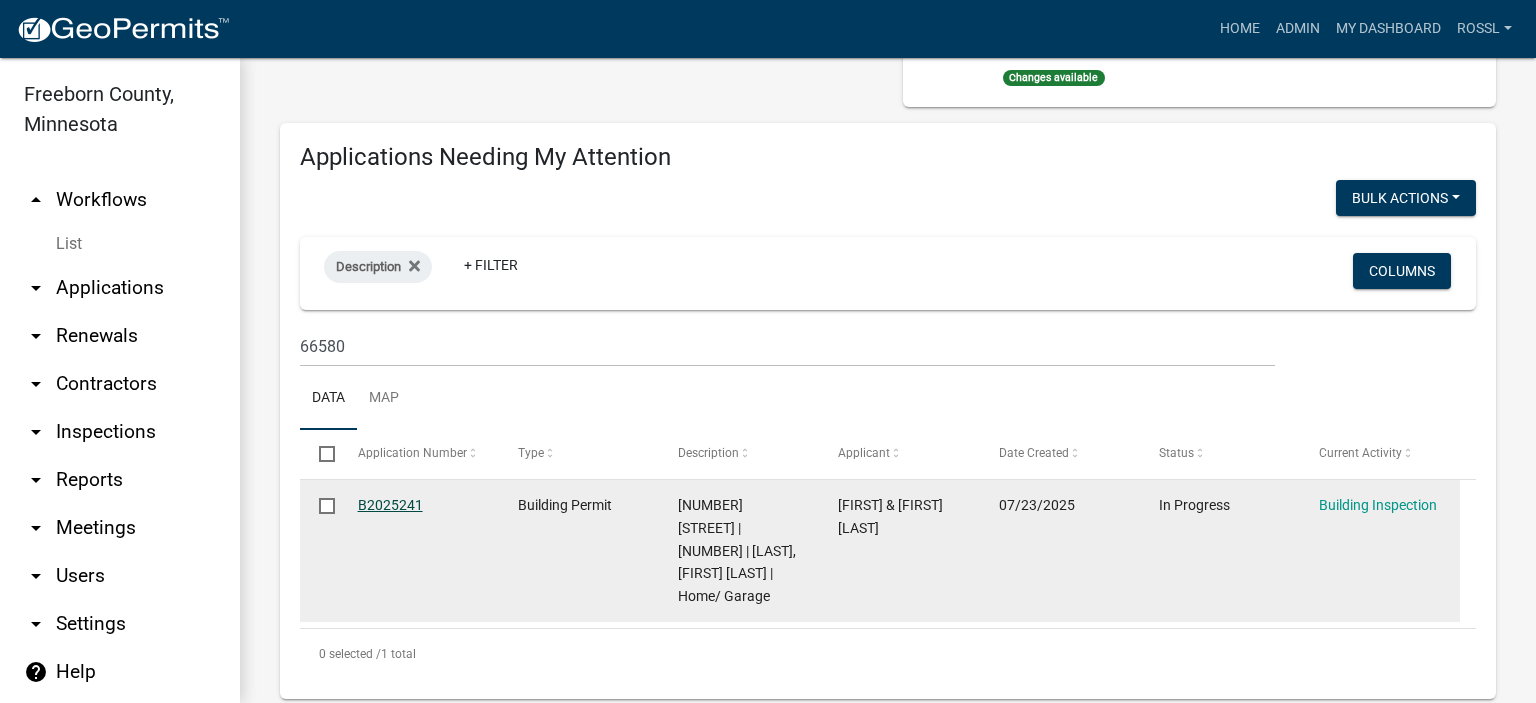click on "B2025241" 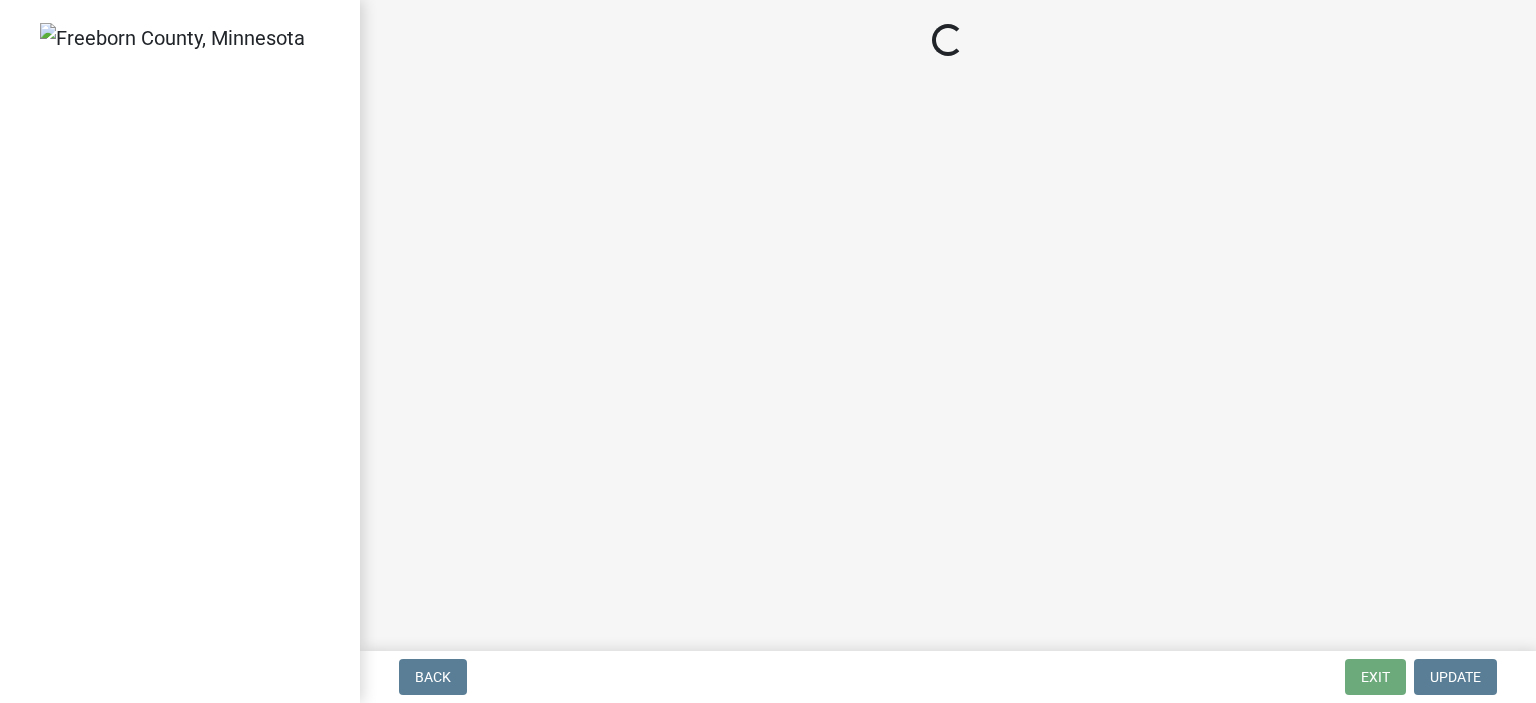 select on "24c4516e-7a9f-48a4-a0b5-6d857a377a6e" 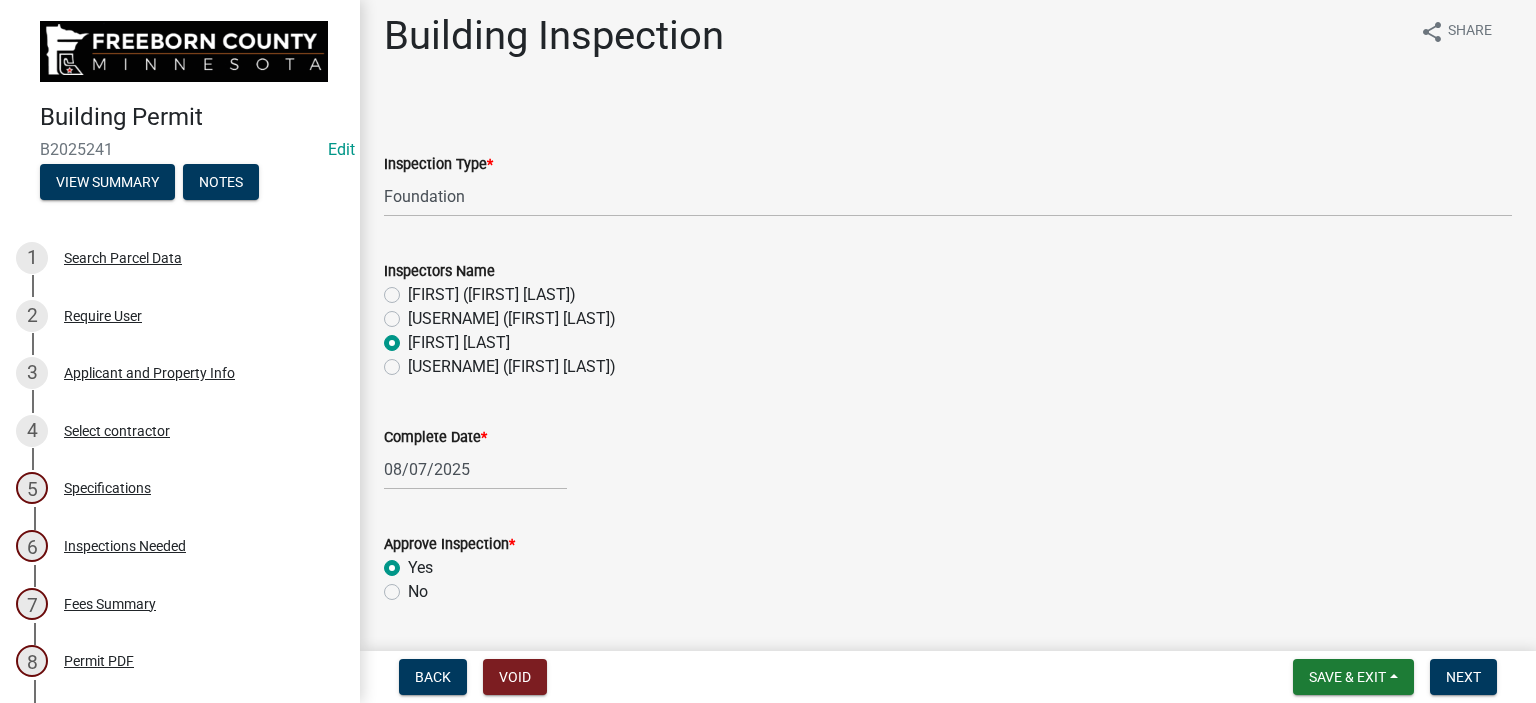 scroll, scrollTop: 0, scrollLeft: 0, axis: both 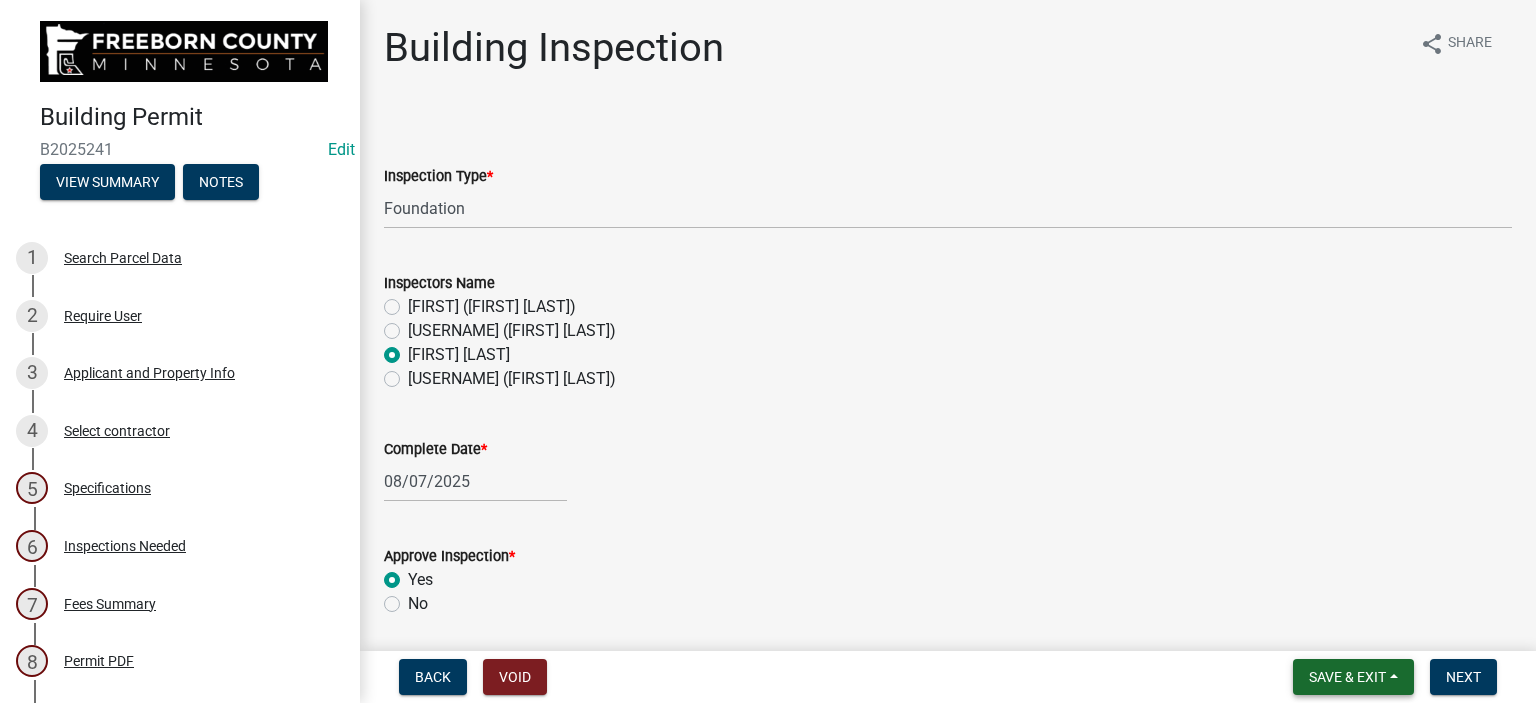 click on "Save & Exit" at bounding box center [1353, 677] 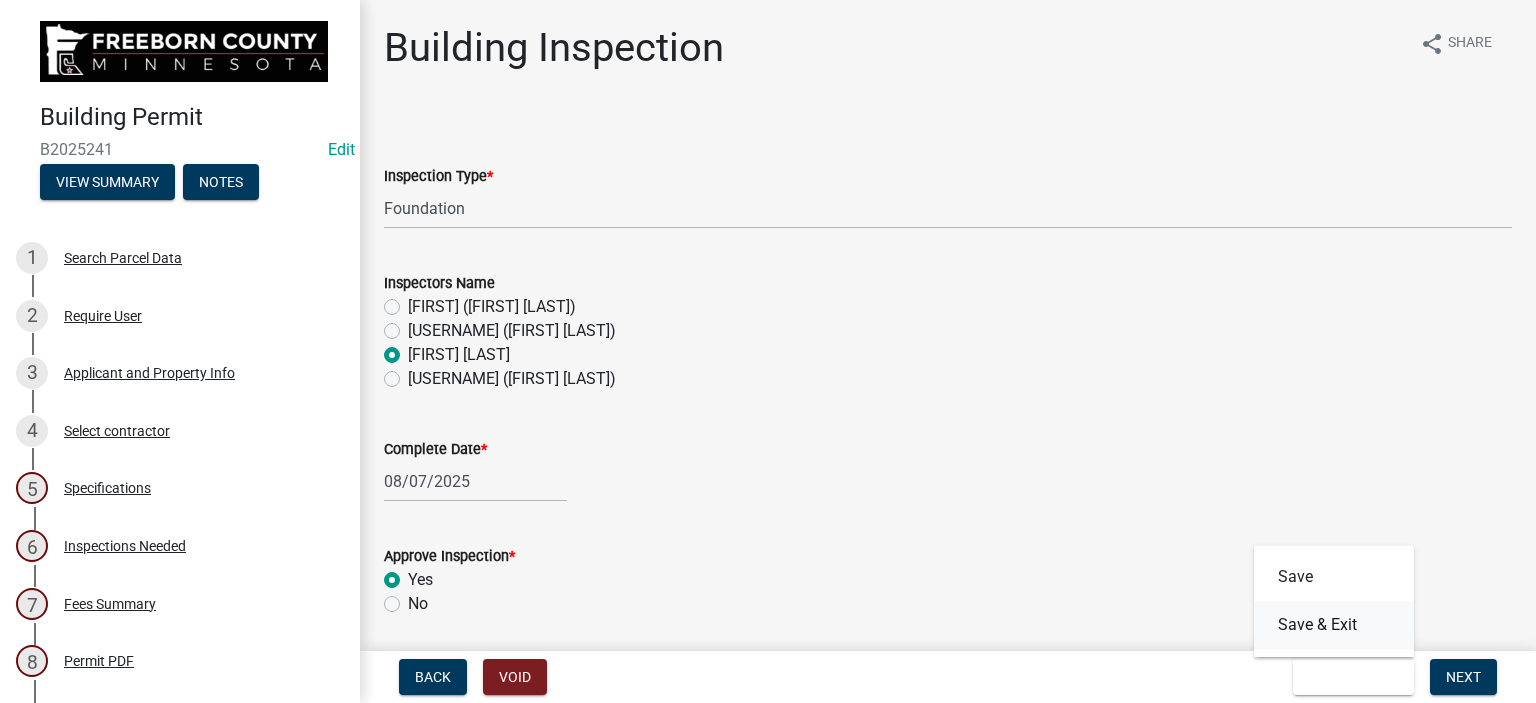 click on "Save & Exit" at bounding box center (1334, 625) 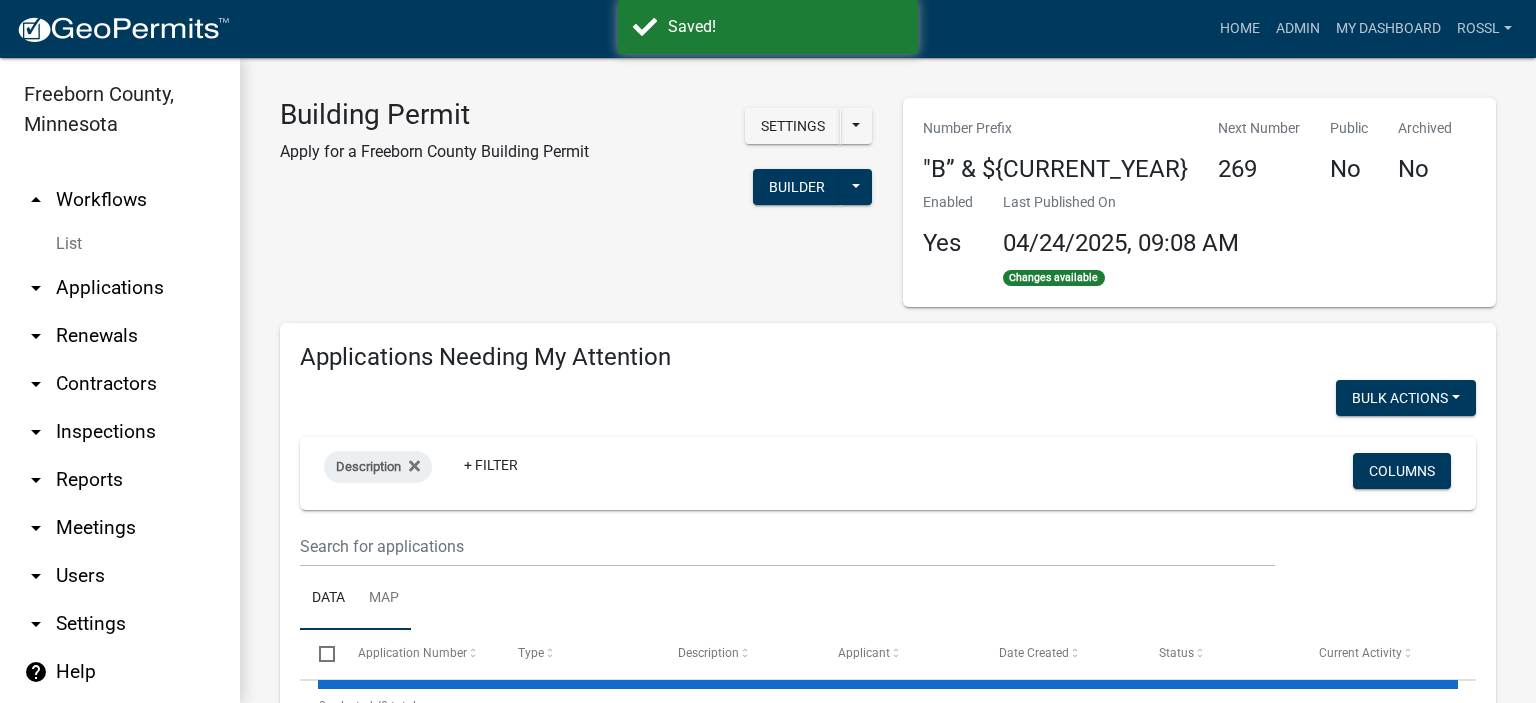 select on "2: 50" 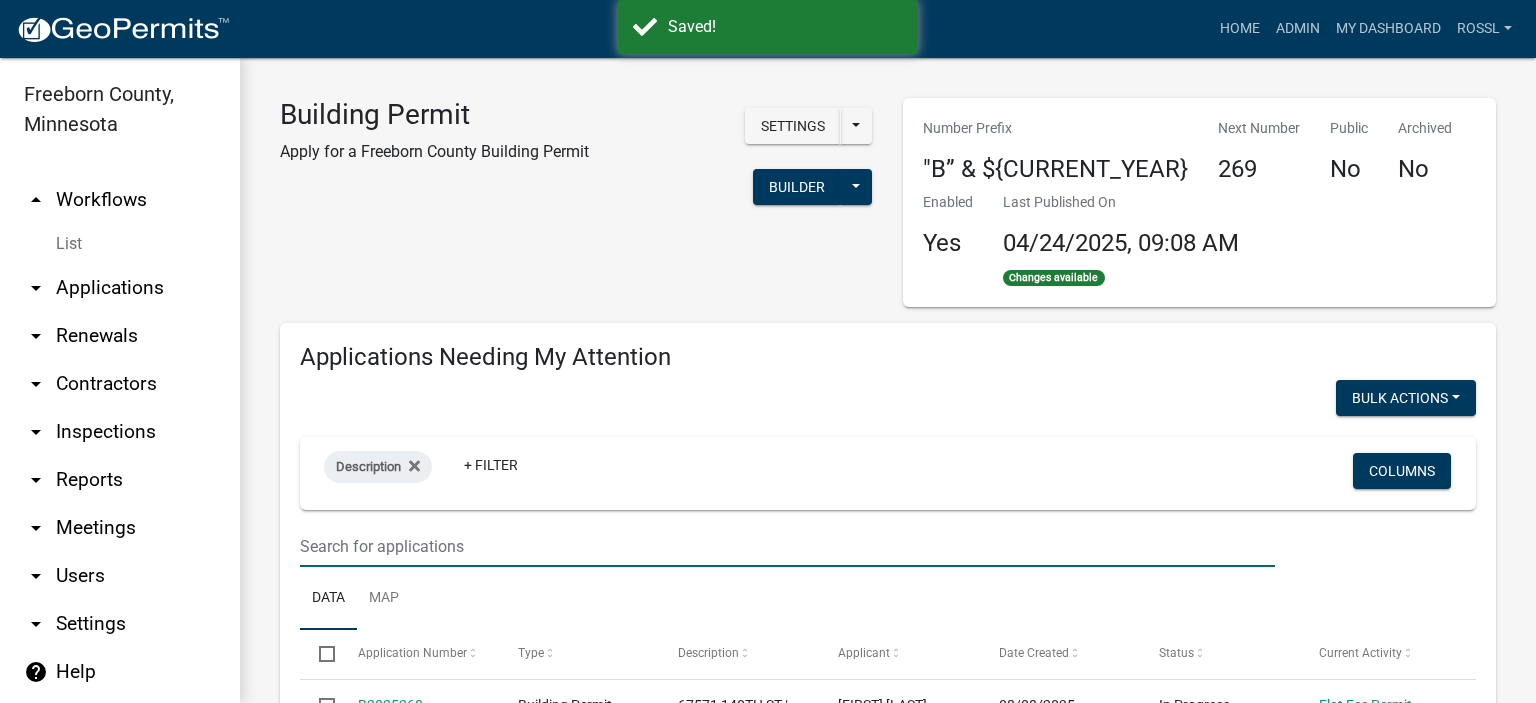click at bounding box center (787, 546) 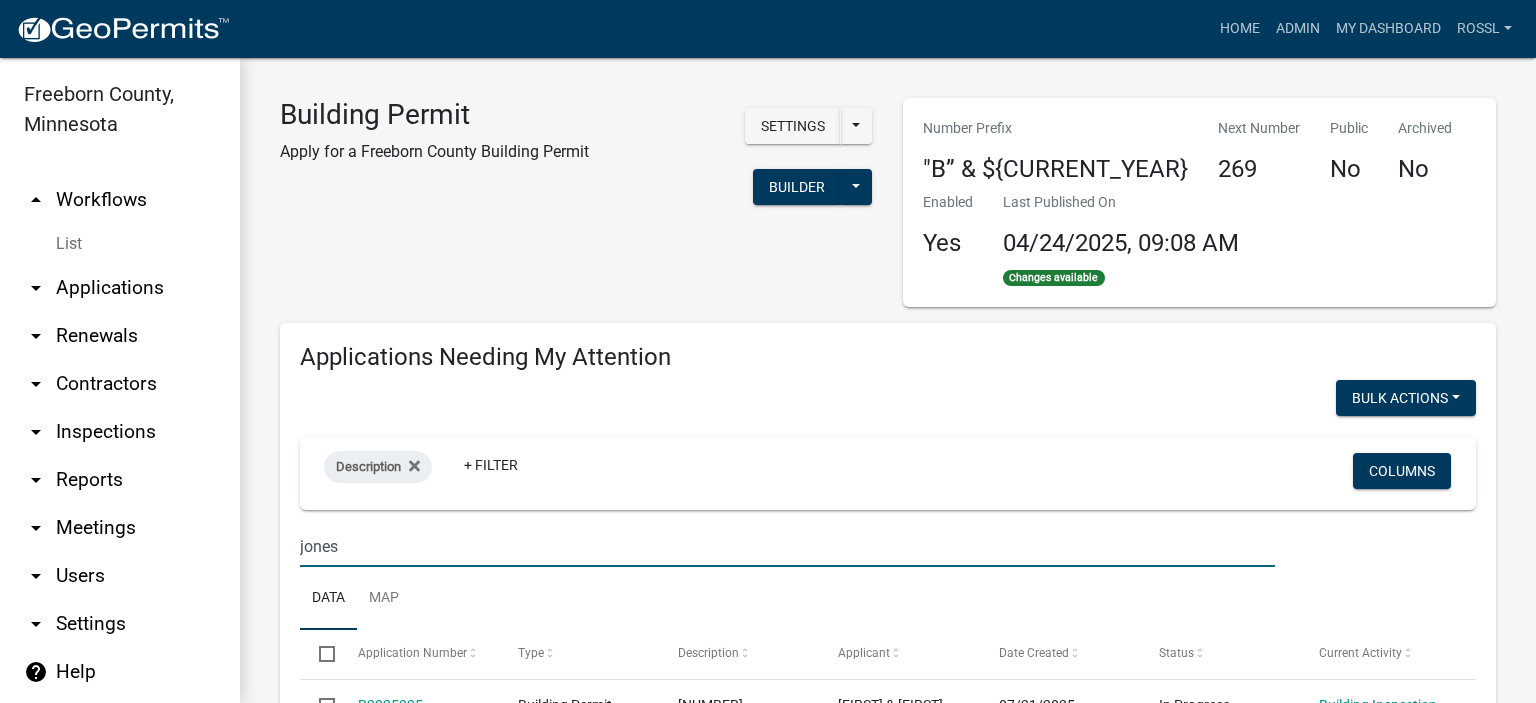 type on "jones" 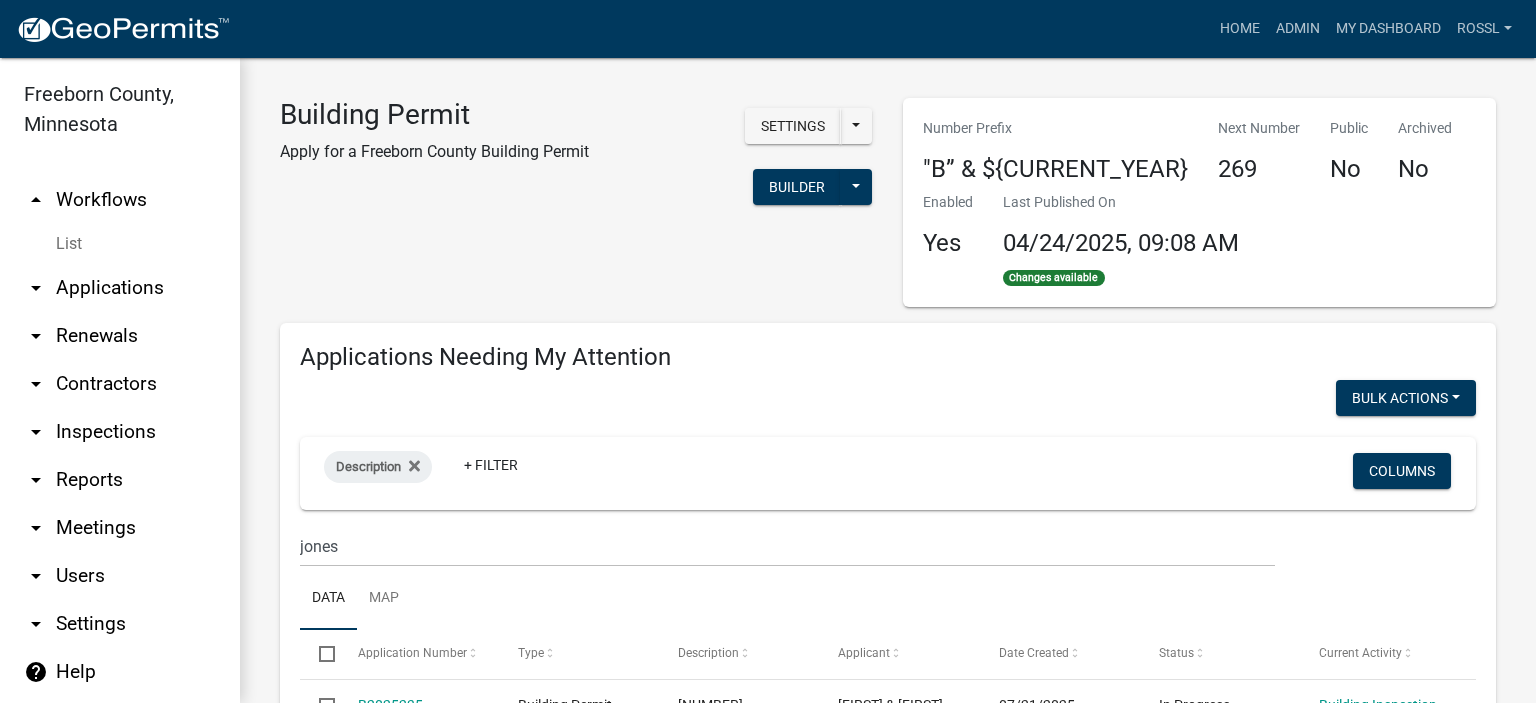 click on "Data Map" 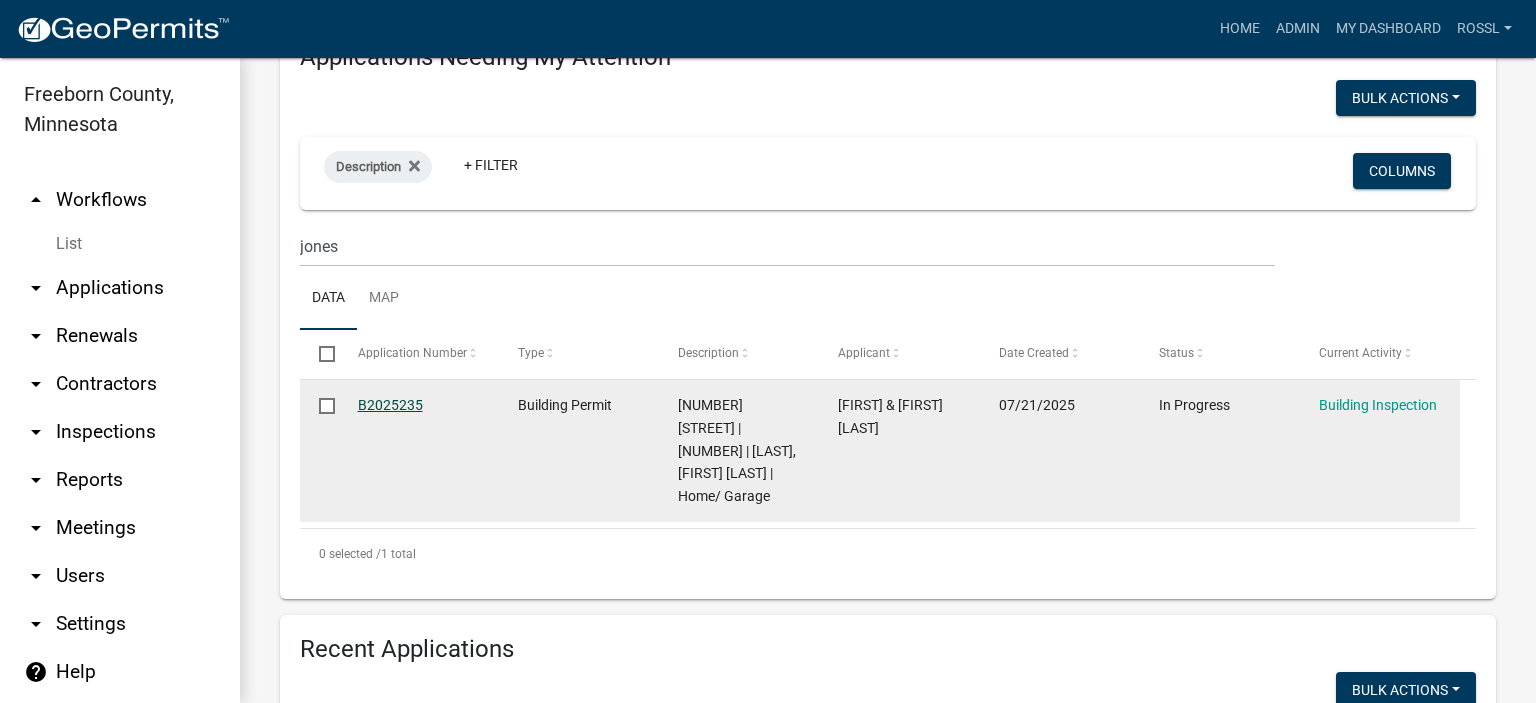 click on "B2025235" 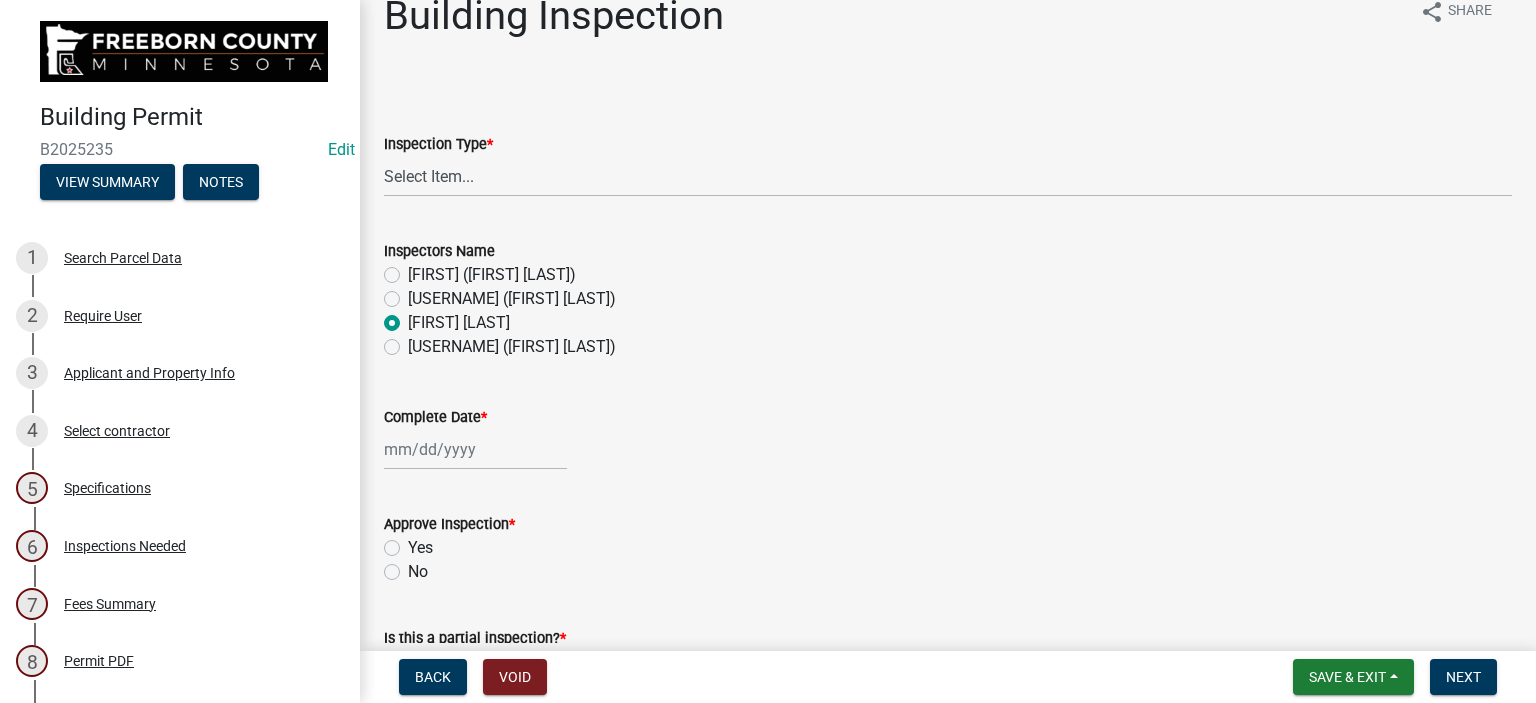 scroll, scrollTop: 0, scrollLeft: 0, axis: both 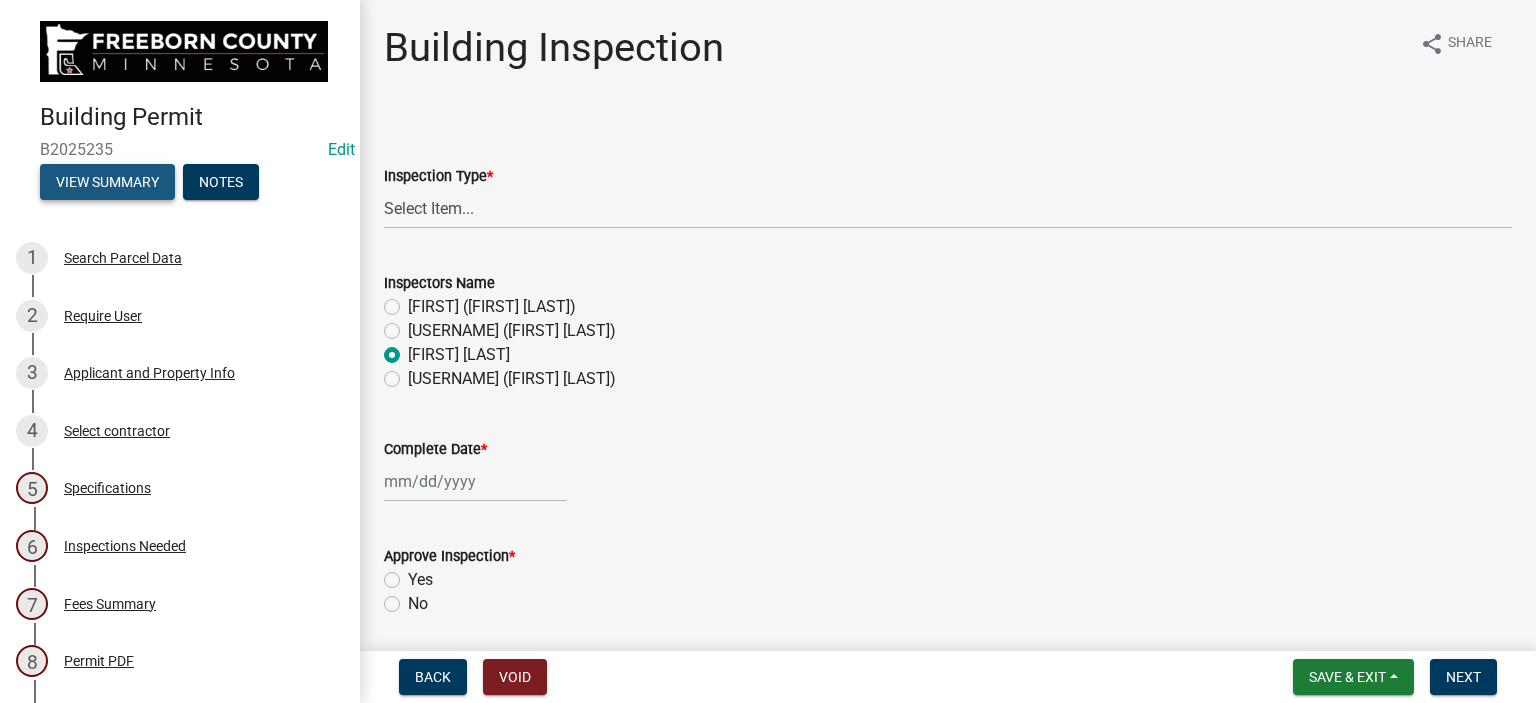 click on "View Summary" at bounding box center [107, 182] 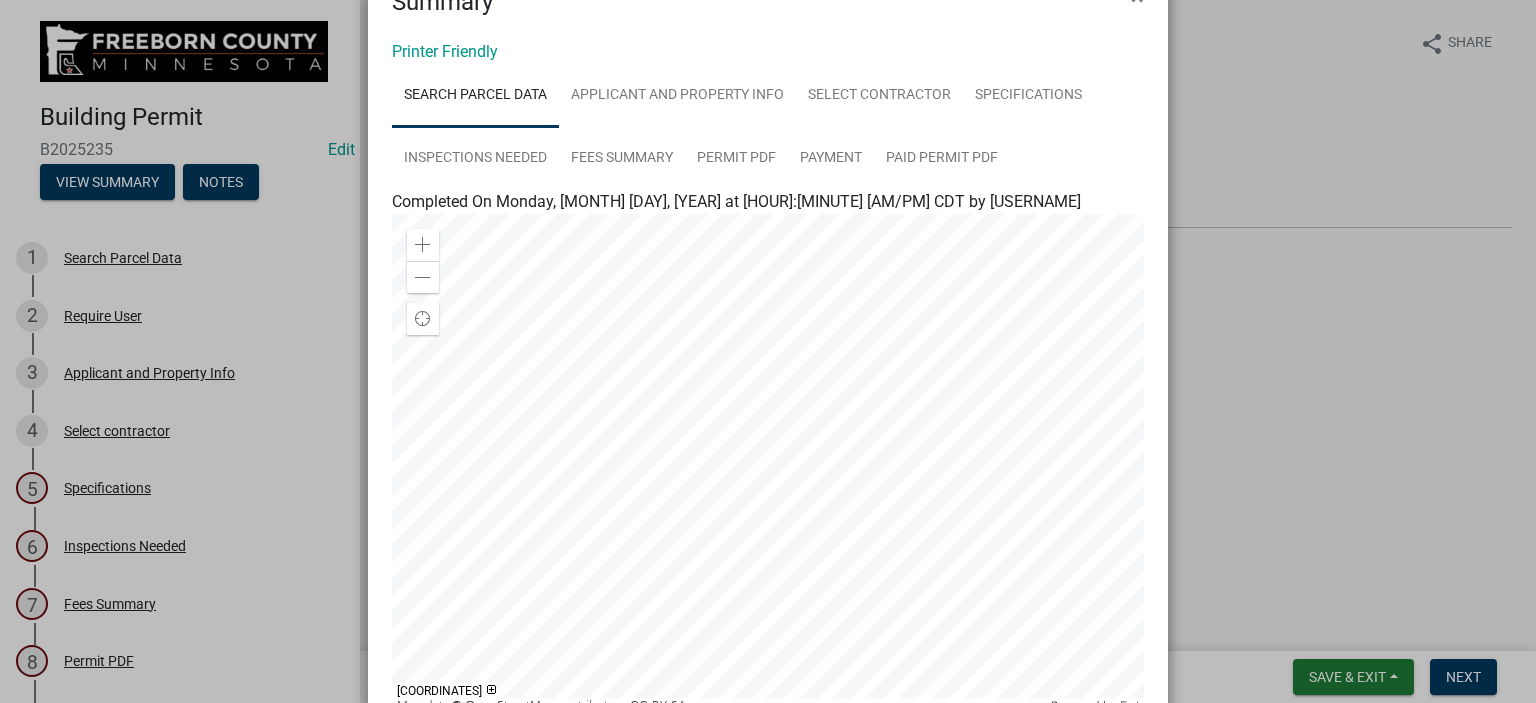 scroll, scrollTop: 0, scrollLeft: 0, axis: both 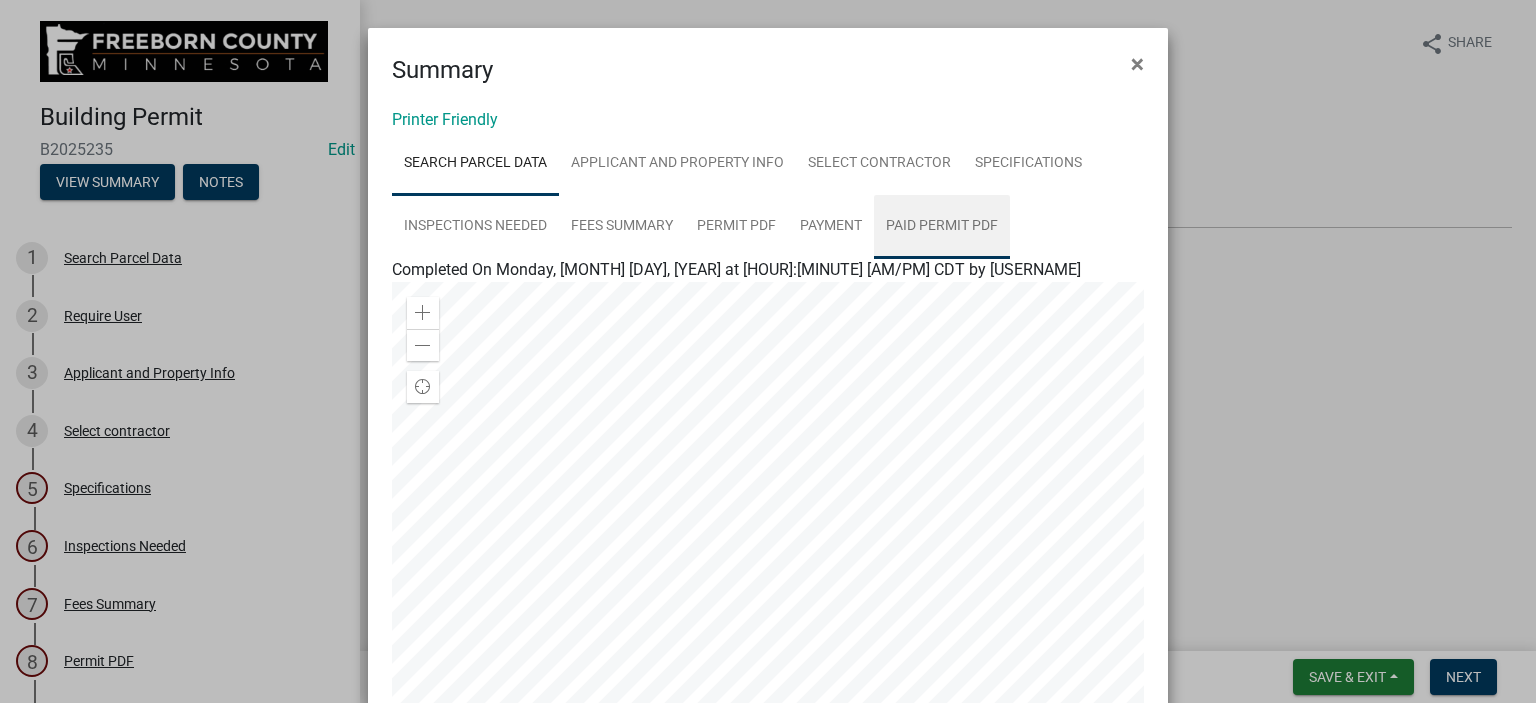click on "Paid Permit PDF" at bounding box center (942, 227) 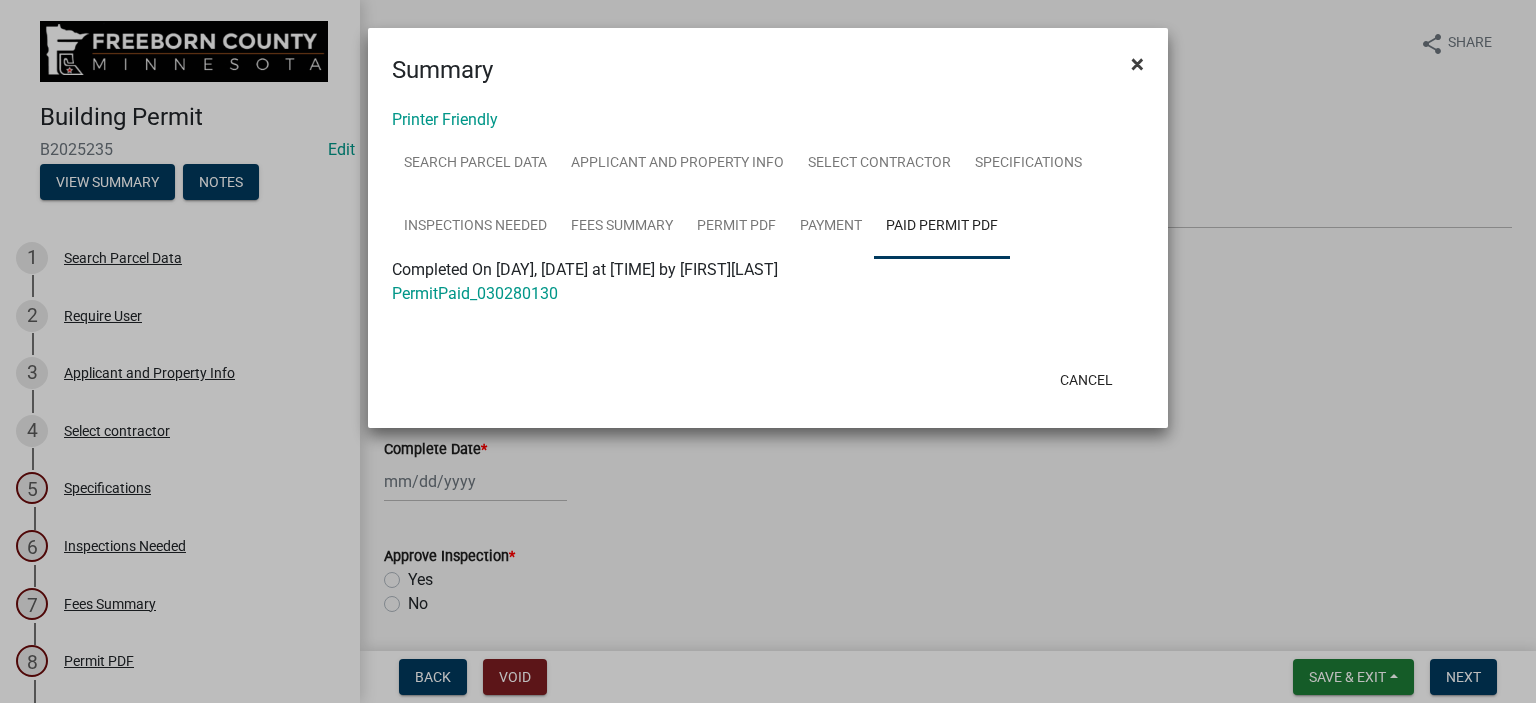 click on "×" 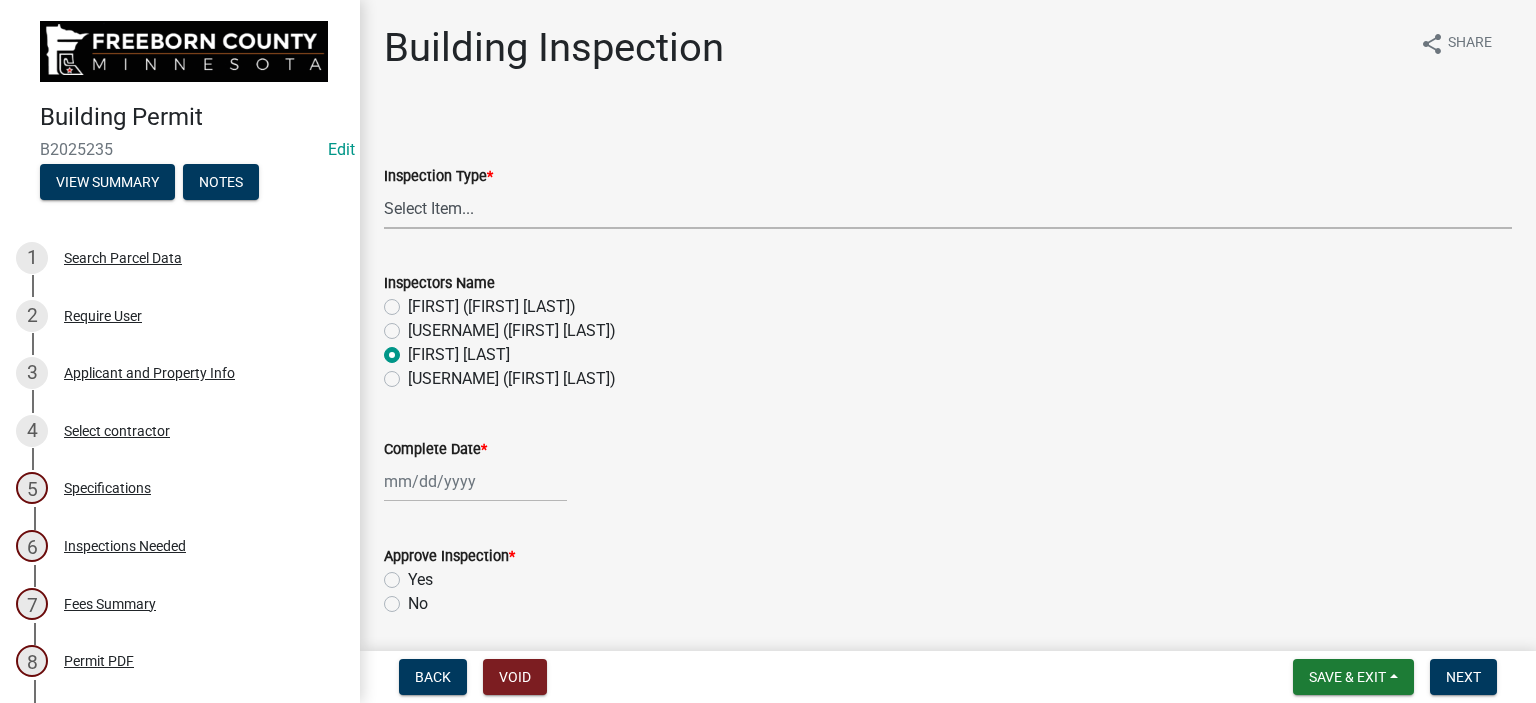 click on "Select Item...   Footings   Foundation   Rough Plumbing   Rough Mechanical   Framing   Gas Piping Test   Fireplace Rough-In   Energy/ Insulation   Final Mechanical   Final Plumbing   Blower Door Test   Final" at bounding box center (948, 208) 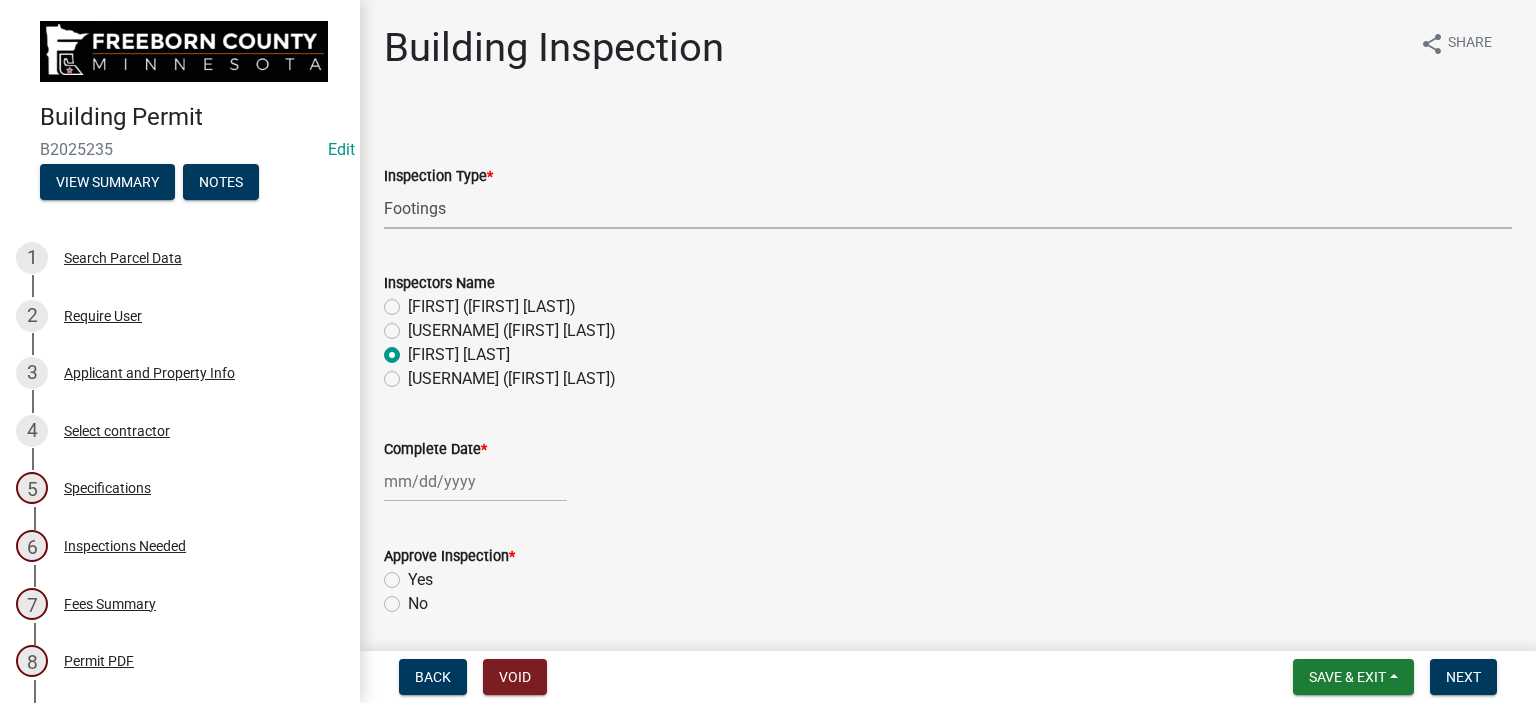 click on "Select Item...   Footings   Foundation   Rough Plumbing   Rough Mechanical   Framing   Gas Piping Test   Fireplace Rough-In   Energy/ Insulation   Final Mechanical   Final Plumbing   Blower Door Test   Final" at bounding box center [948, 208] 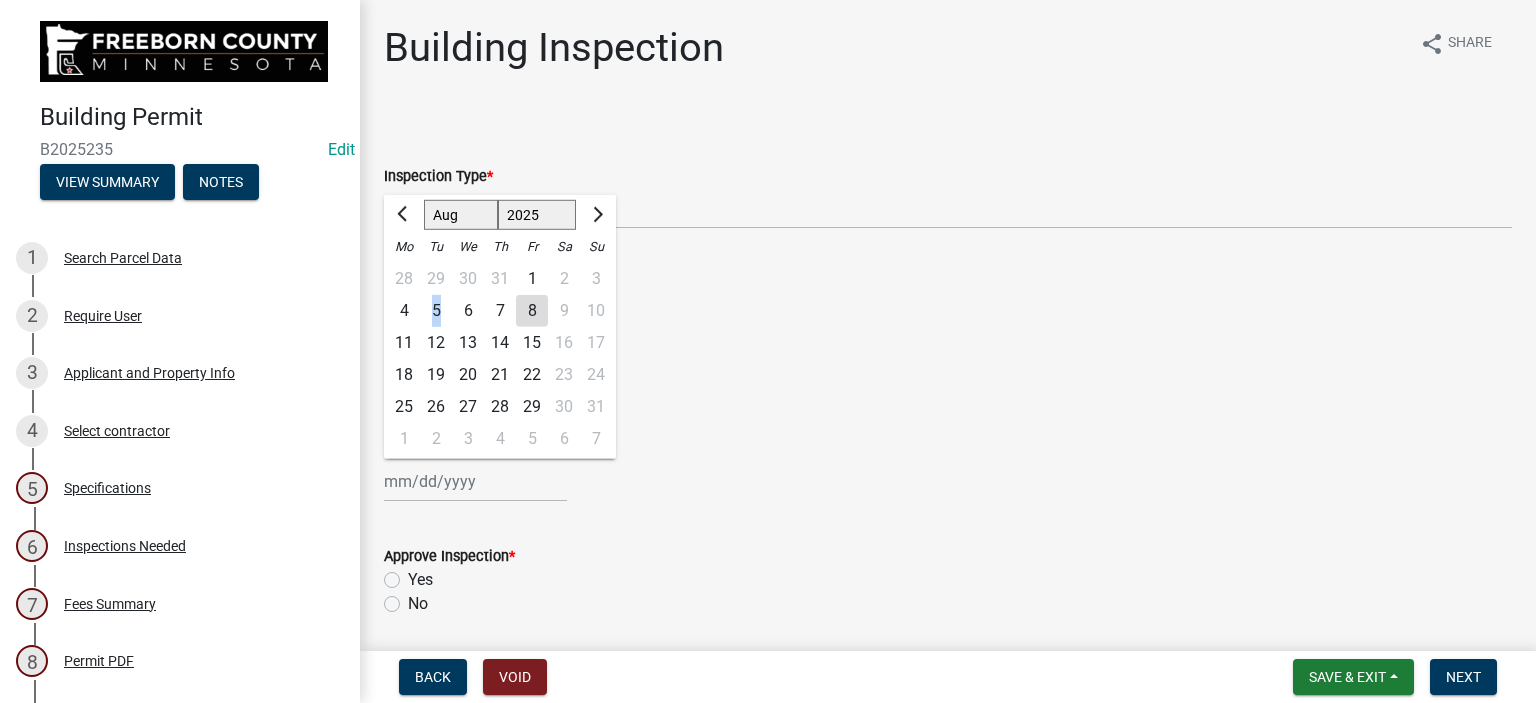 click on "5" 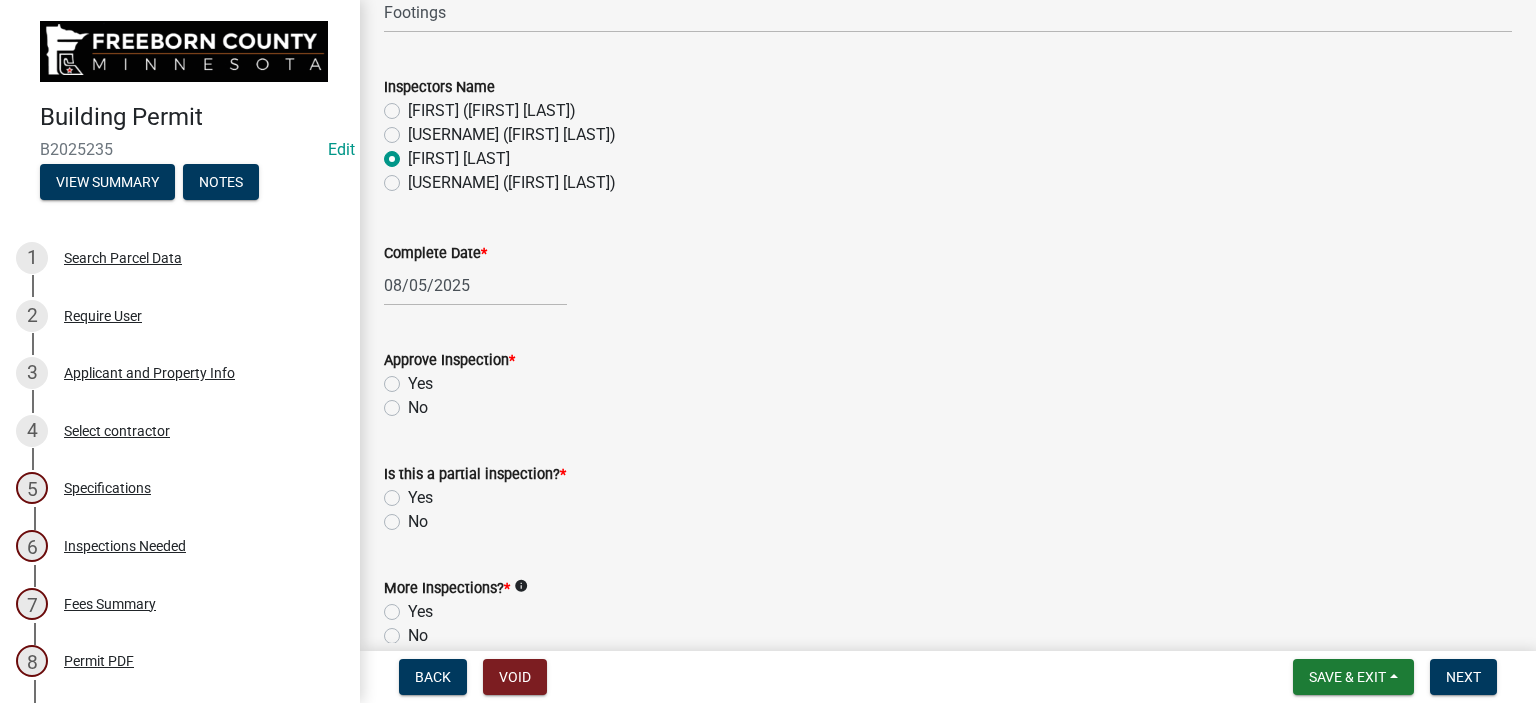 scroll, scrollTop: 200, scrollLeft: 0, axis: vertical 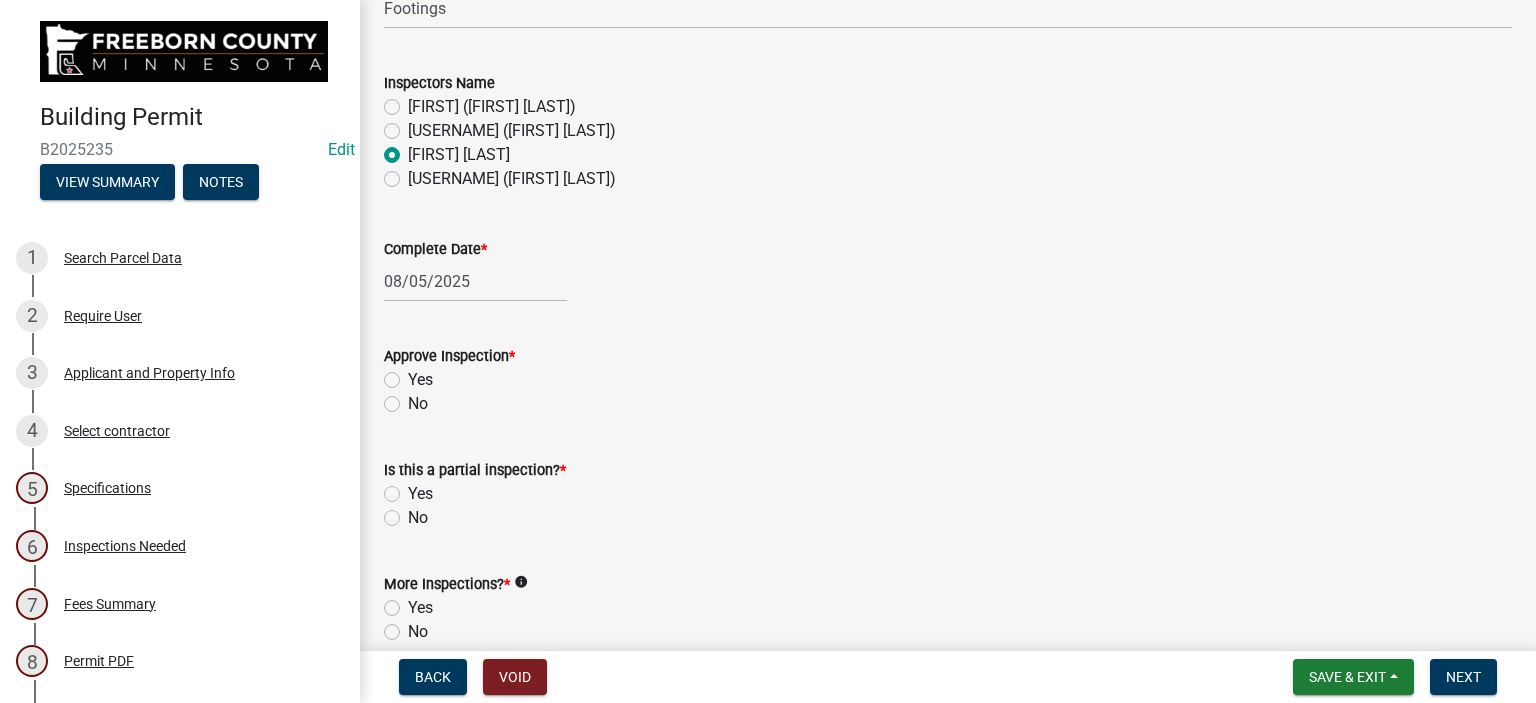 click on "Yes" 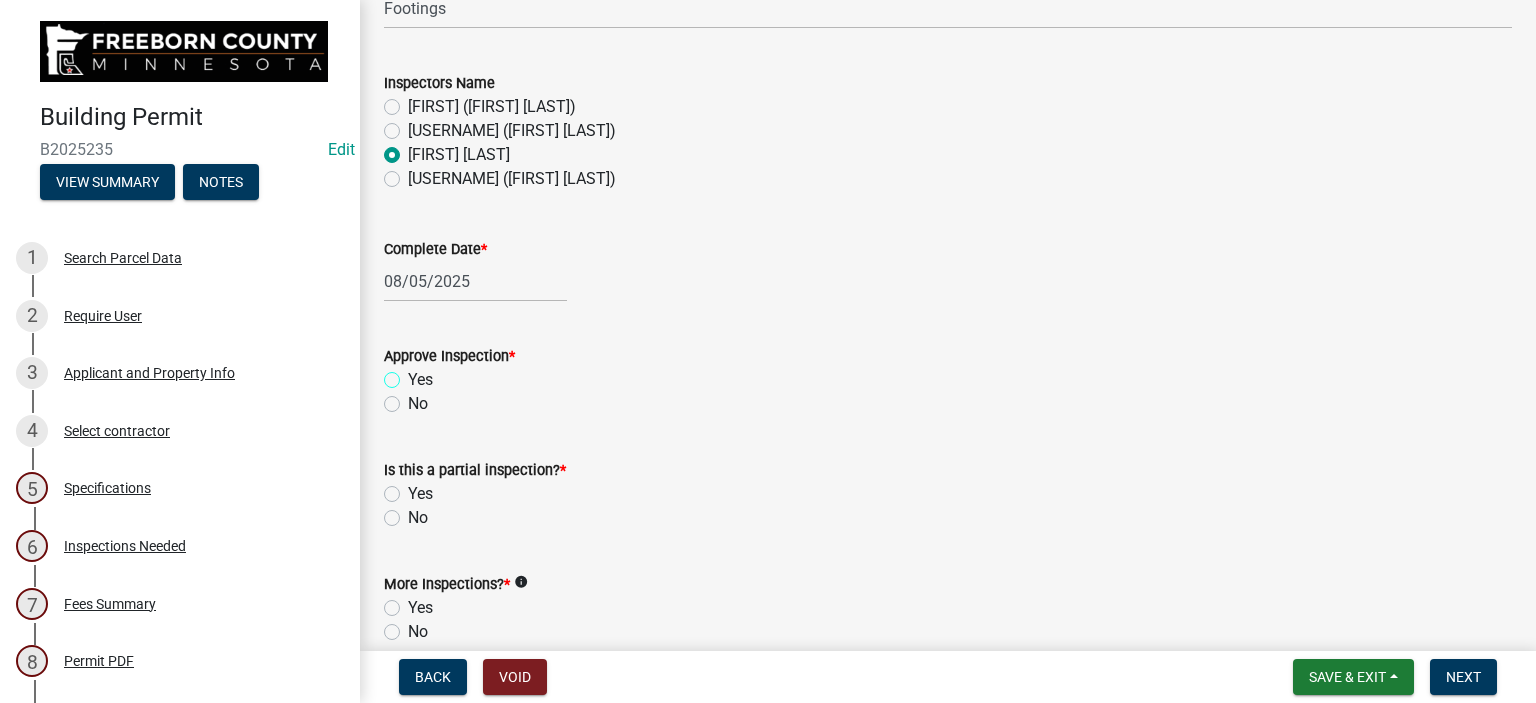 click on "Yes" at bounding box center (414, 374) 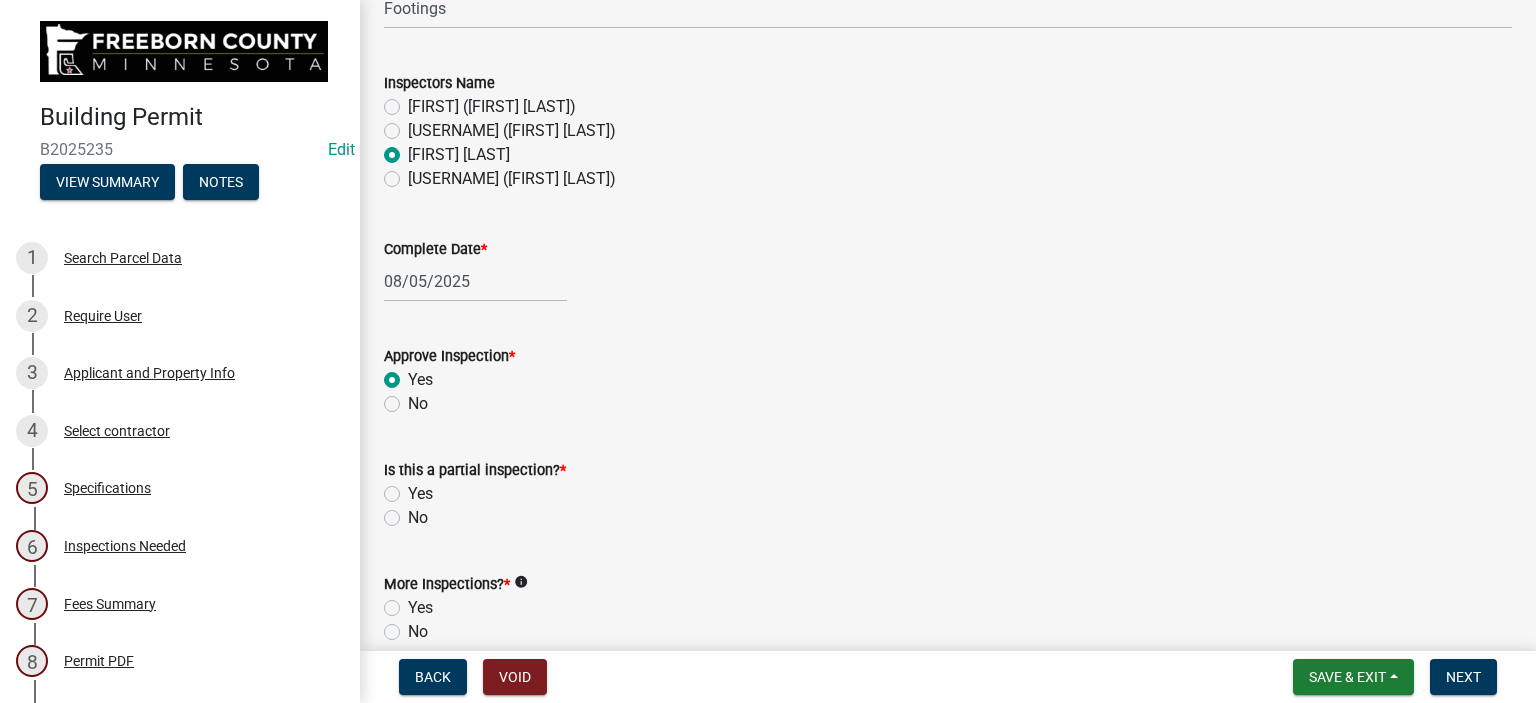 radio on "true" 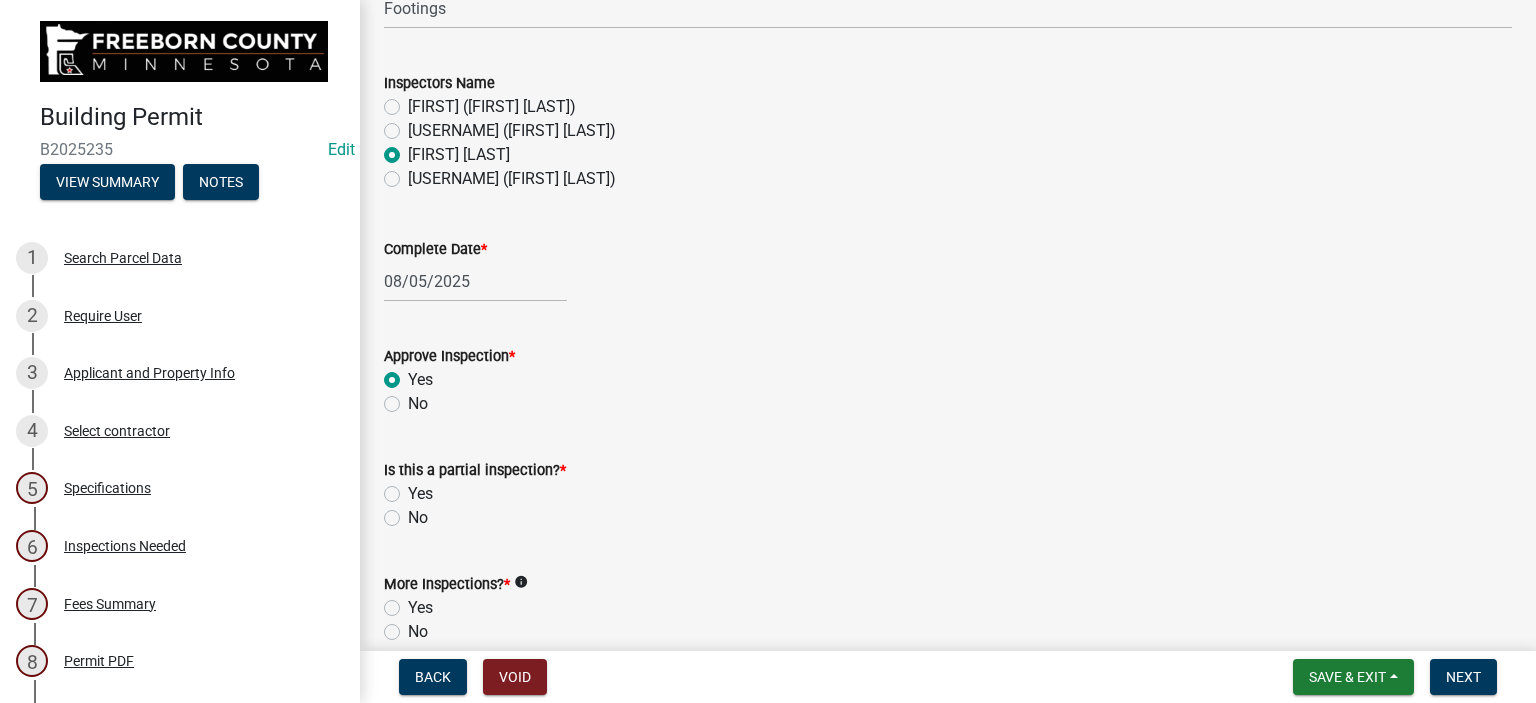 click on "No" 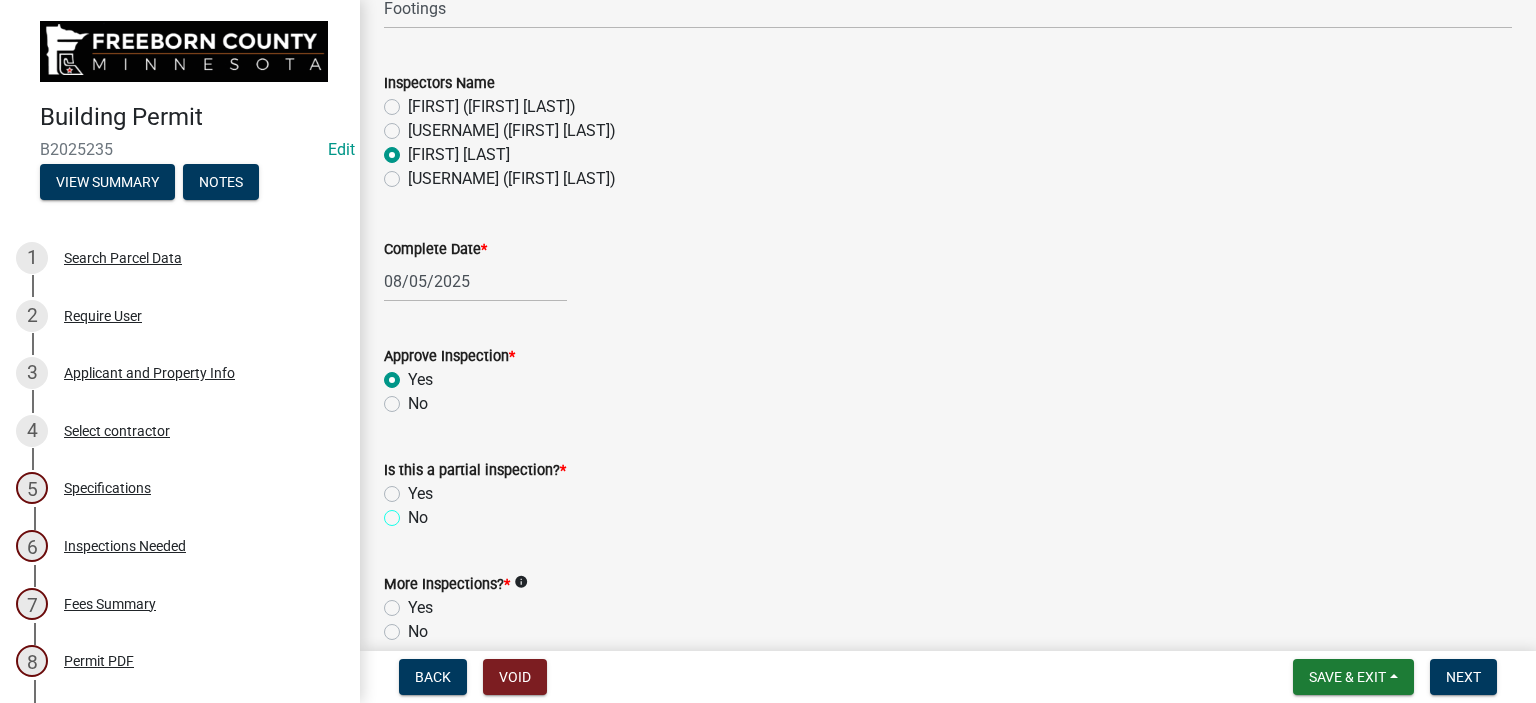 click on "No" at bounding box center (414, 512) 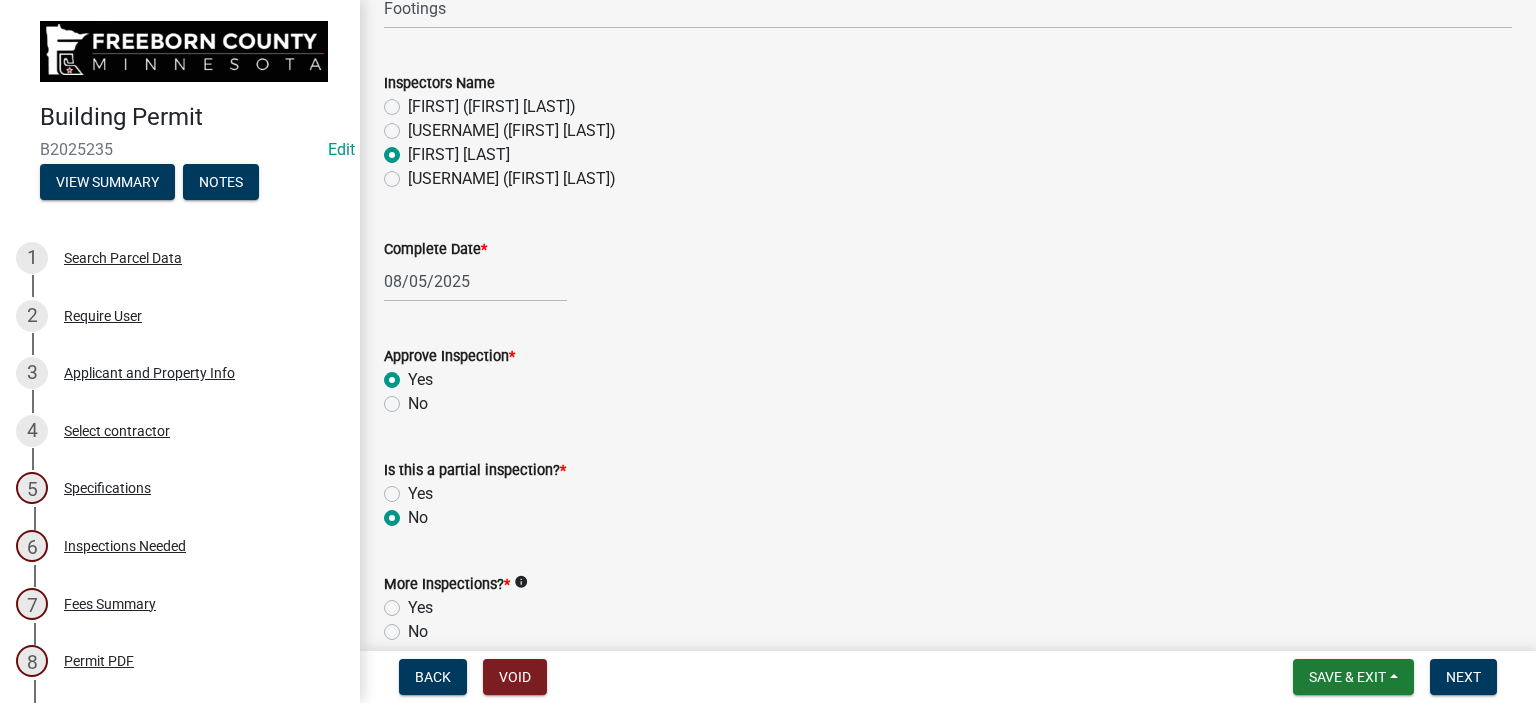 radio on "true" 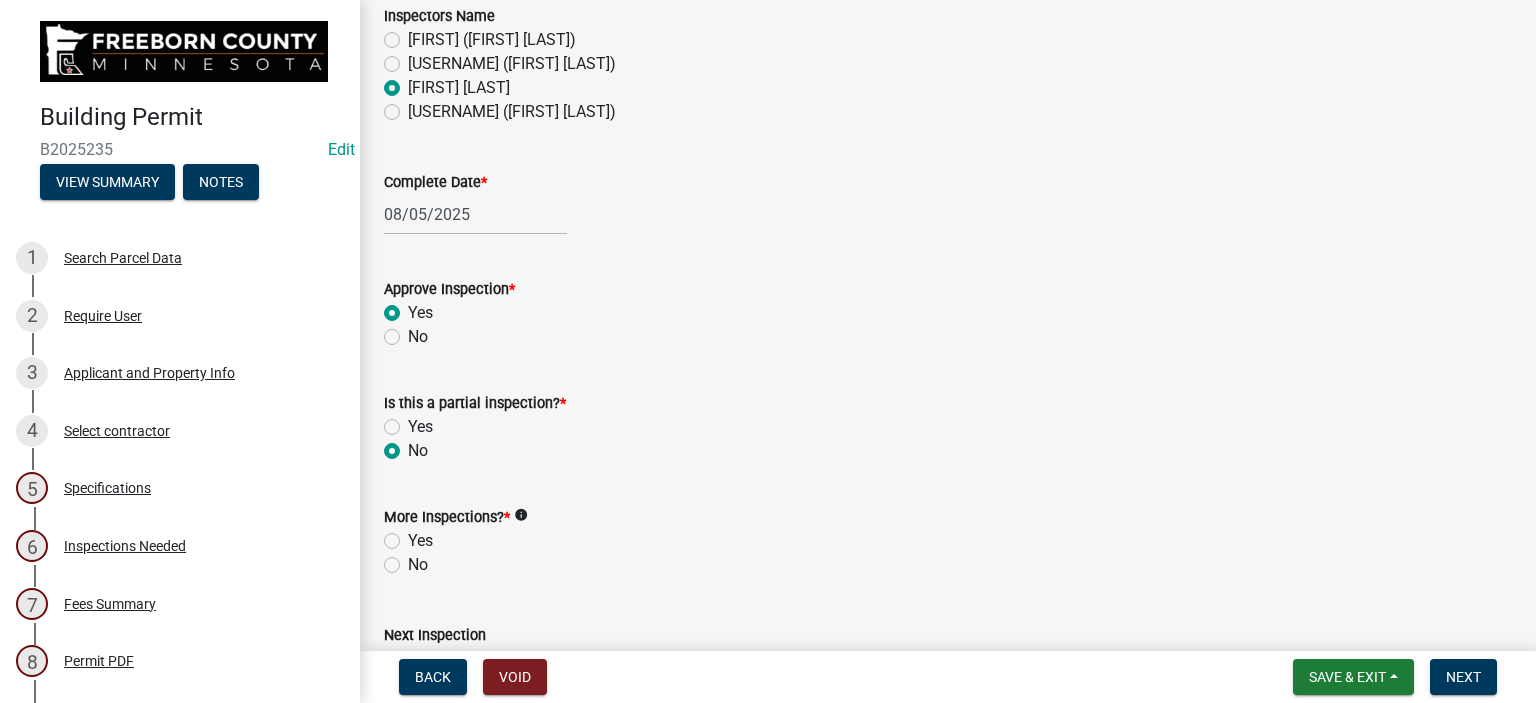 scroll, scrollTop: 400, scrollLeft: 0, axis: vertical 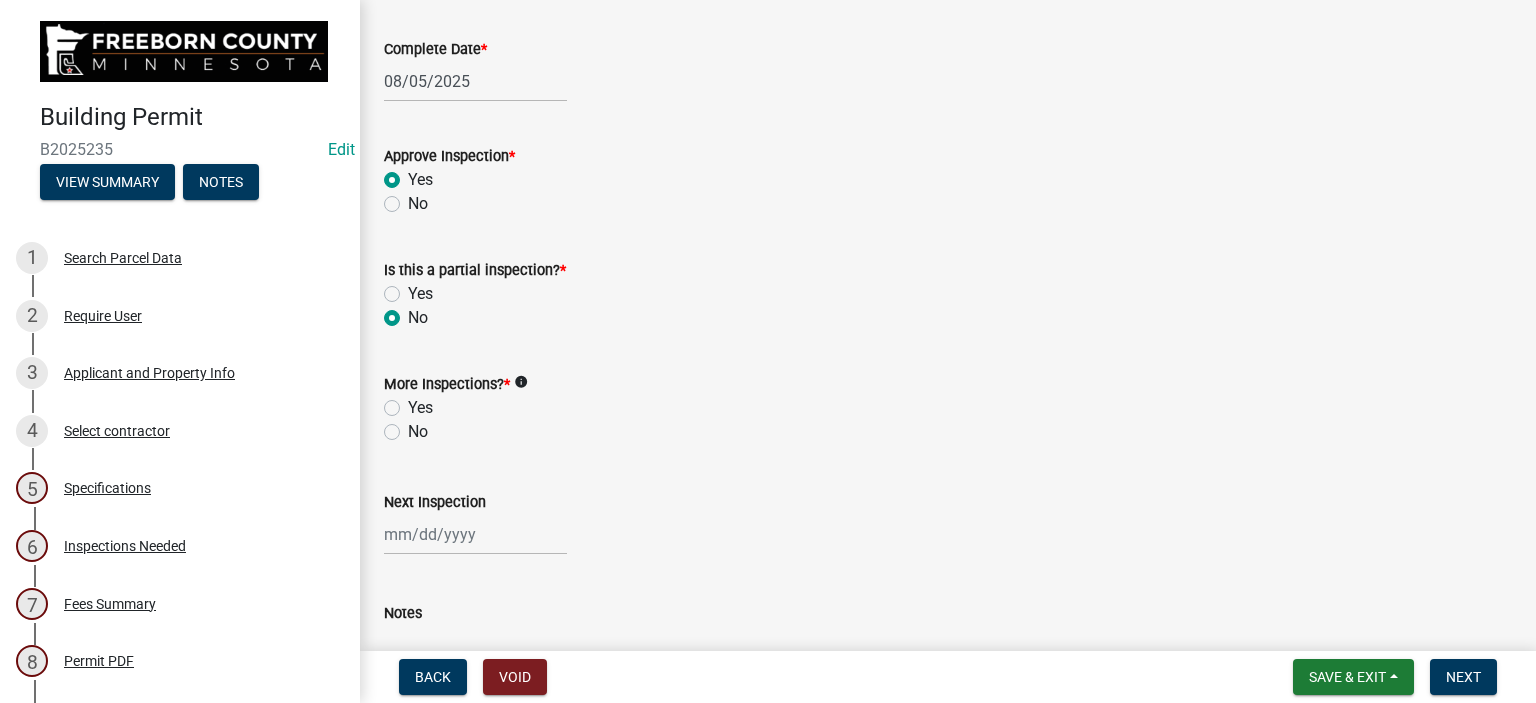 click on "Yes" 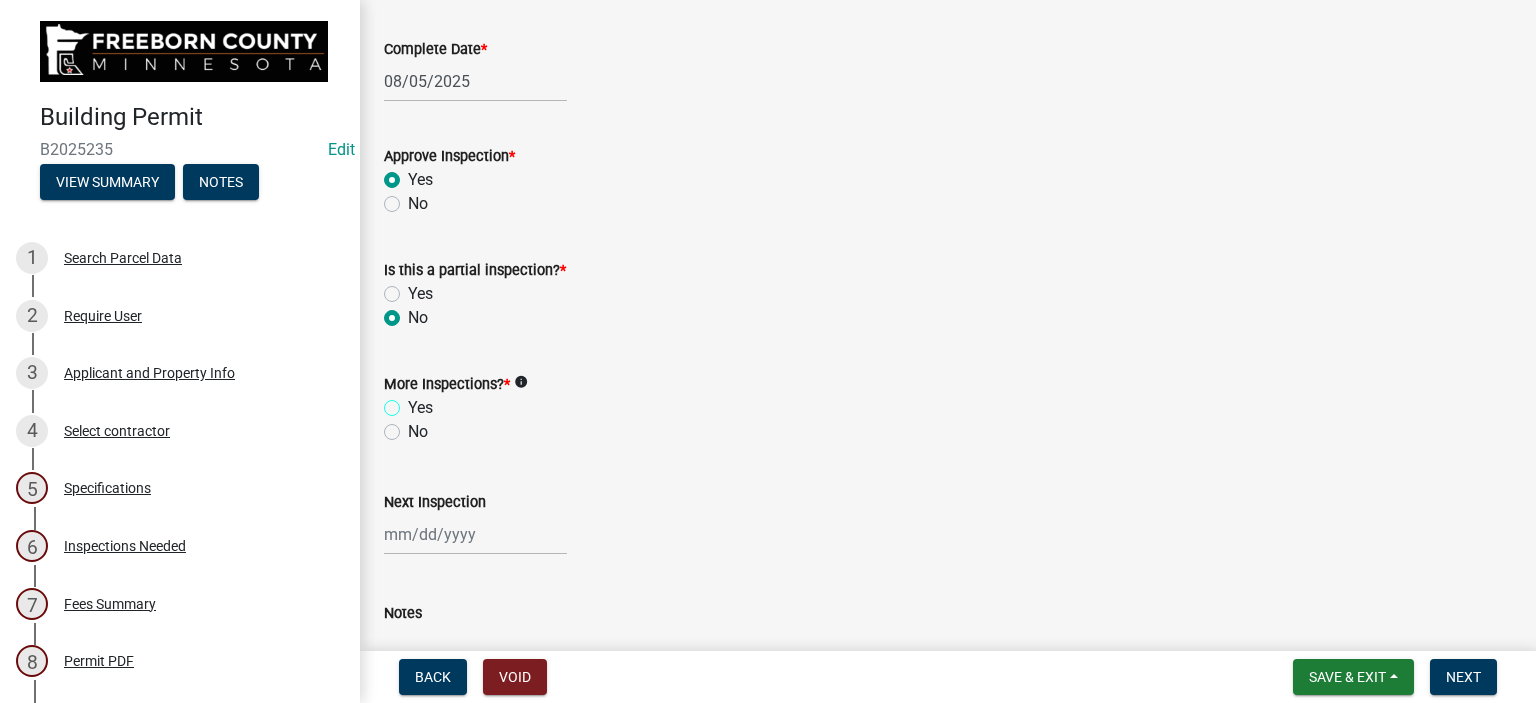 click on "Yes" at bounding box center (414, 402) 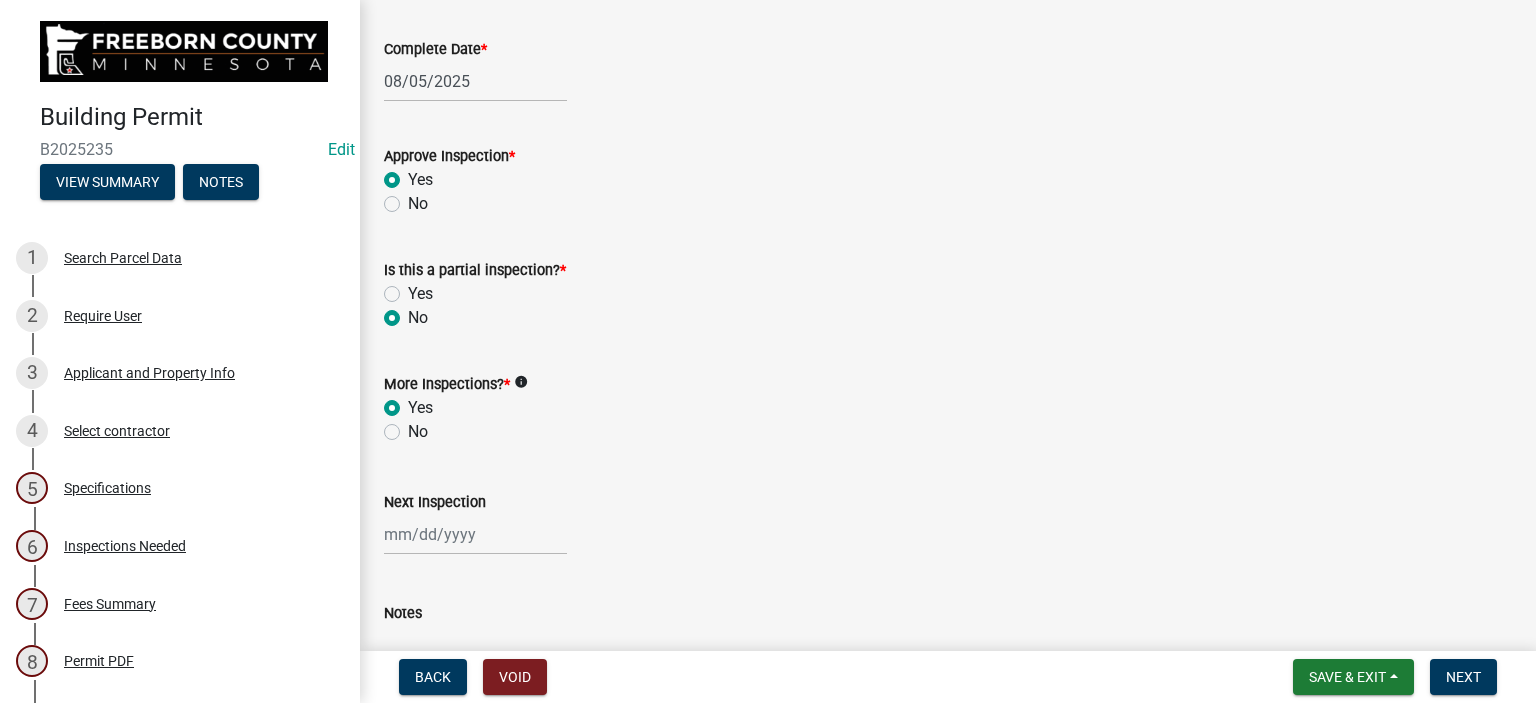 radio on "true" 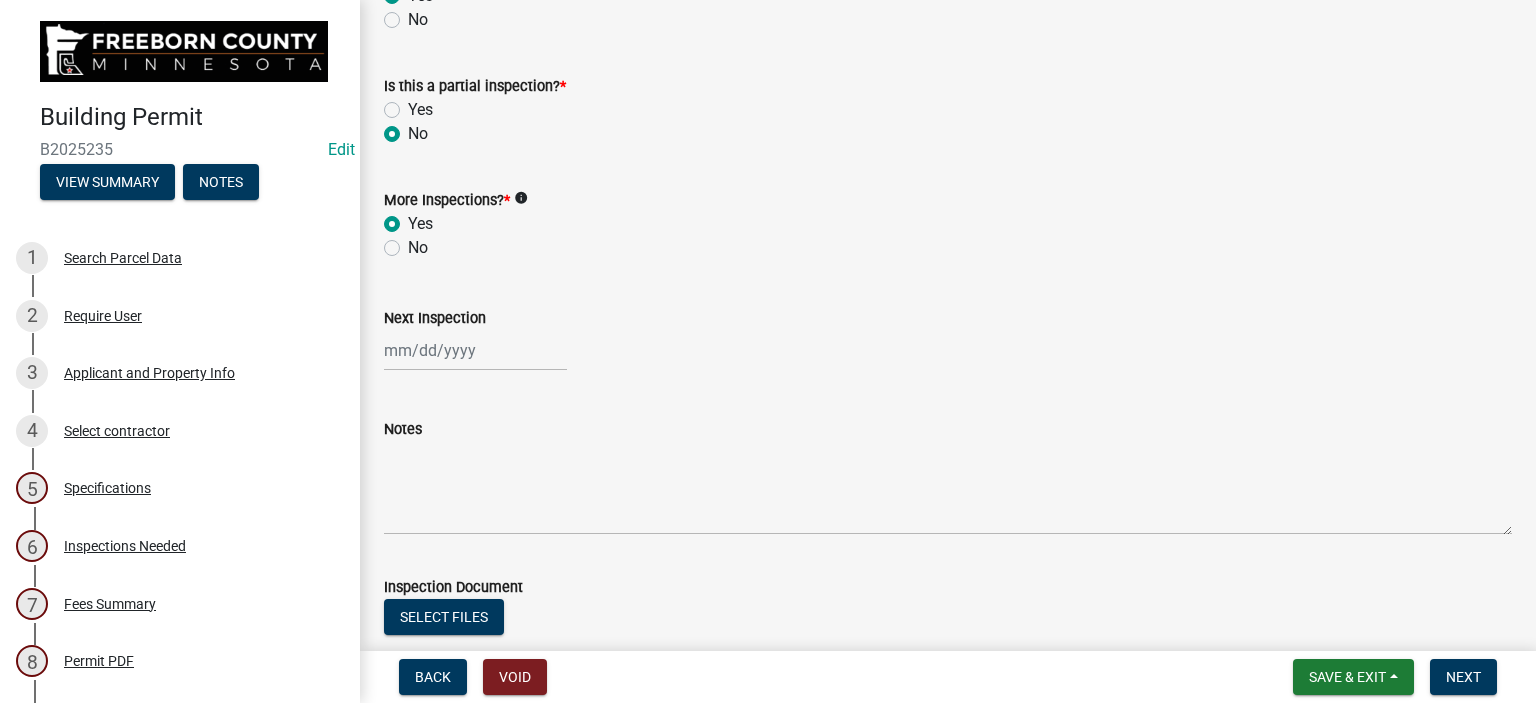scroll, scrollTop: 692, scrollLeft: 0, axis: vertical 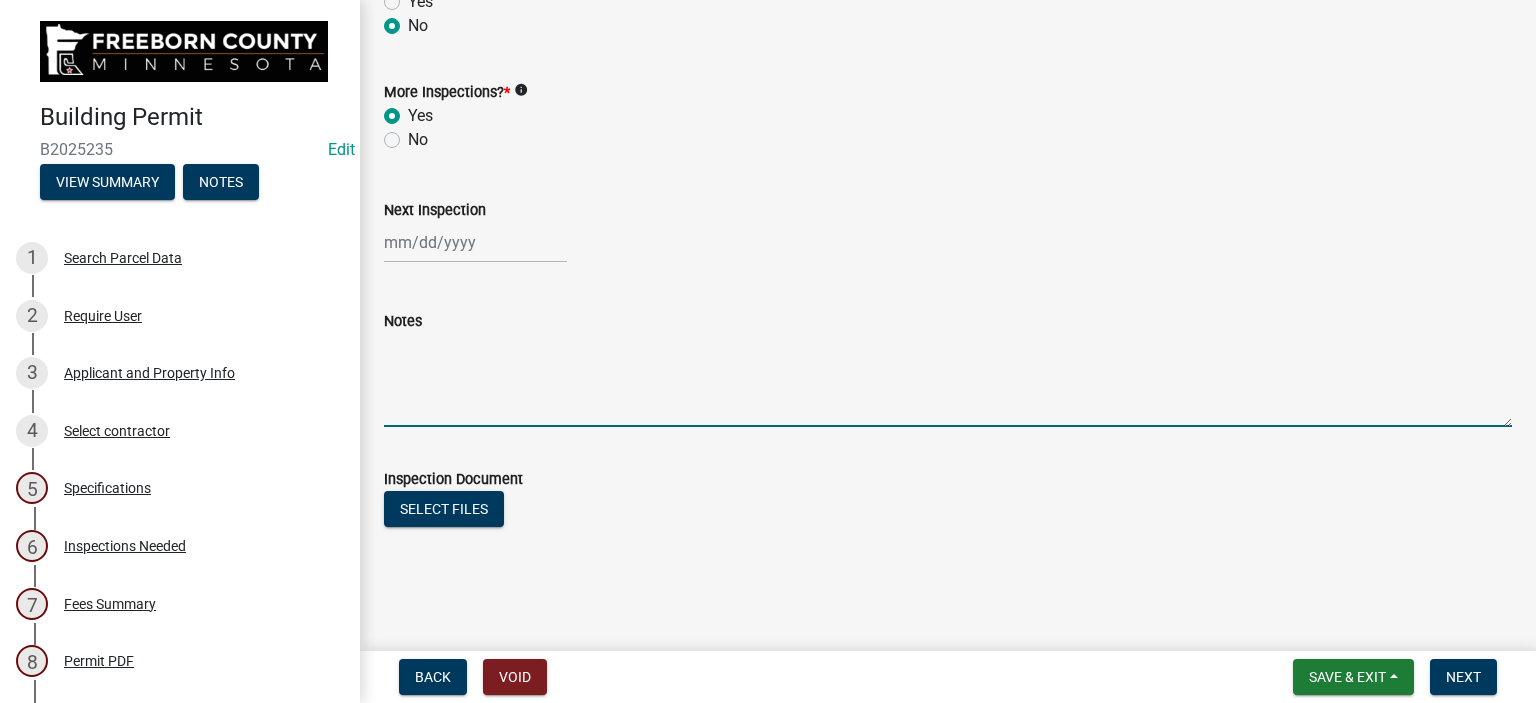 click on "Notes" at bounding box center [948, 380] 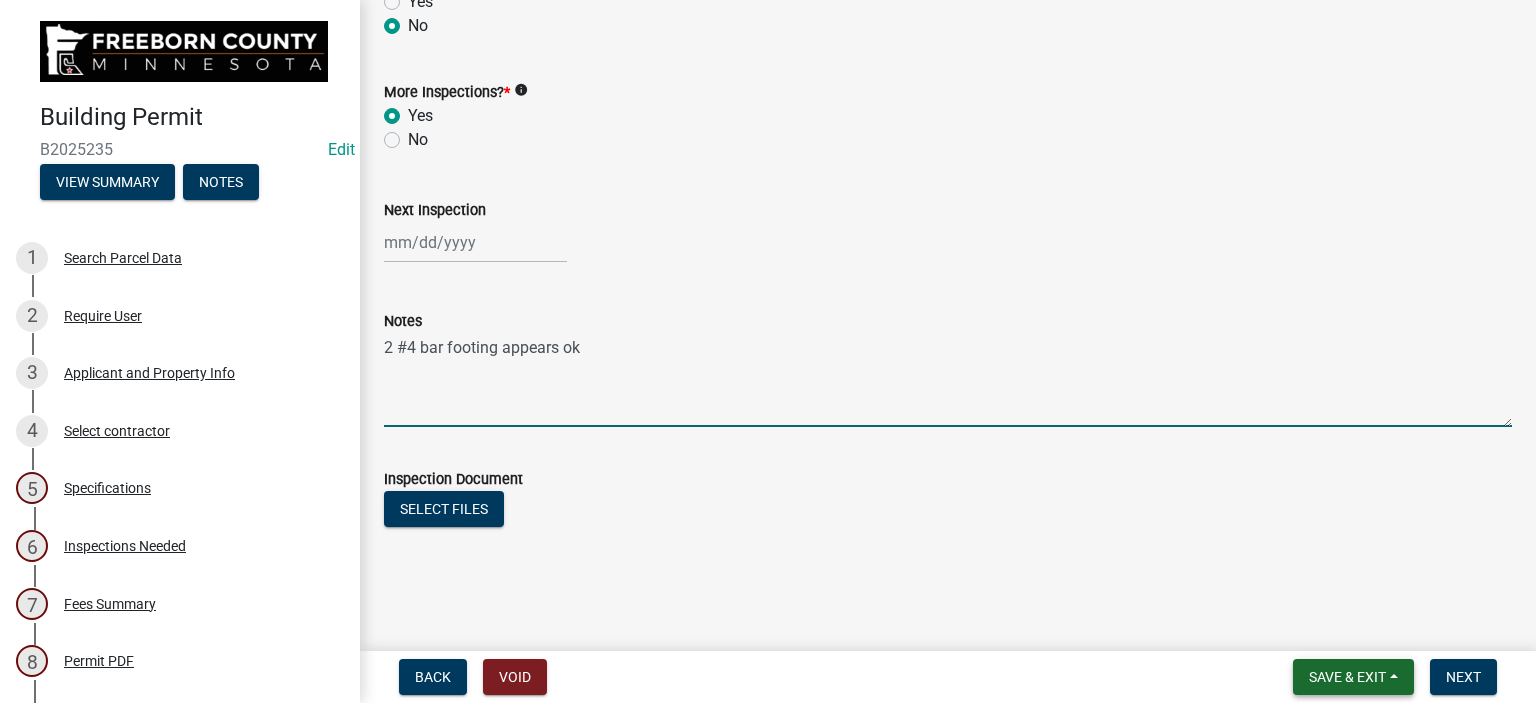 type on "2 #4 bar footing appears ok" 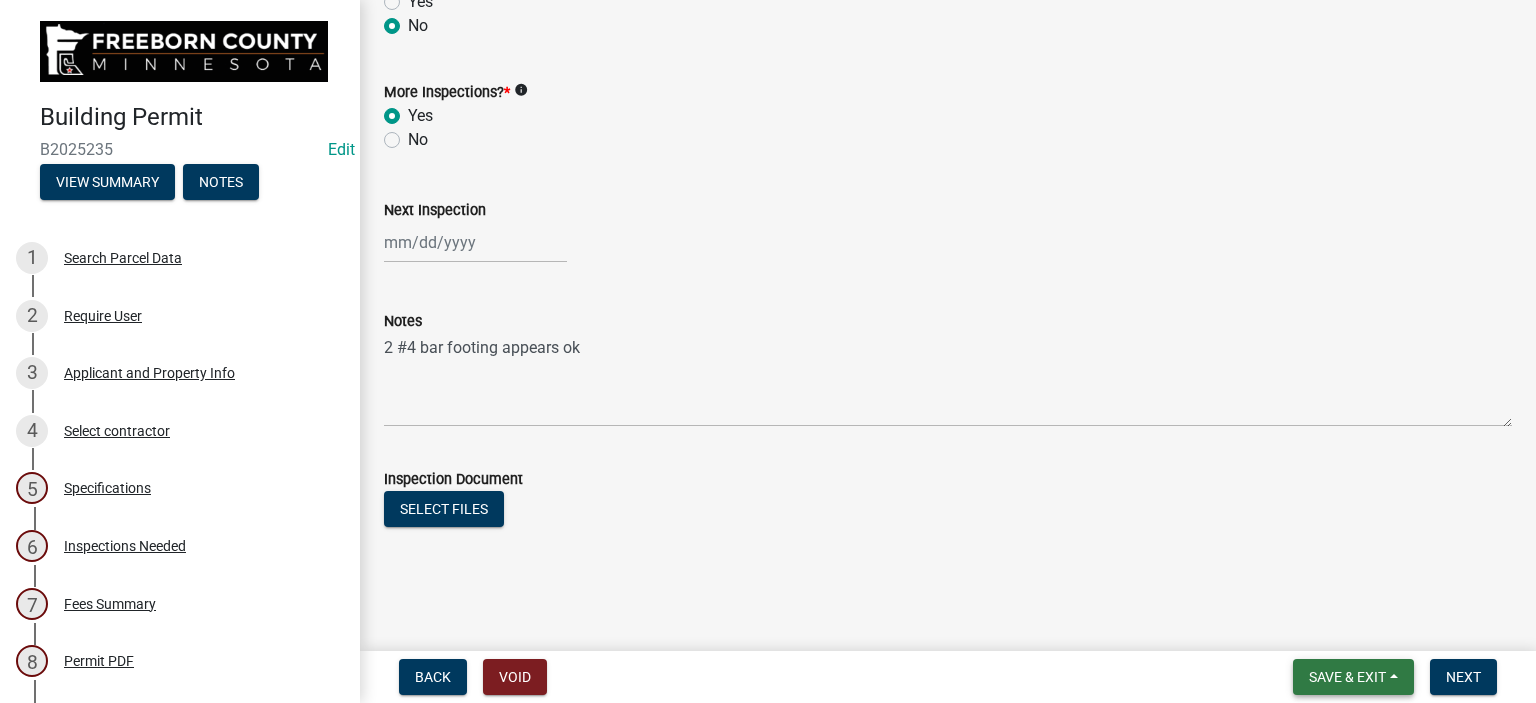 click on "Save & Exit" at bounding box center [1347, 677] 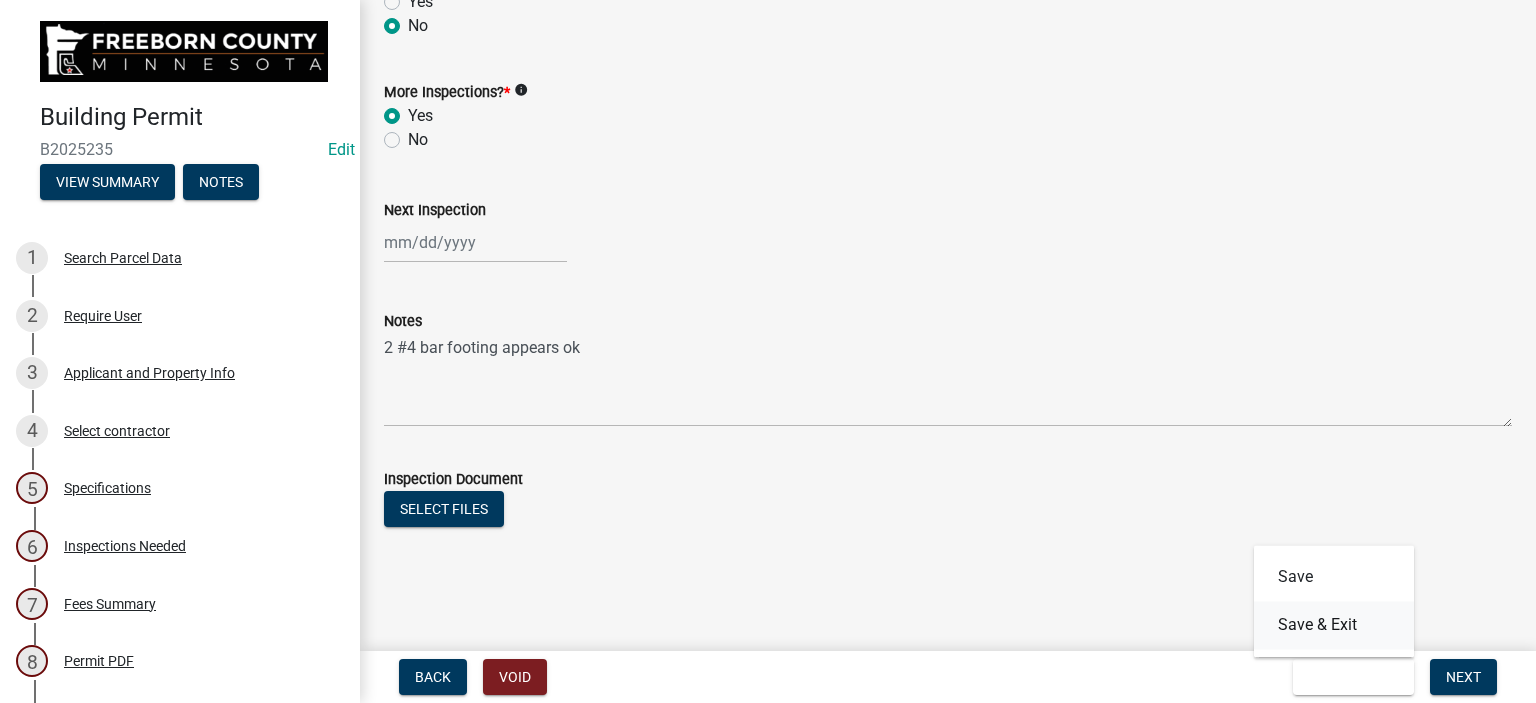 click on "Save & Exit" at bounding box center (1334, 625) 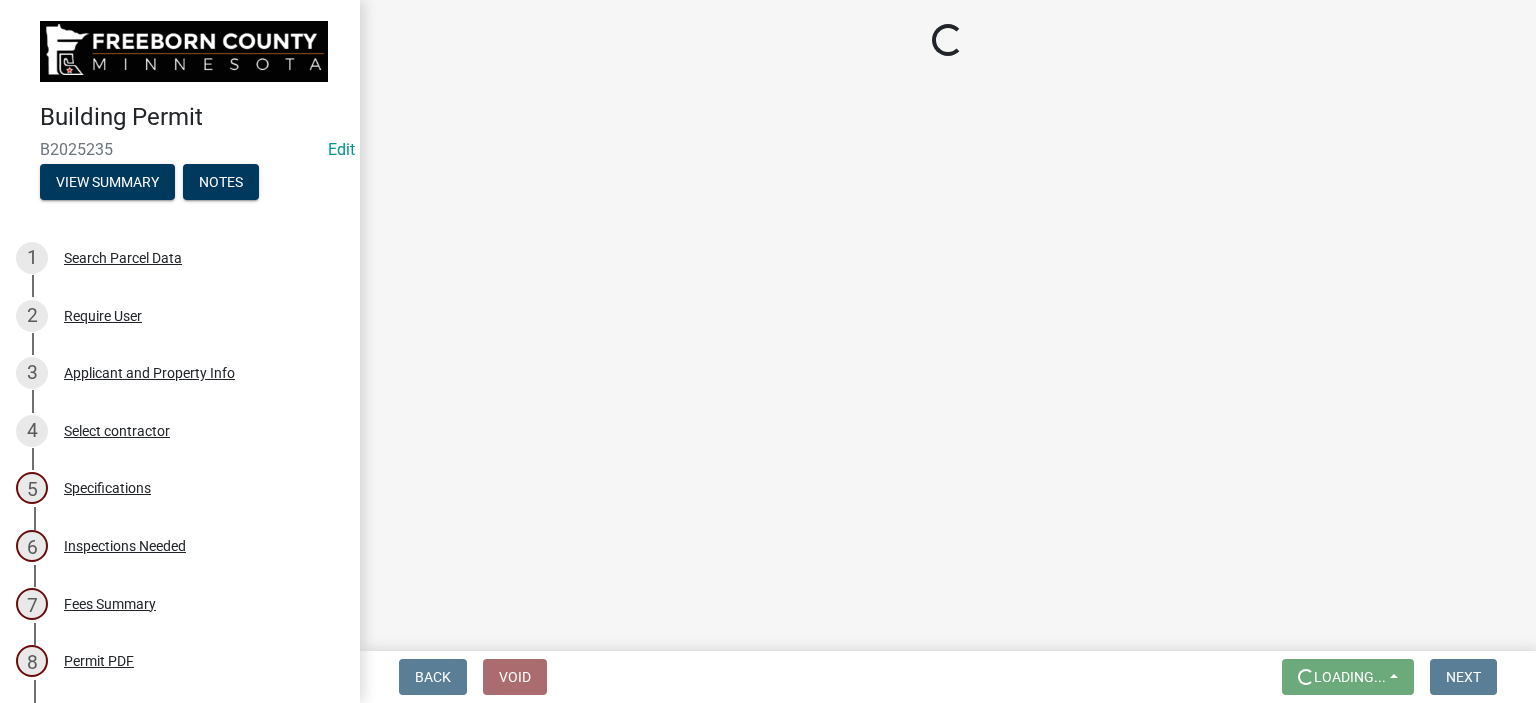scroll, scrollTop: 0, scrollLeft: 0, axis: both 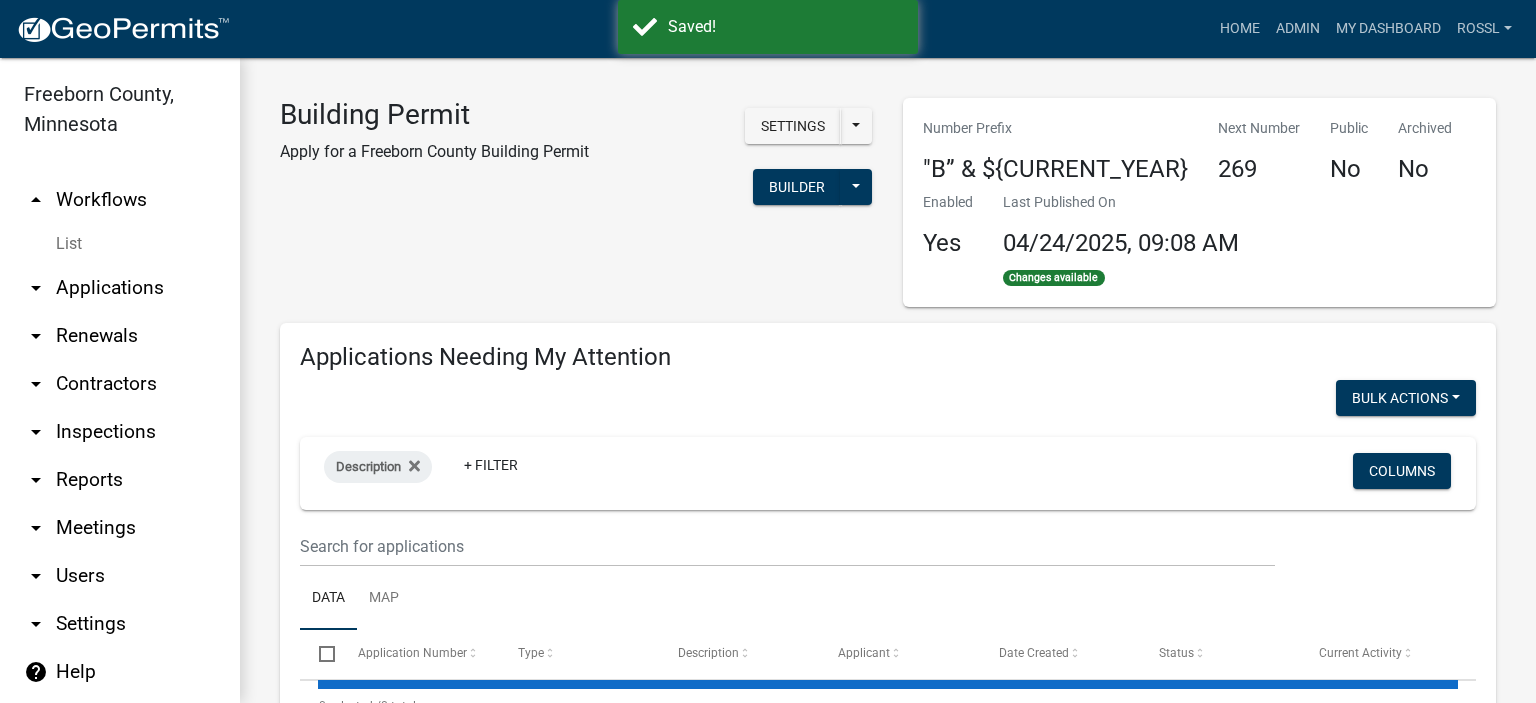 select on "2: 50" 